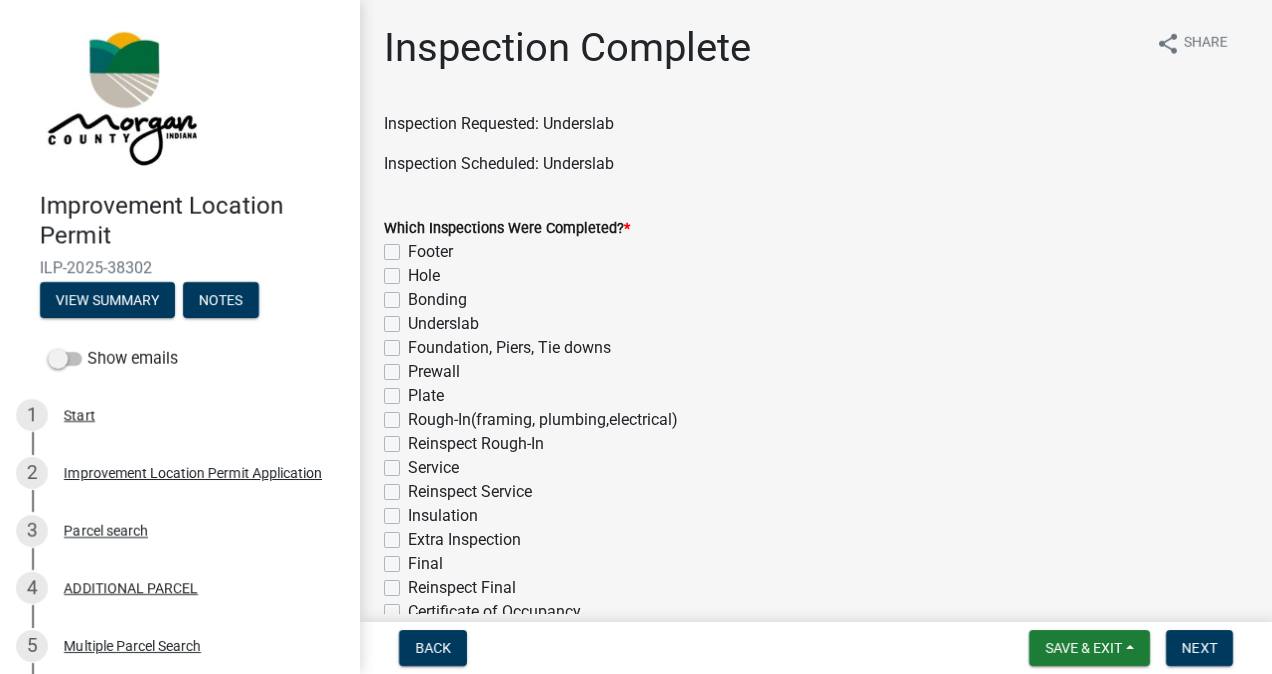 scroll, scrollTop: 0, scrollLeft: 0, axis: both 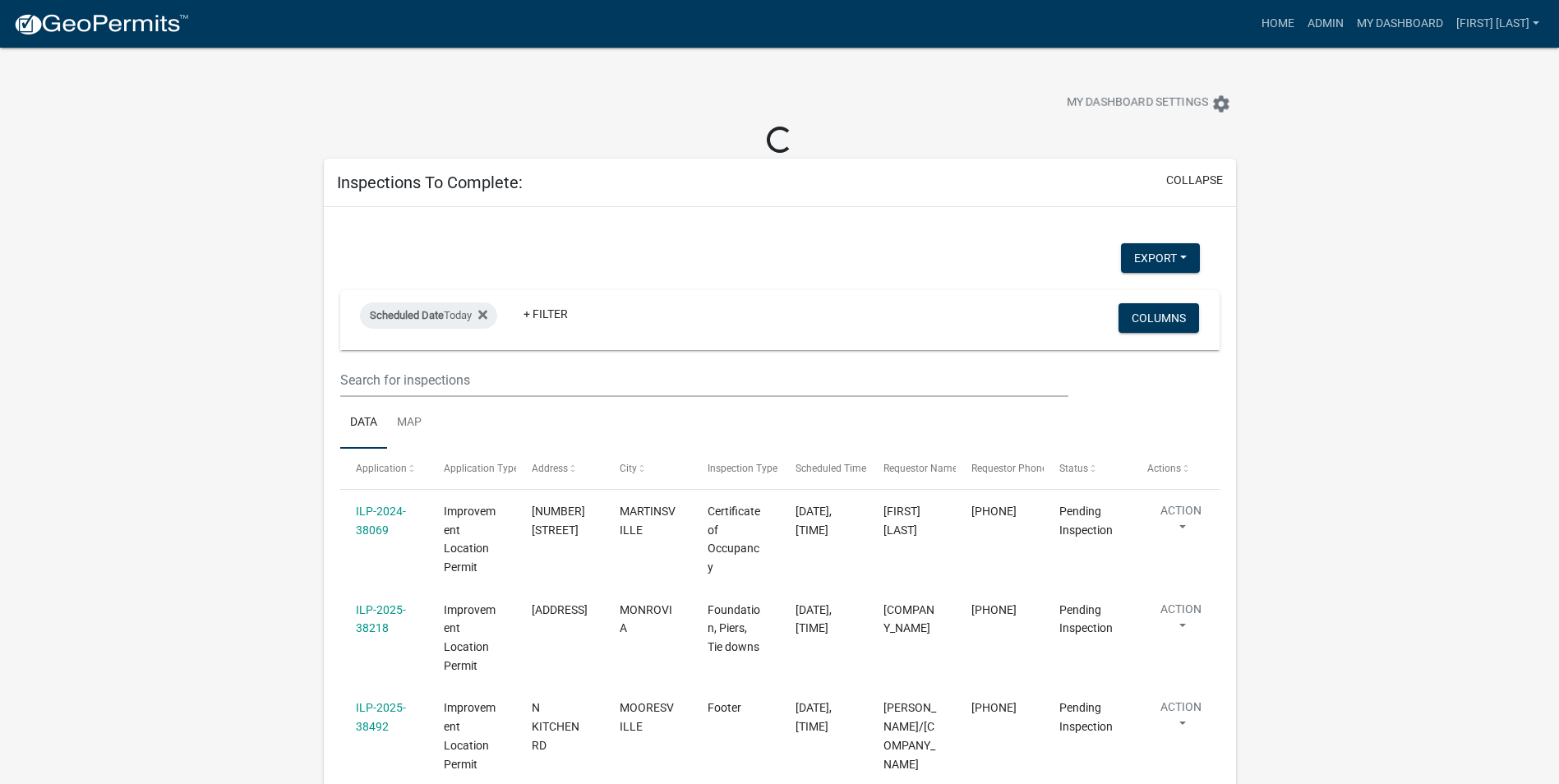 select on "3: 100" 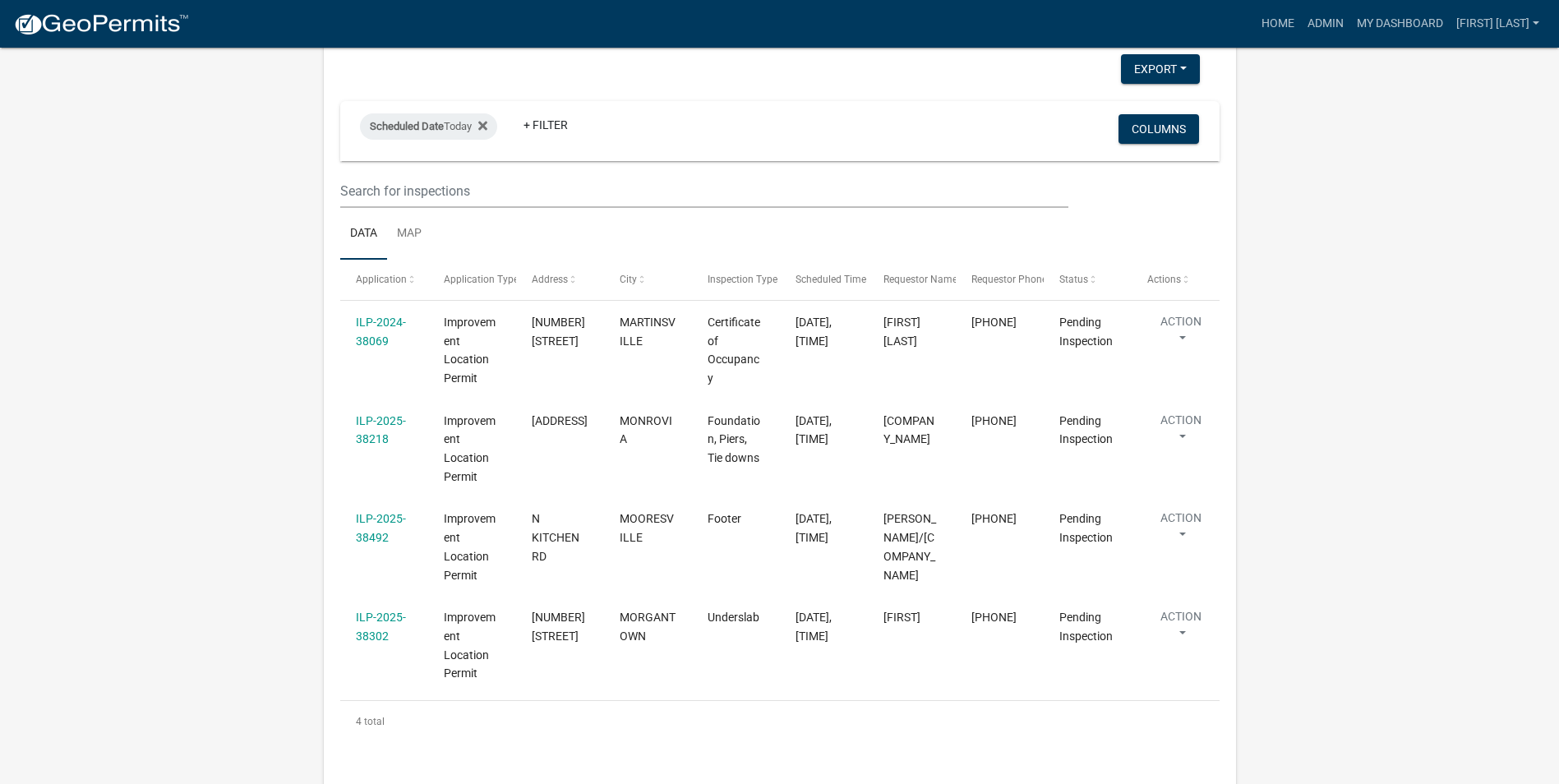 scroll, scrollTop: 164, scrollLeft: 0, axis: vertical 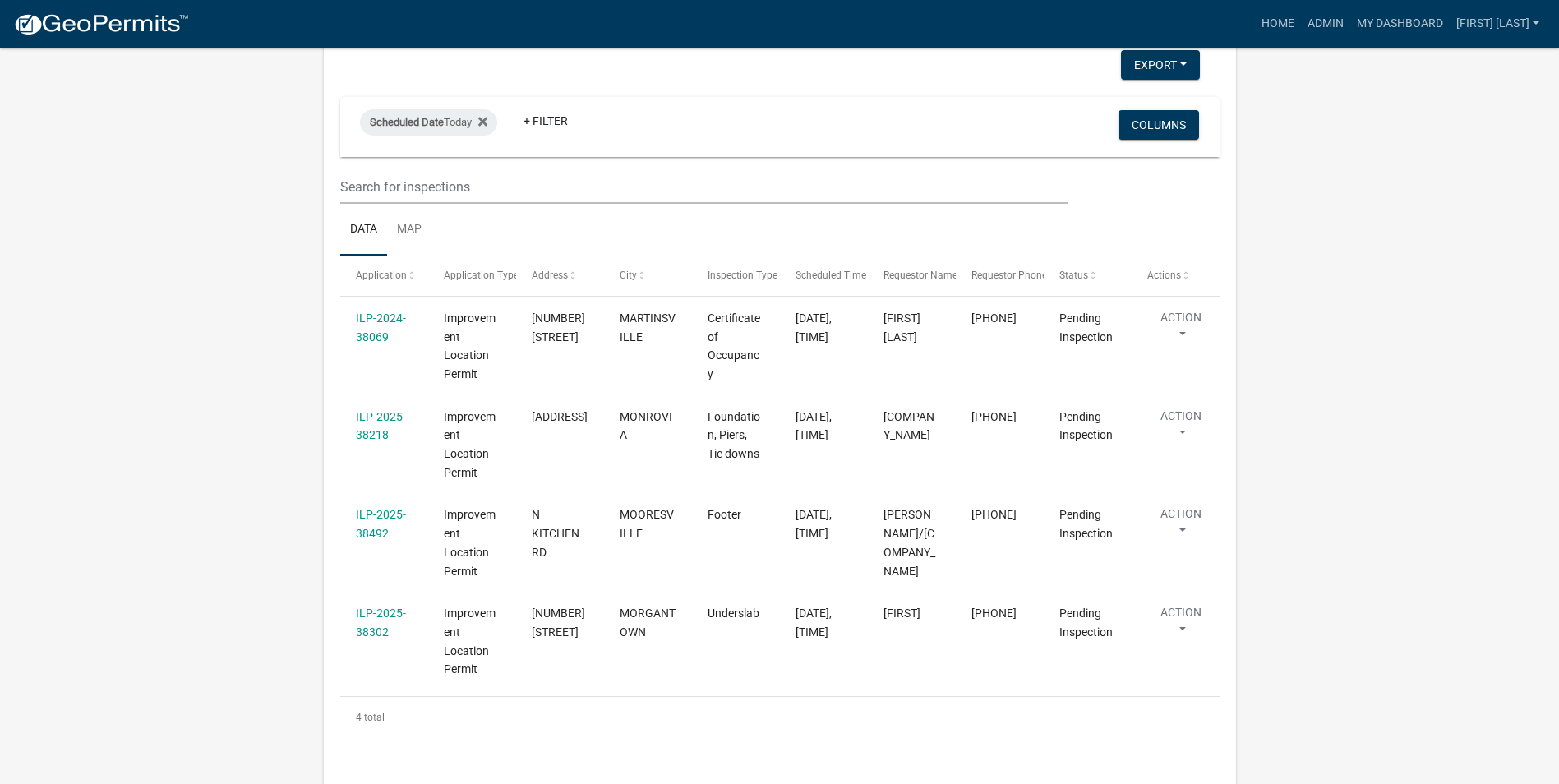 click on "ILP-2024-38069" 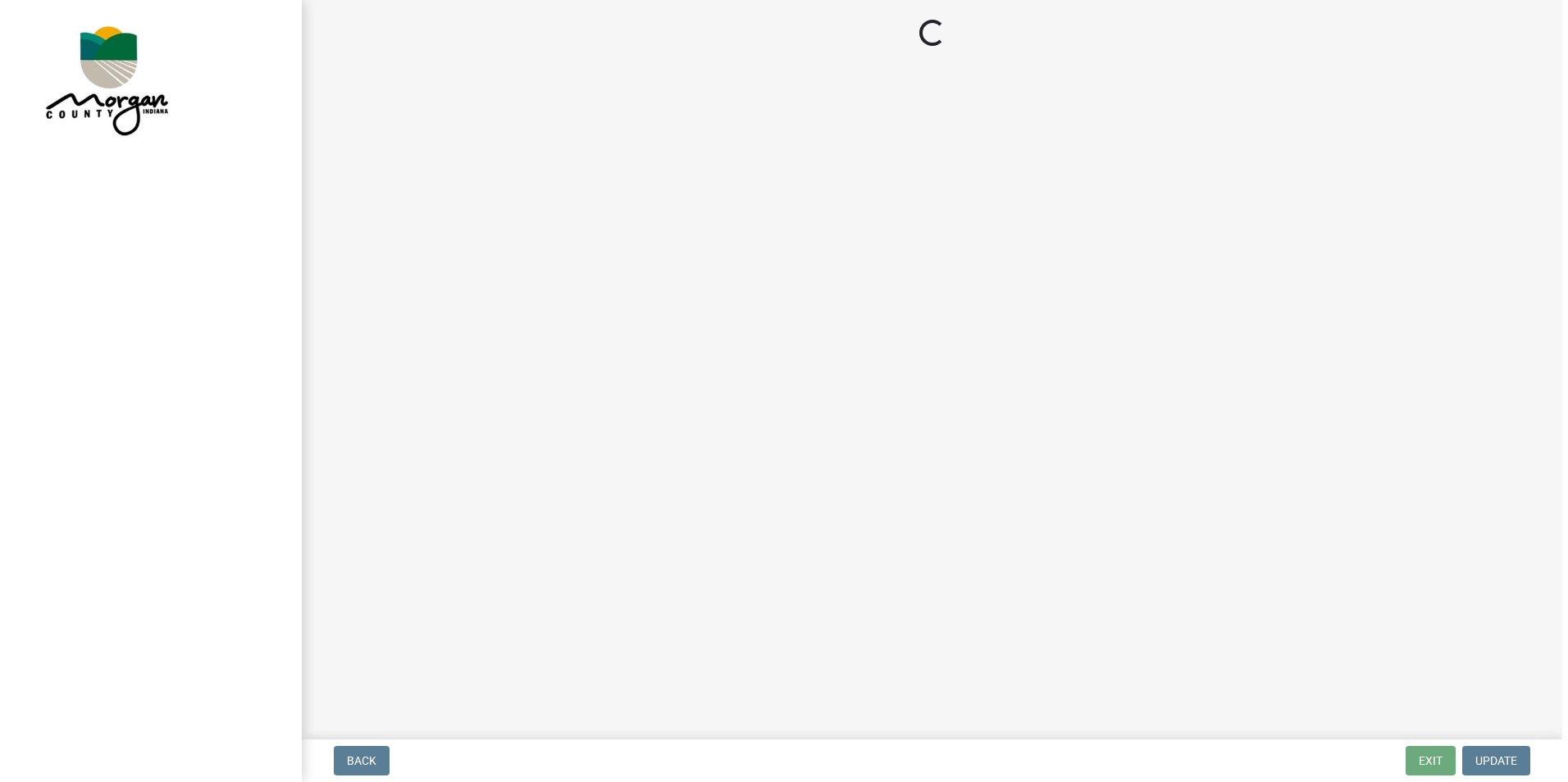 scroll, scrollTop: 0, scrollLeft: 0, axis: both 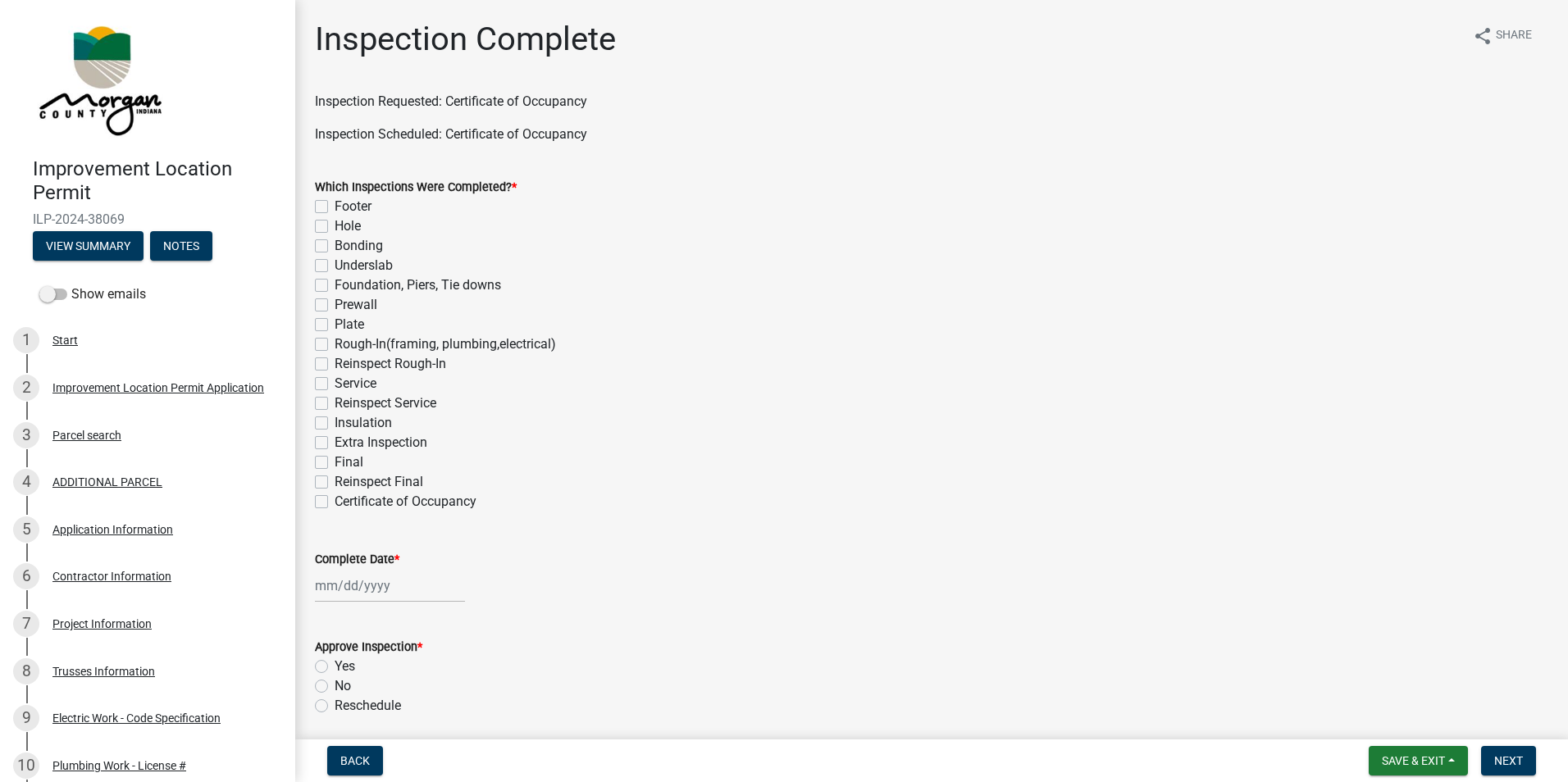 click on "Final" 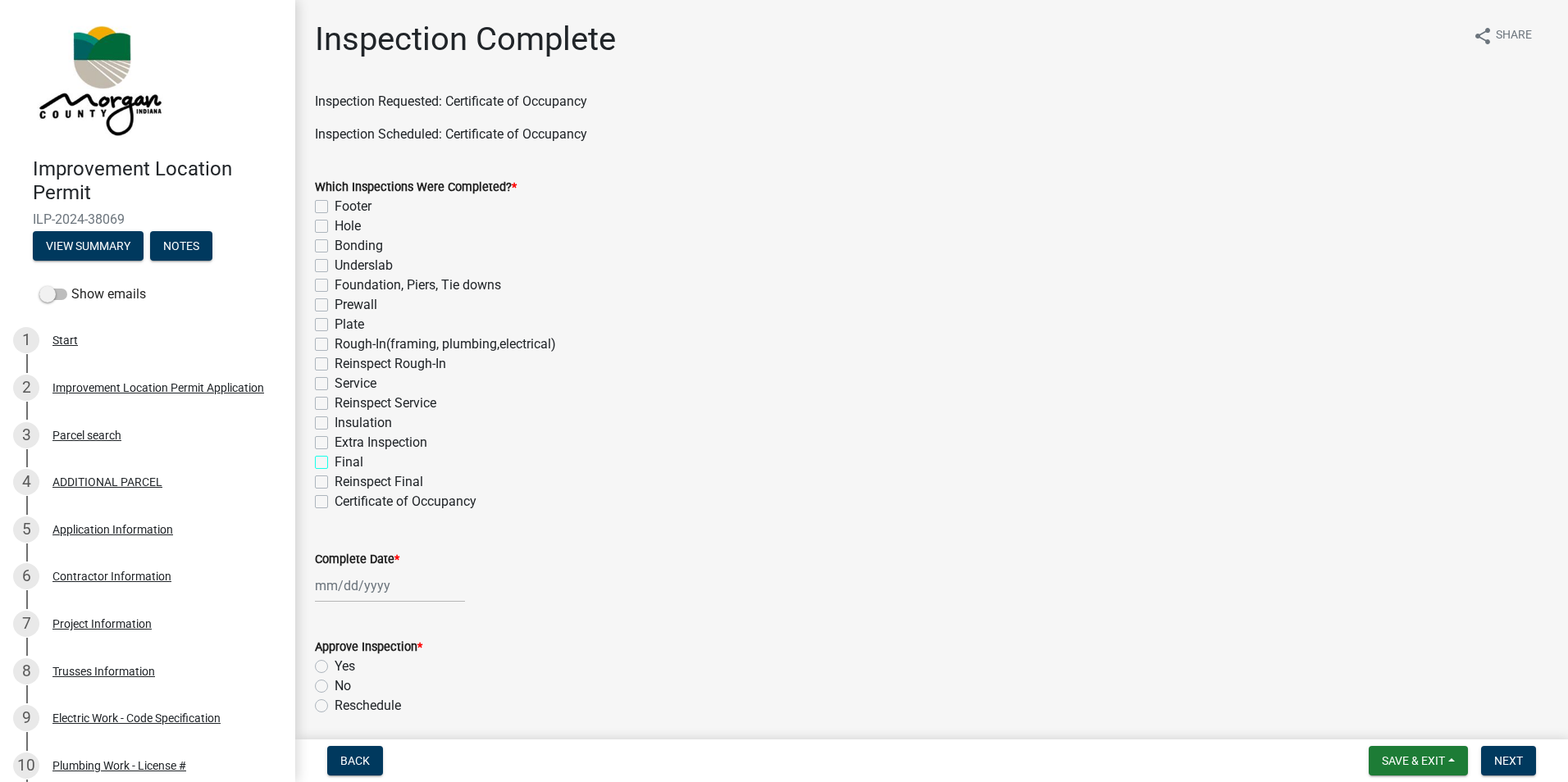 click on "Final" at bounding box center [340, 457] 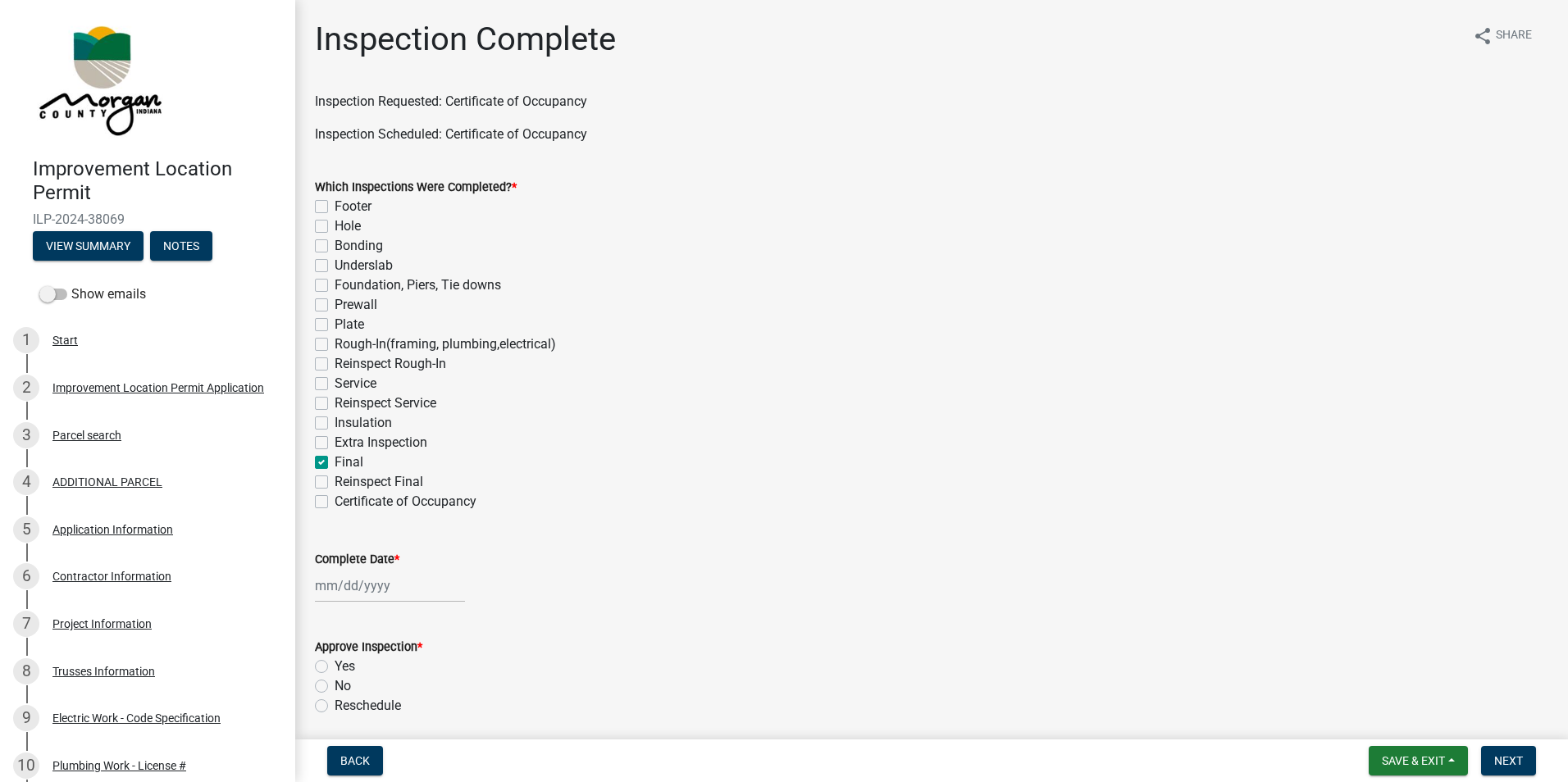 checkbox on "false" 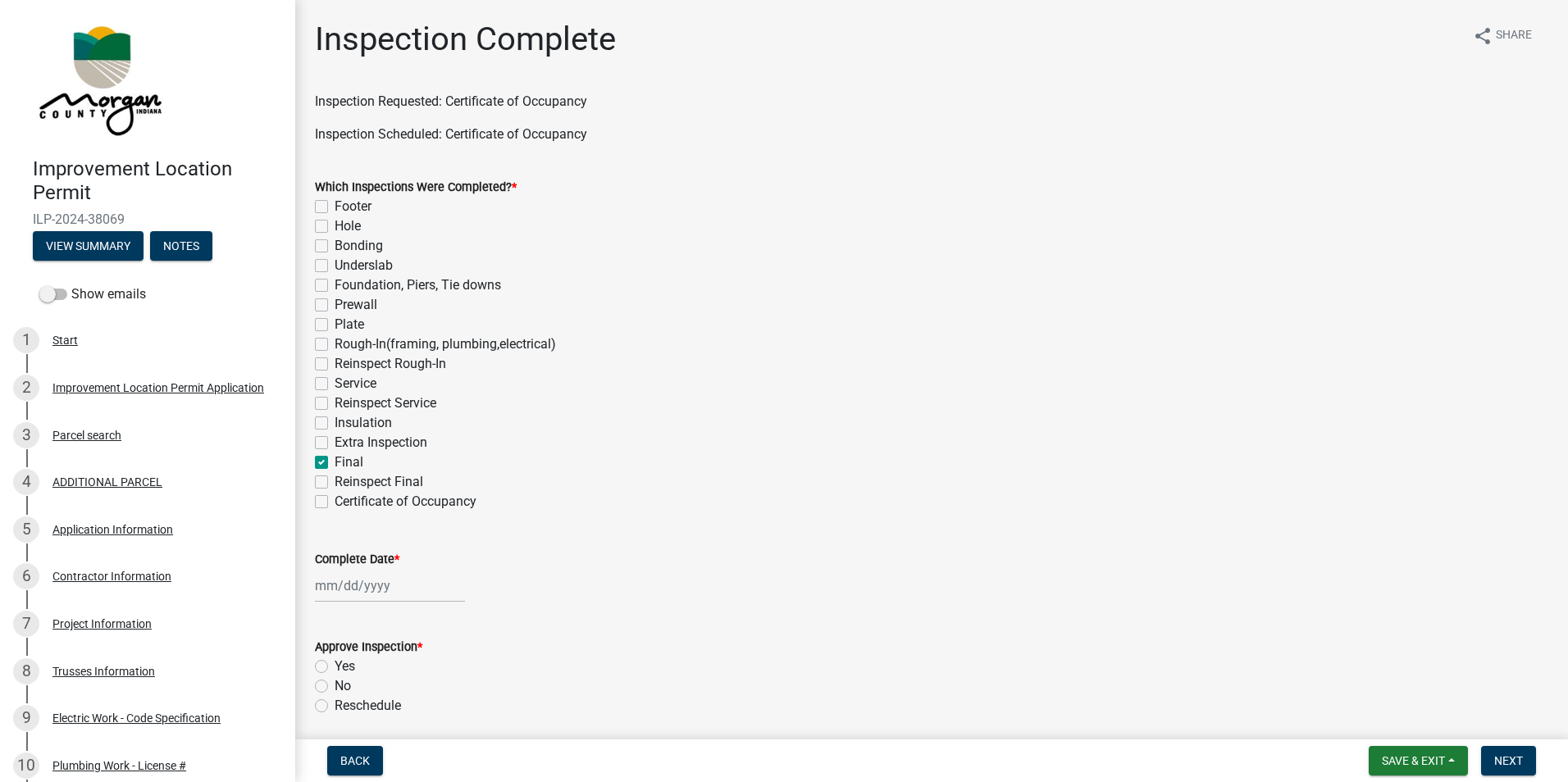checkbox on "false" 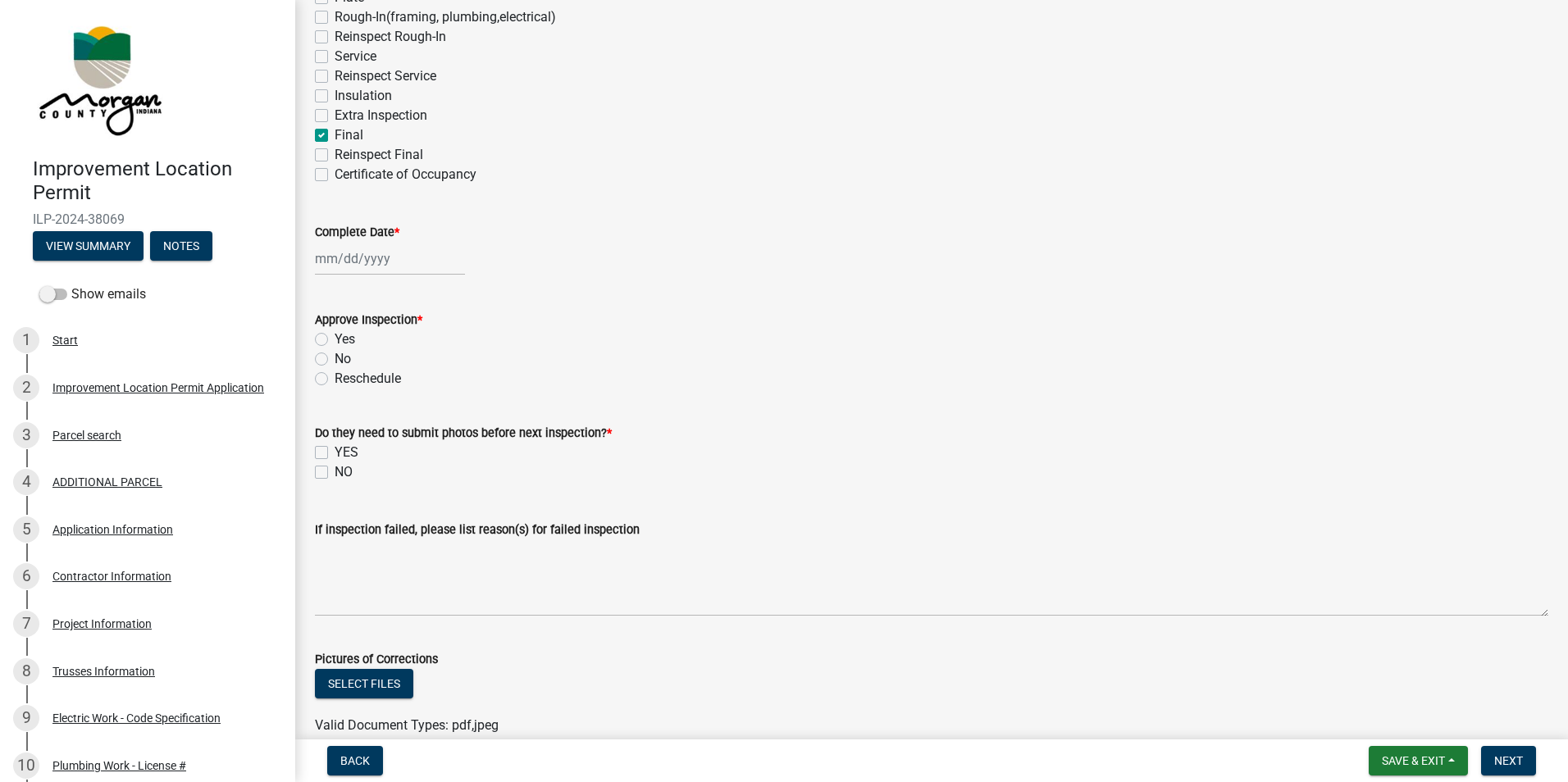 scroll, scrollTop: 328, scrollLeft: 0, axis: vertical 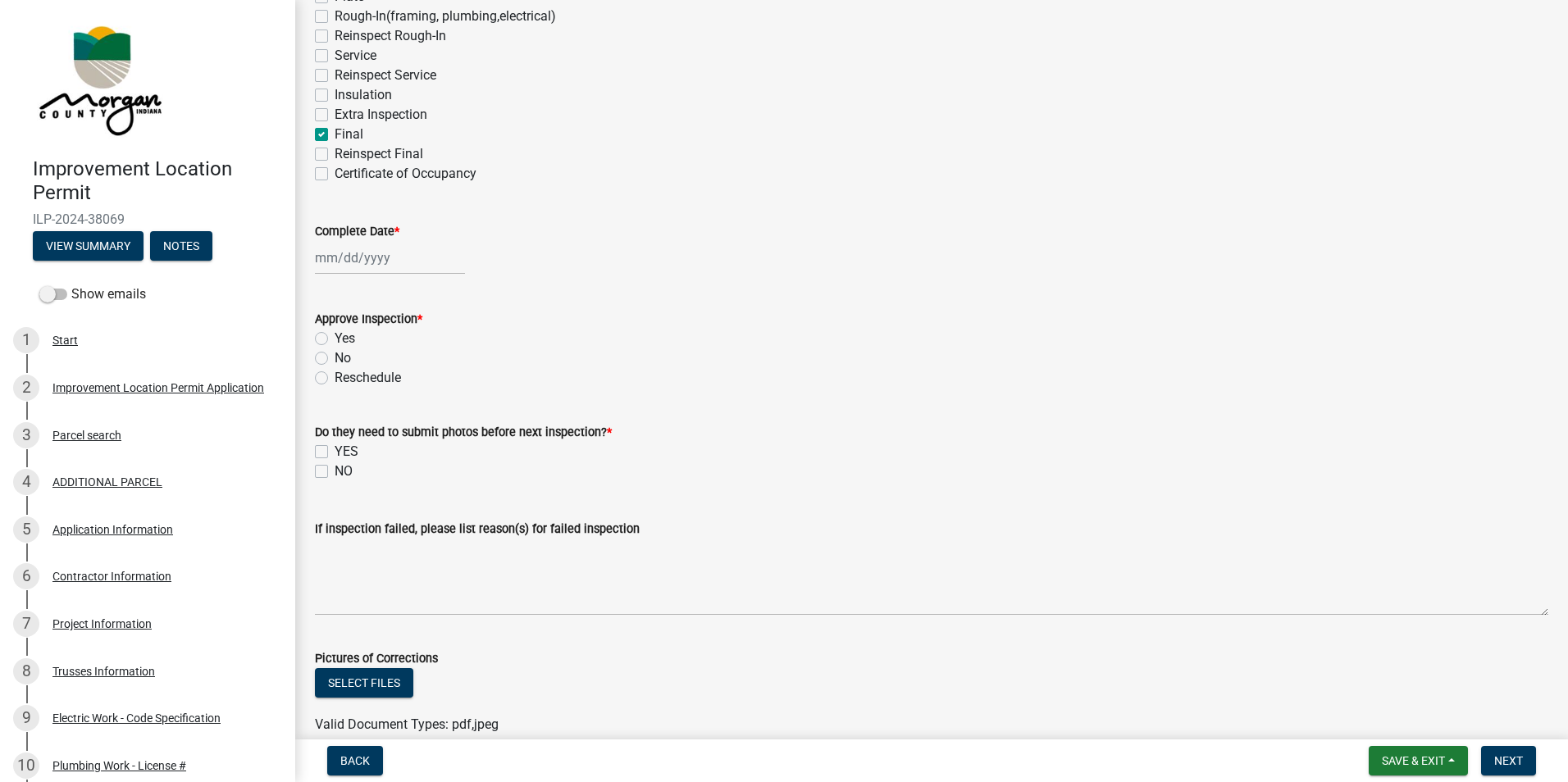 click on "Final" 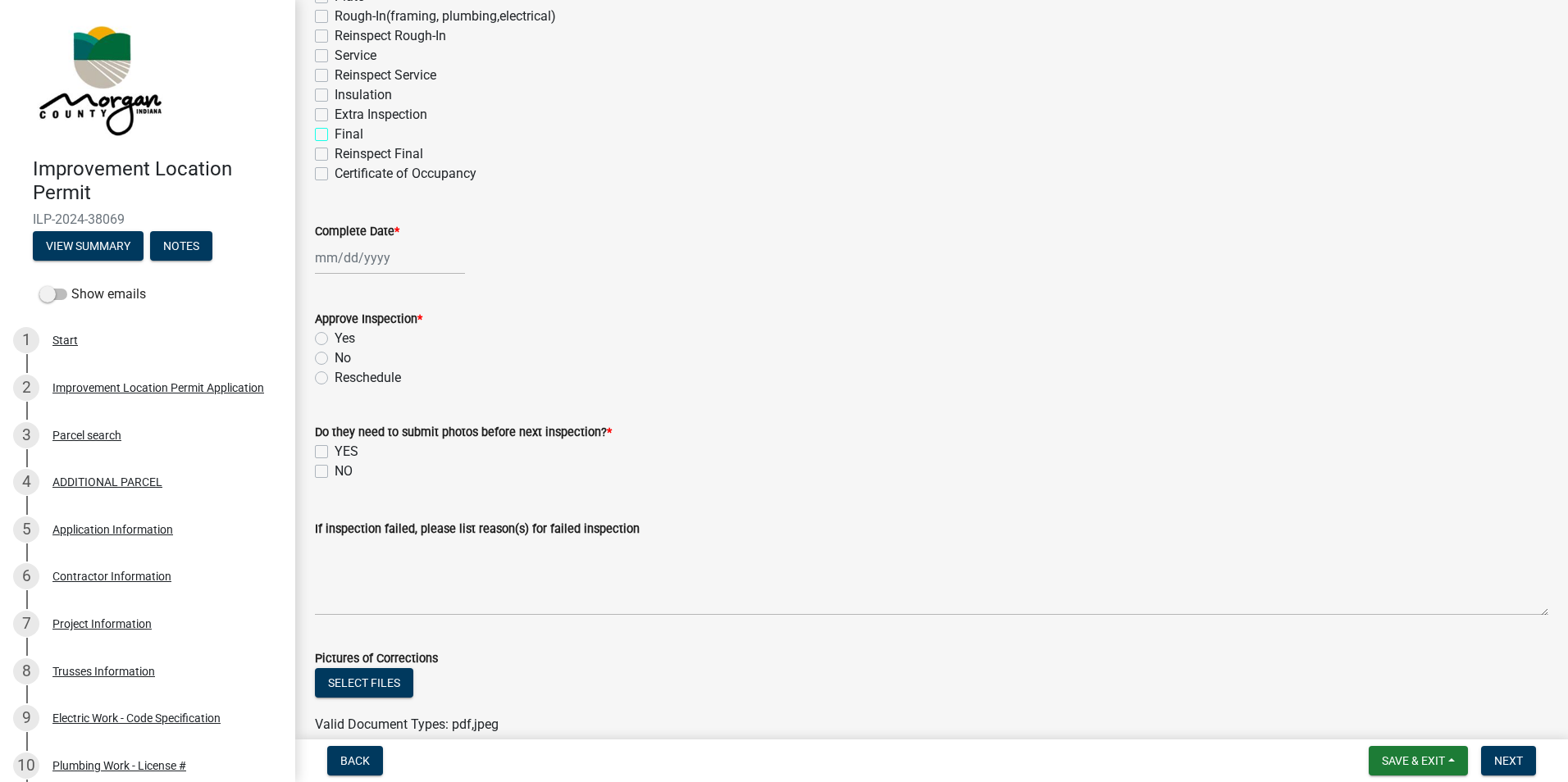 checkbox on "false" 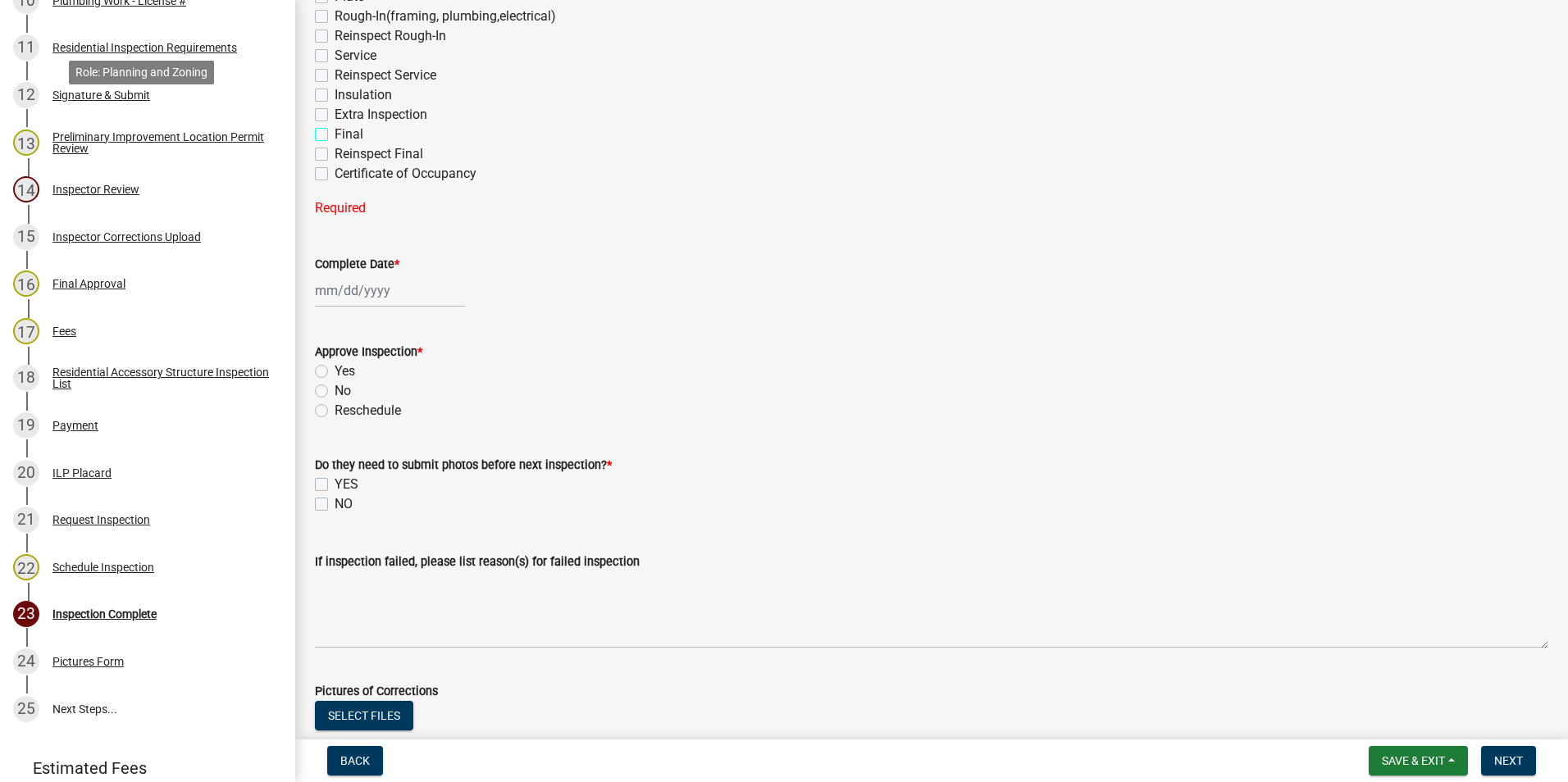 scroll, scrollTop: 820, scrollLeft: 0, axis: vertical 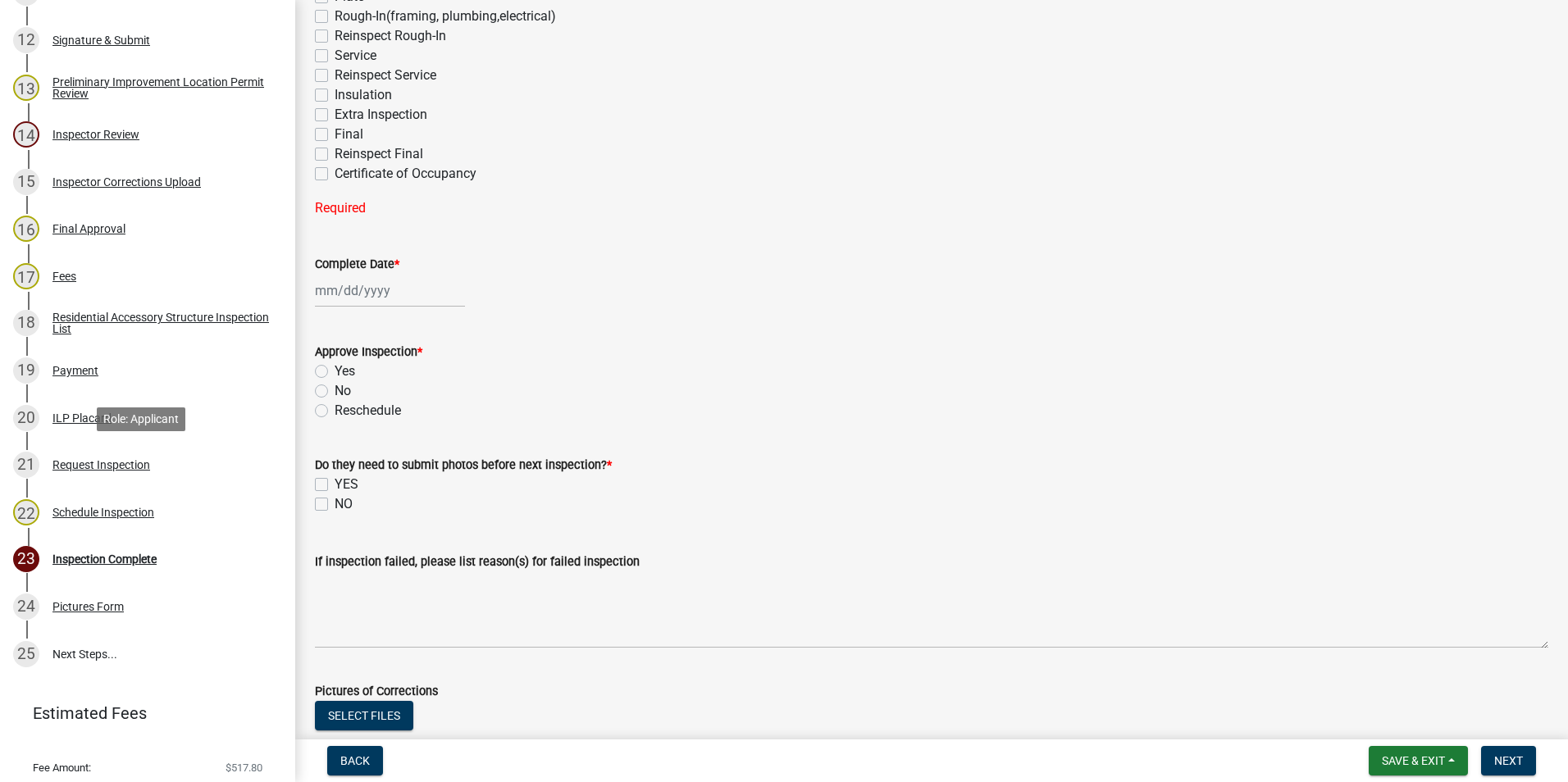 click on "Request Inspection" at bounding box center [101, 465] 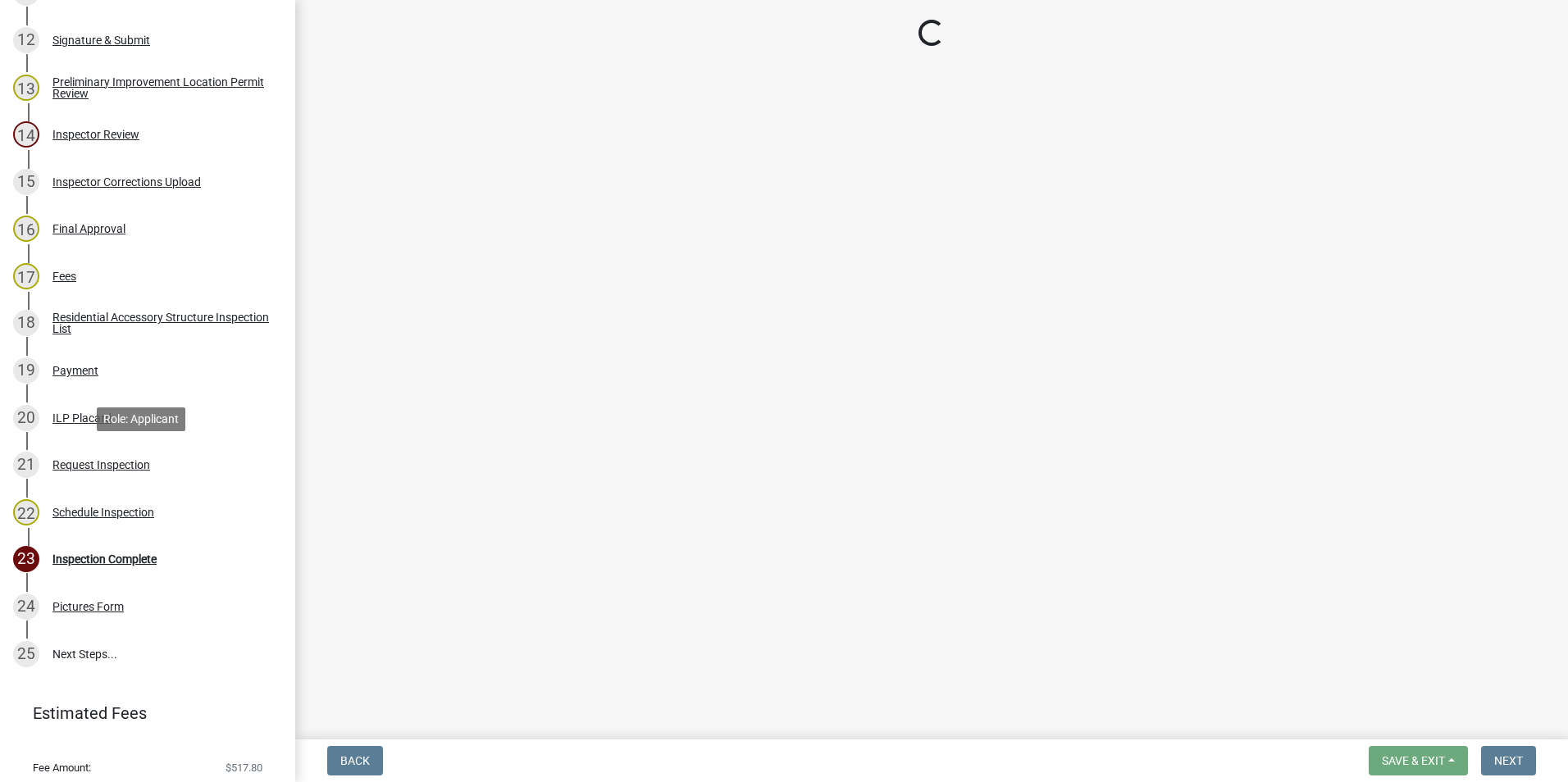 scroll, scrollTop: 0, scrollLeft: 0, axis: both 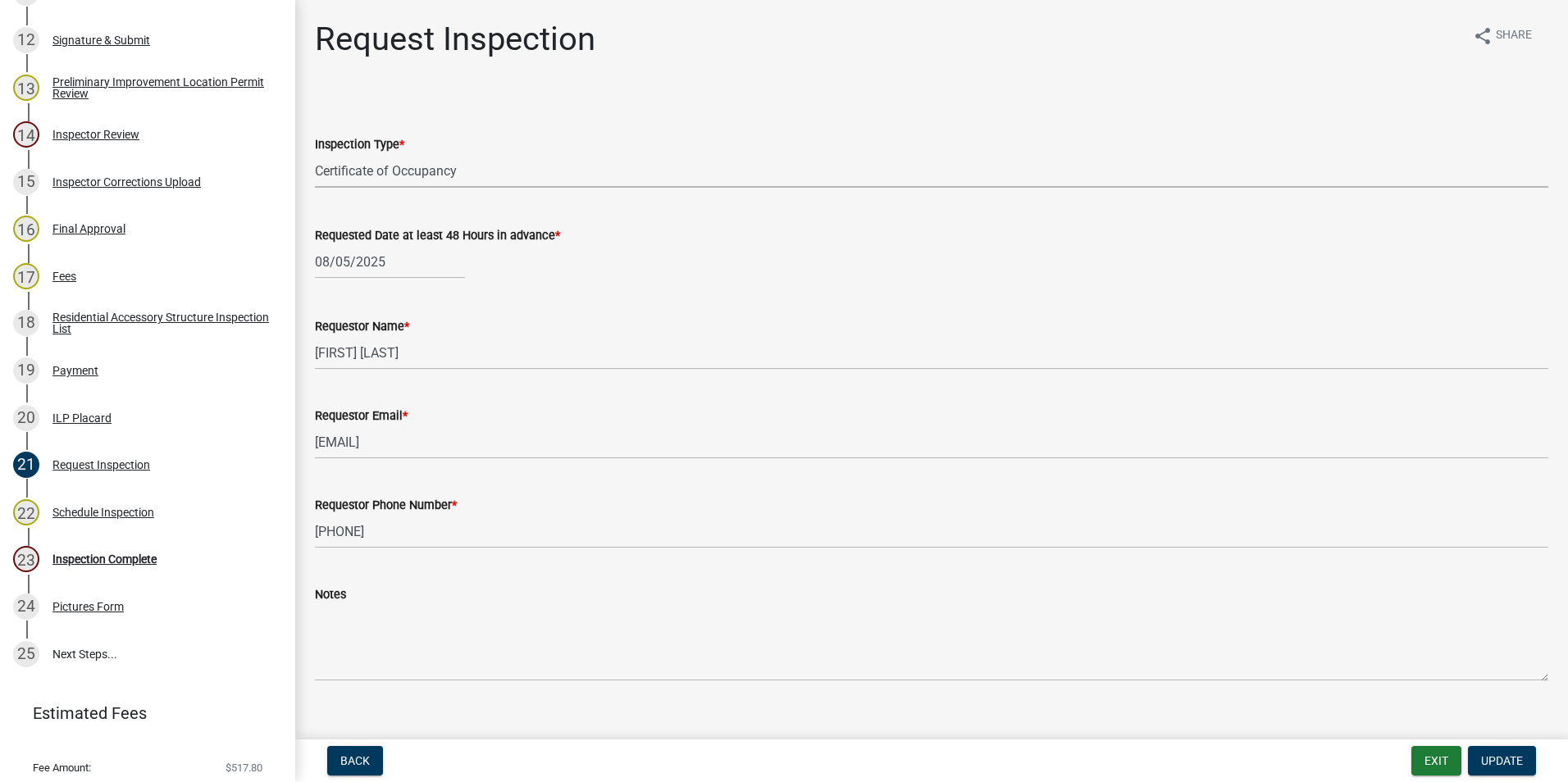 click on "Select Item...   Footer   Hole   Bonding   Underslab   Foundation, Piers, Tie downs     Prewall   Plate   Rough-In(framing, plumbing,electrical)   Reinspect Rough-In   Service   Reinspect Service   Insulation   Extra Inspection   Final   Reinspect Final   Certificate of Occupancy" at bounding box center [932, 170] 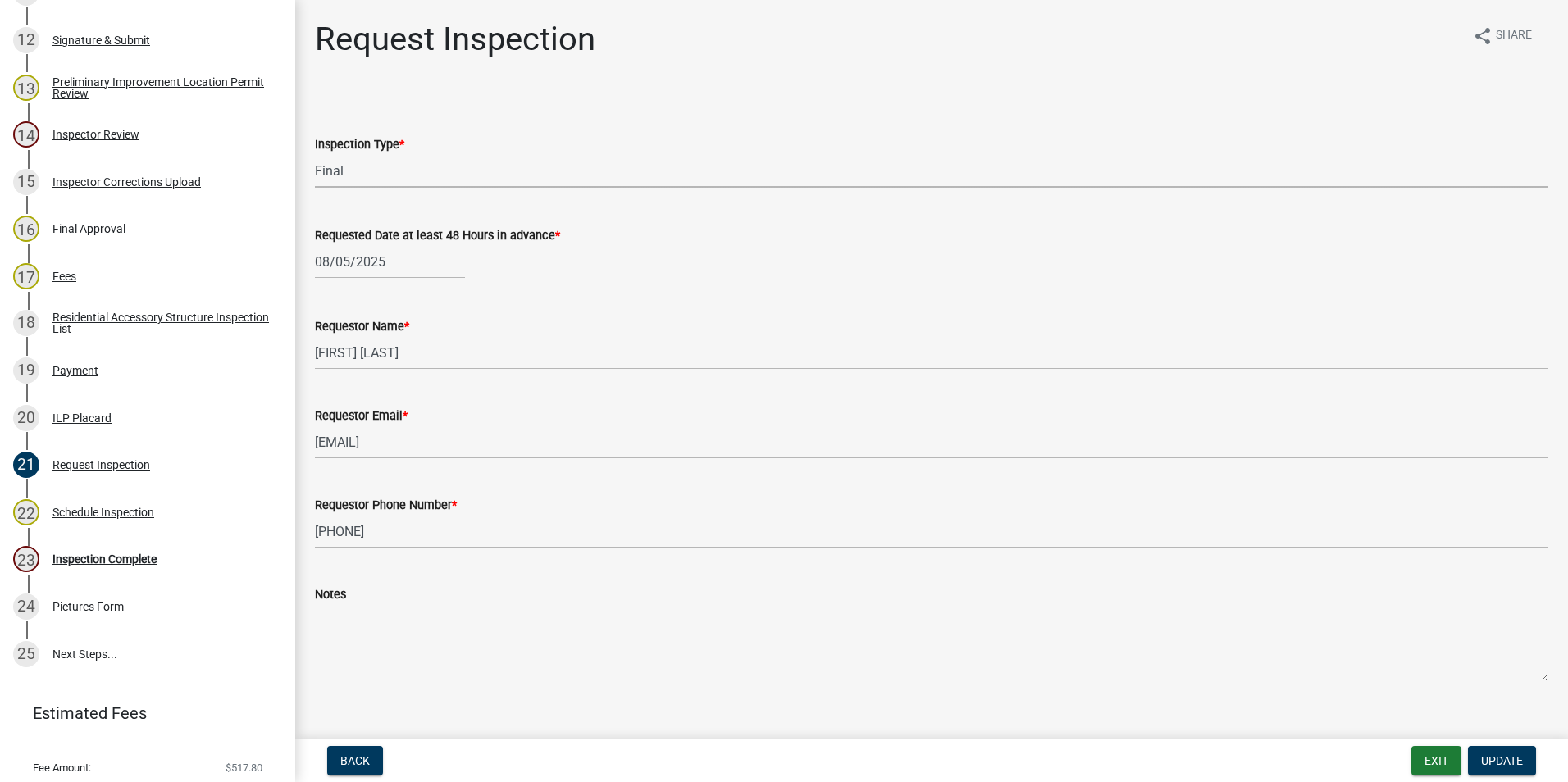 click on "Select Item...   Footer   Hole   Bonding   Underslab   Foundation, Piers, Tie downs     Prewall   Plate   Rough-In(framing, plumbing,electrical)   Reinspect Rough-In   Service   Reinspect Service   Insulation   Extra Inspection   Final   Reinspect Final   Certificate of Occupancy" at bounding box center (932, 170) 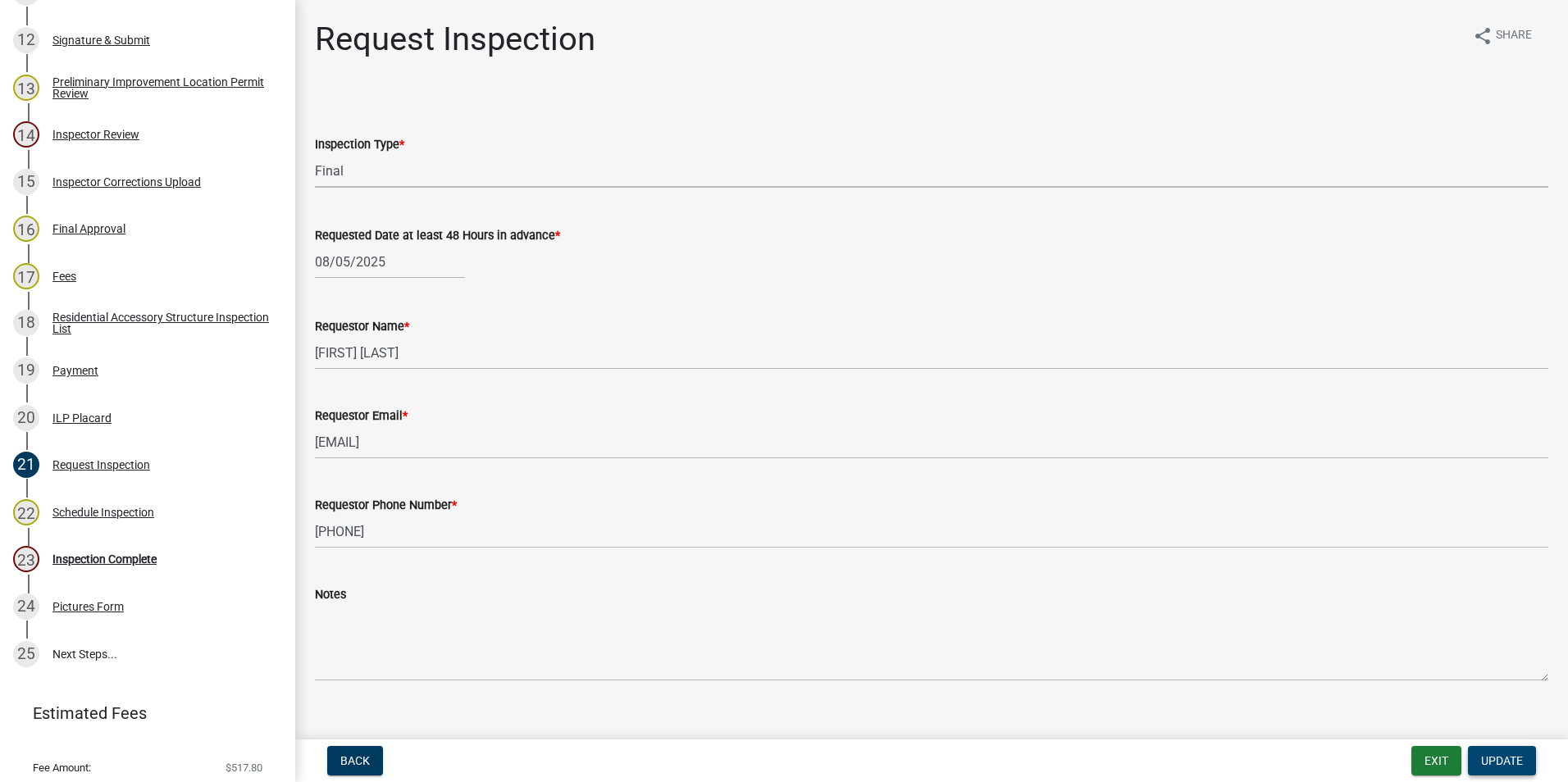 click on "Update" at bounding box center (1502, 761) 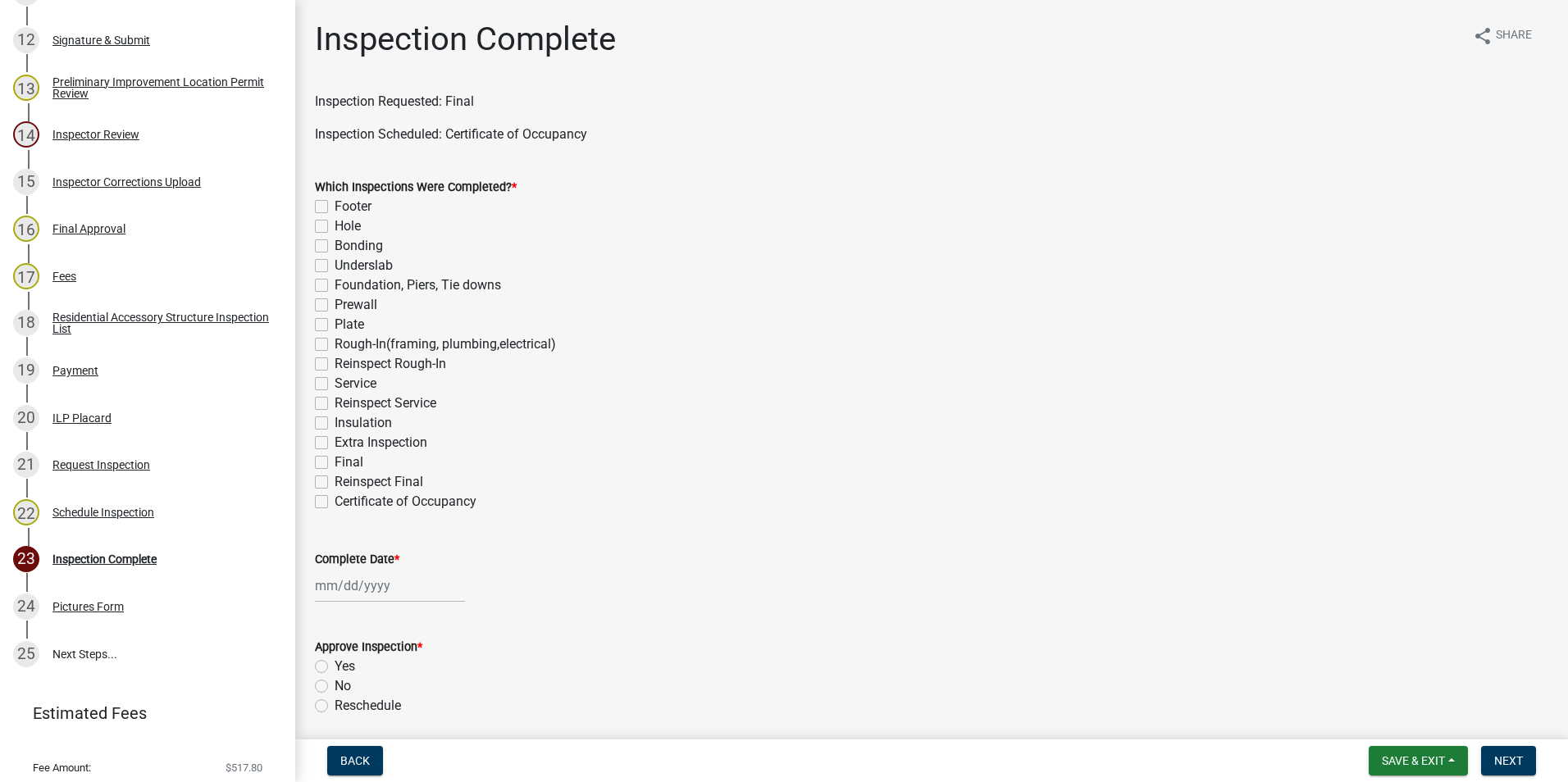 click on "Final" 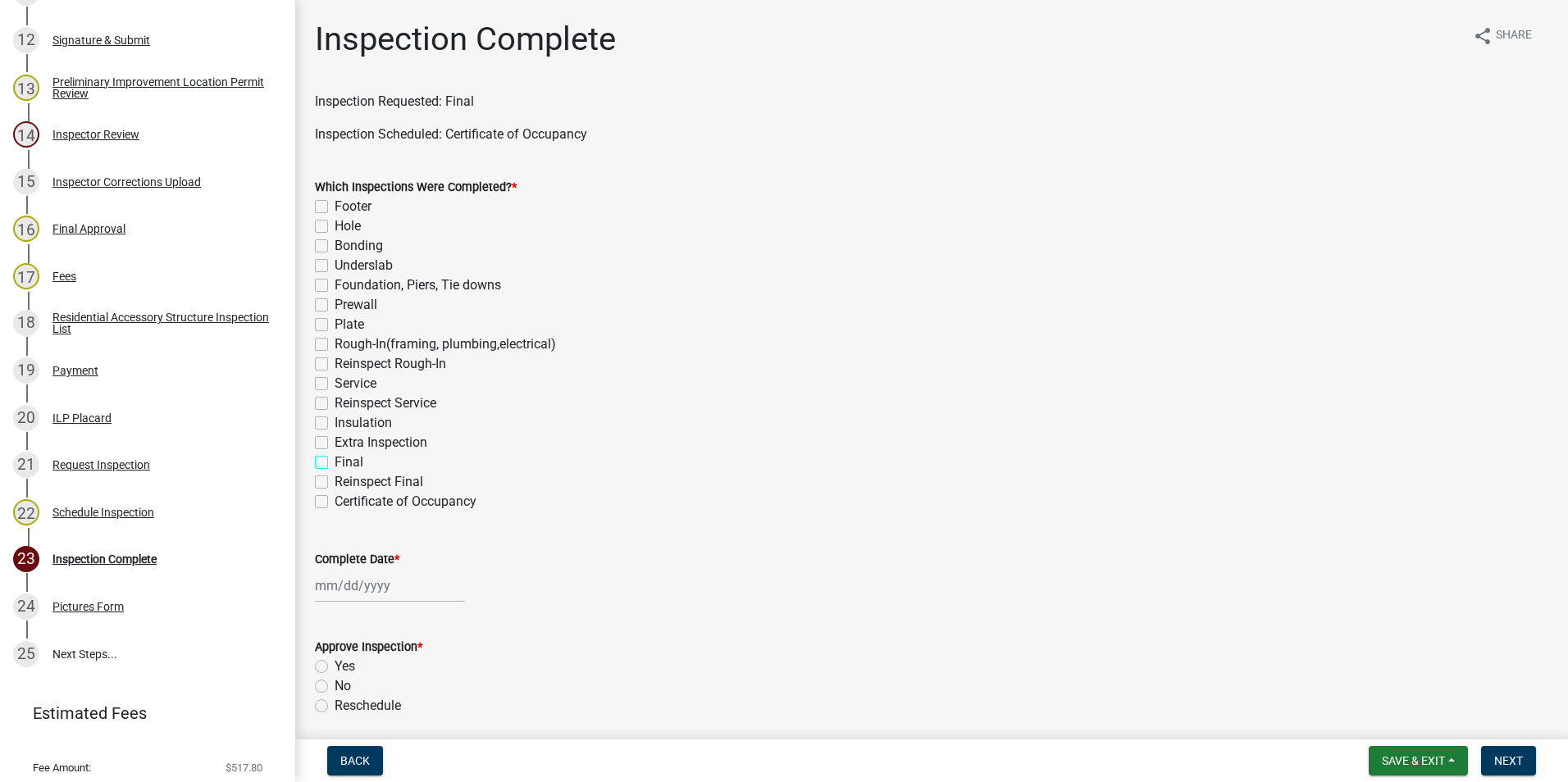 click on "Final" at bounding box center (340, 457) 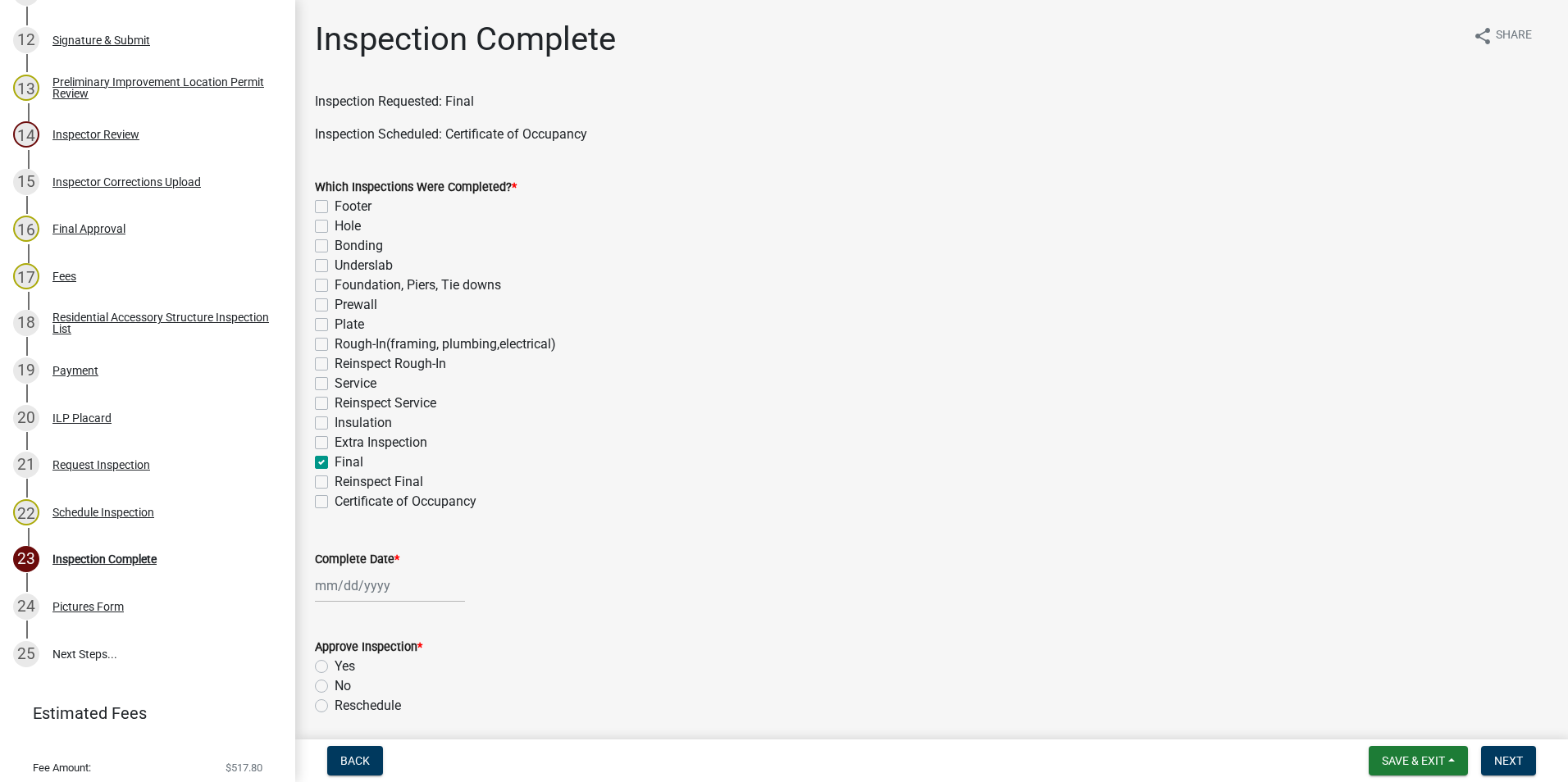 checkbox on "false" 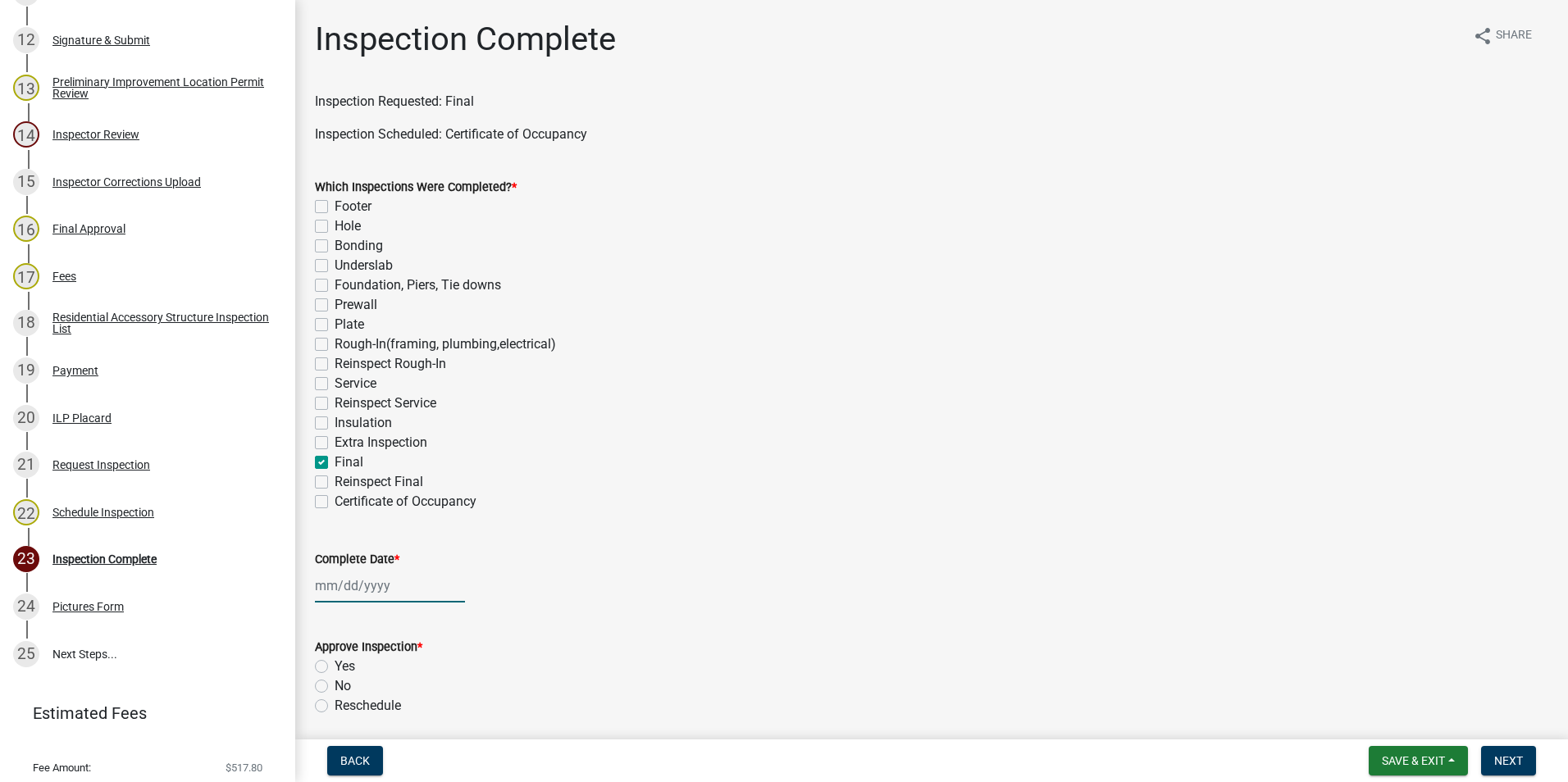 click 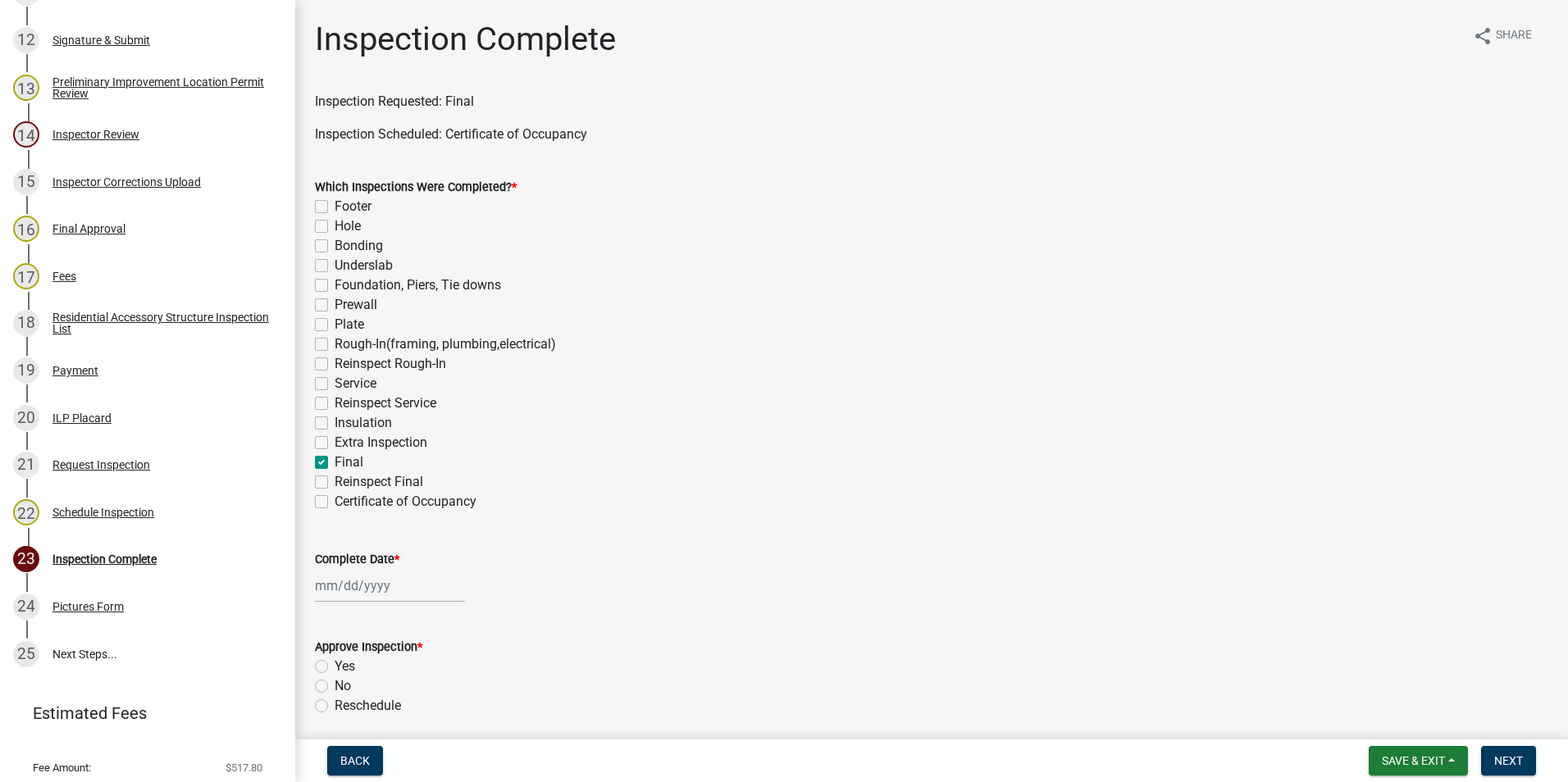 select on "8" 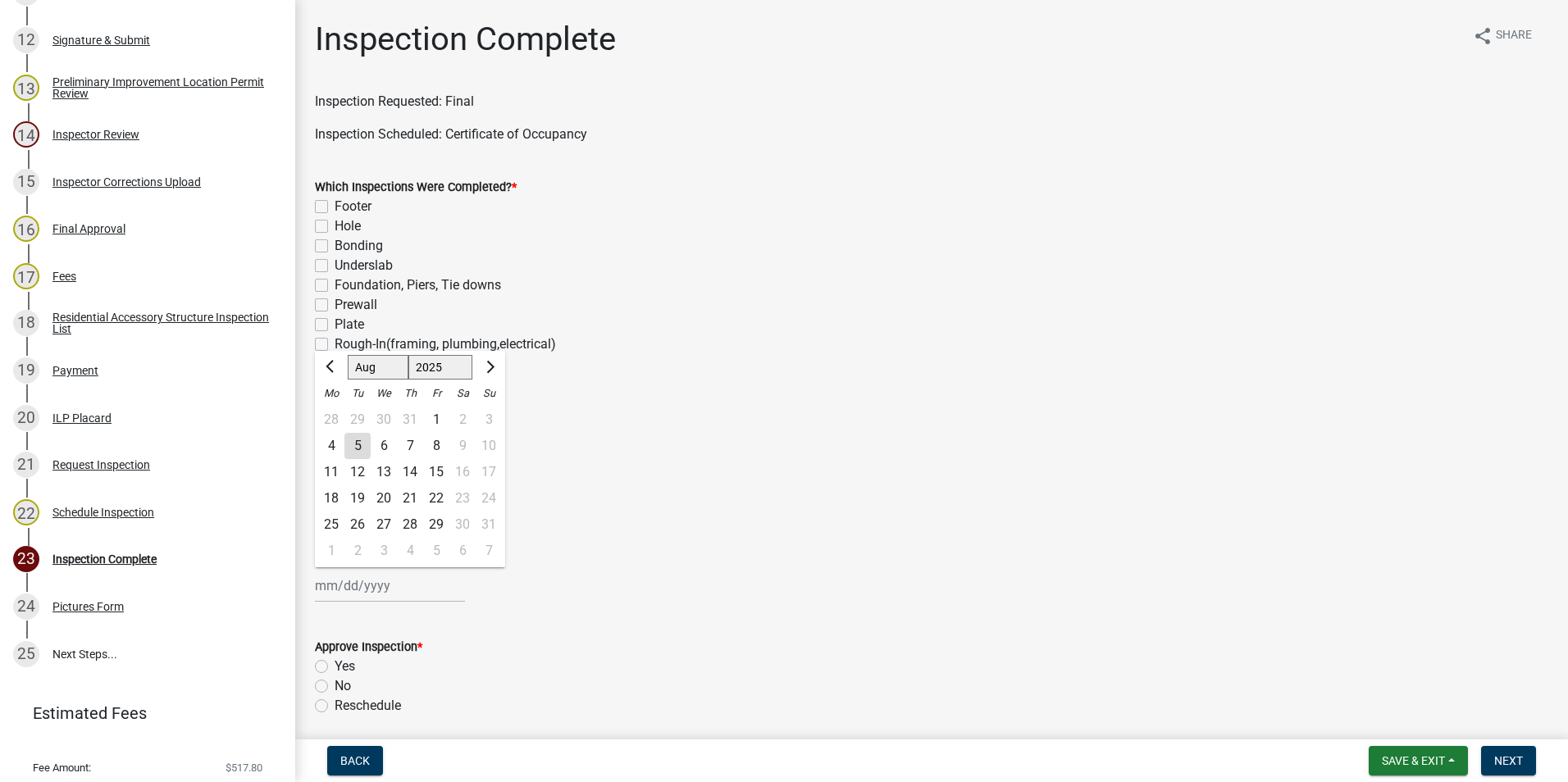 click on "5" 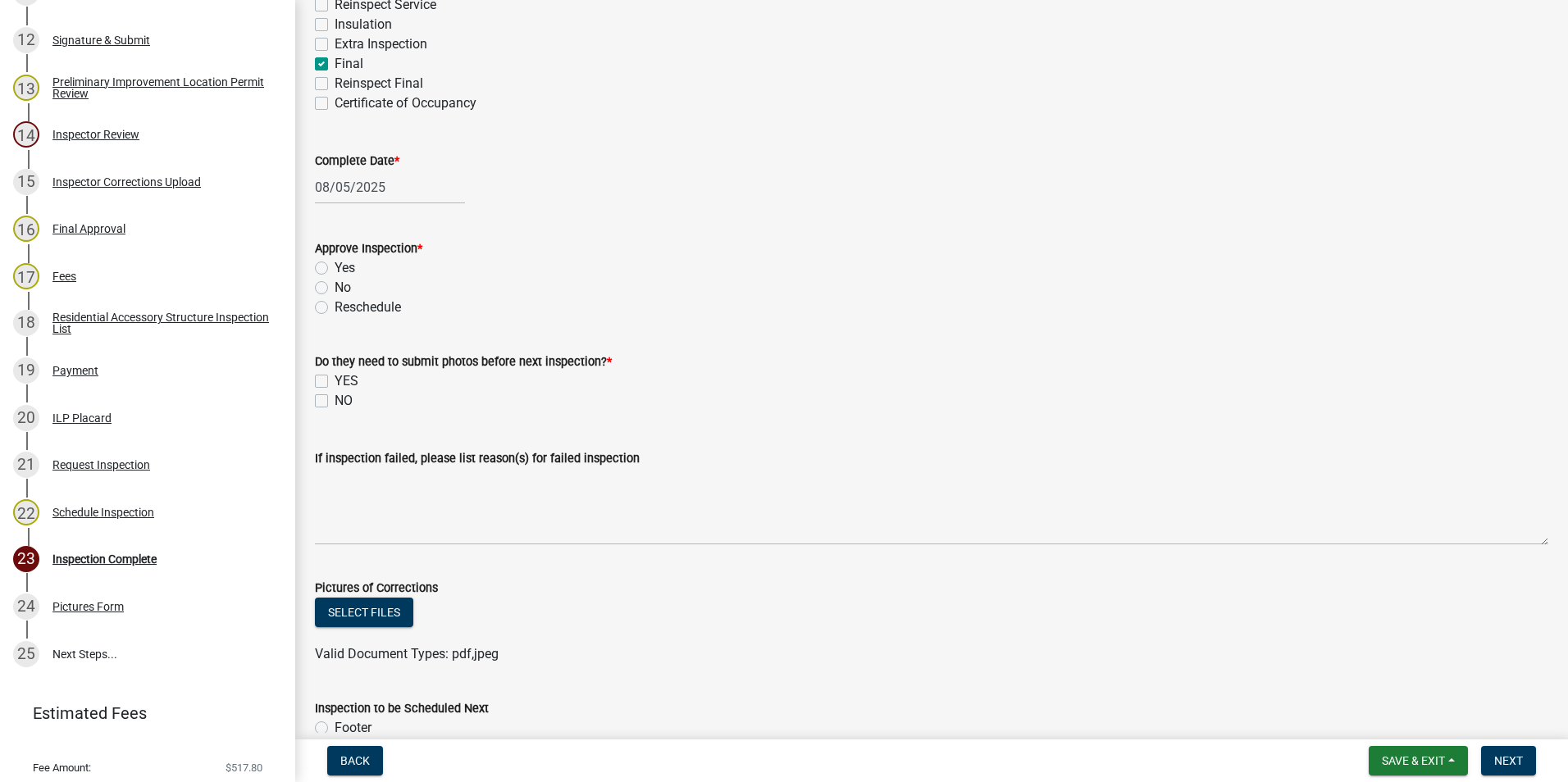 scroll, scrollTop: 410, scrollLeft: 0, axis: vertical 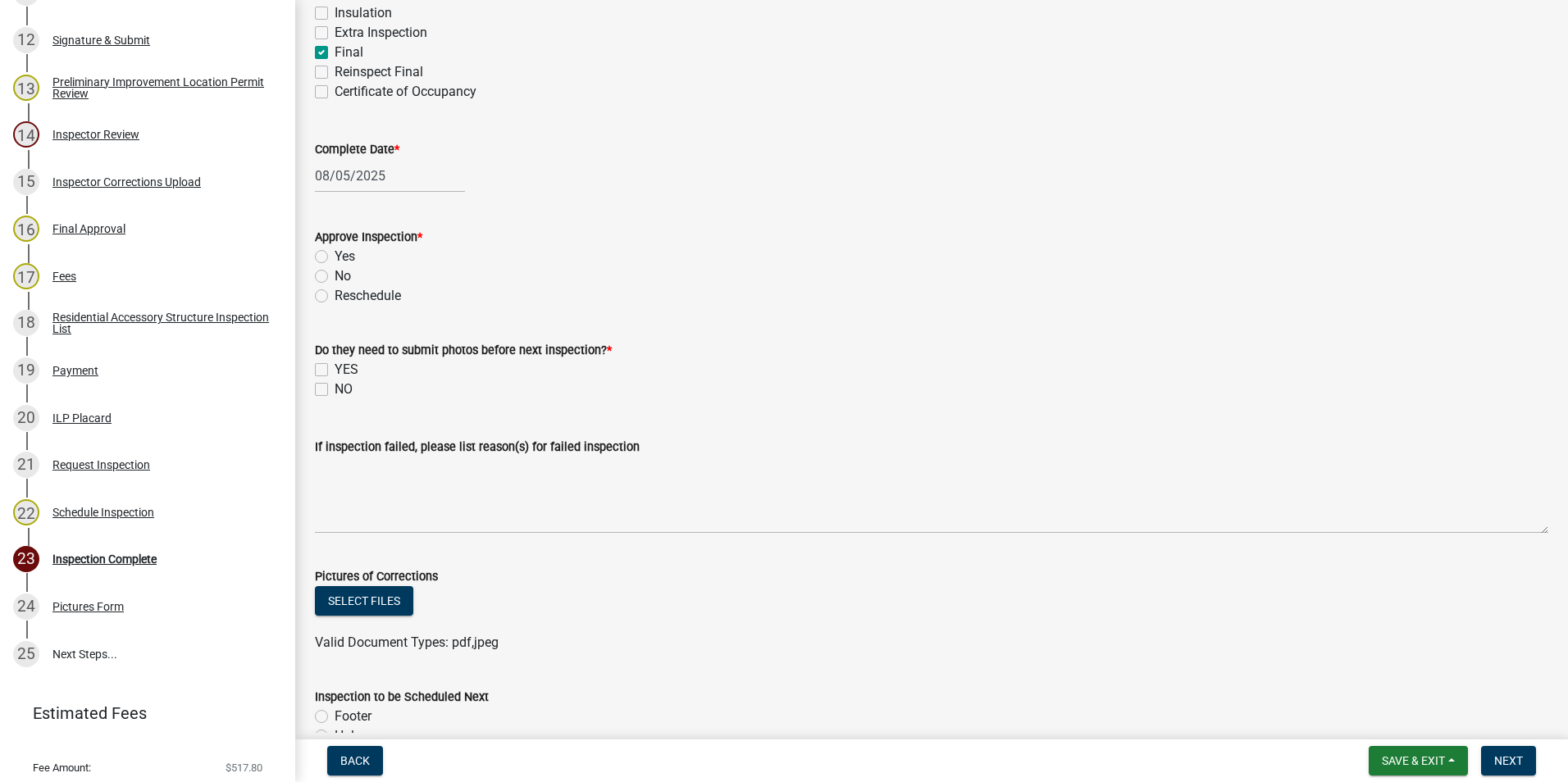 click on "No" 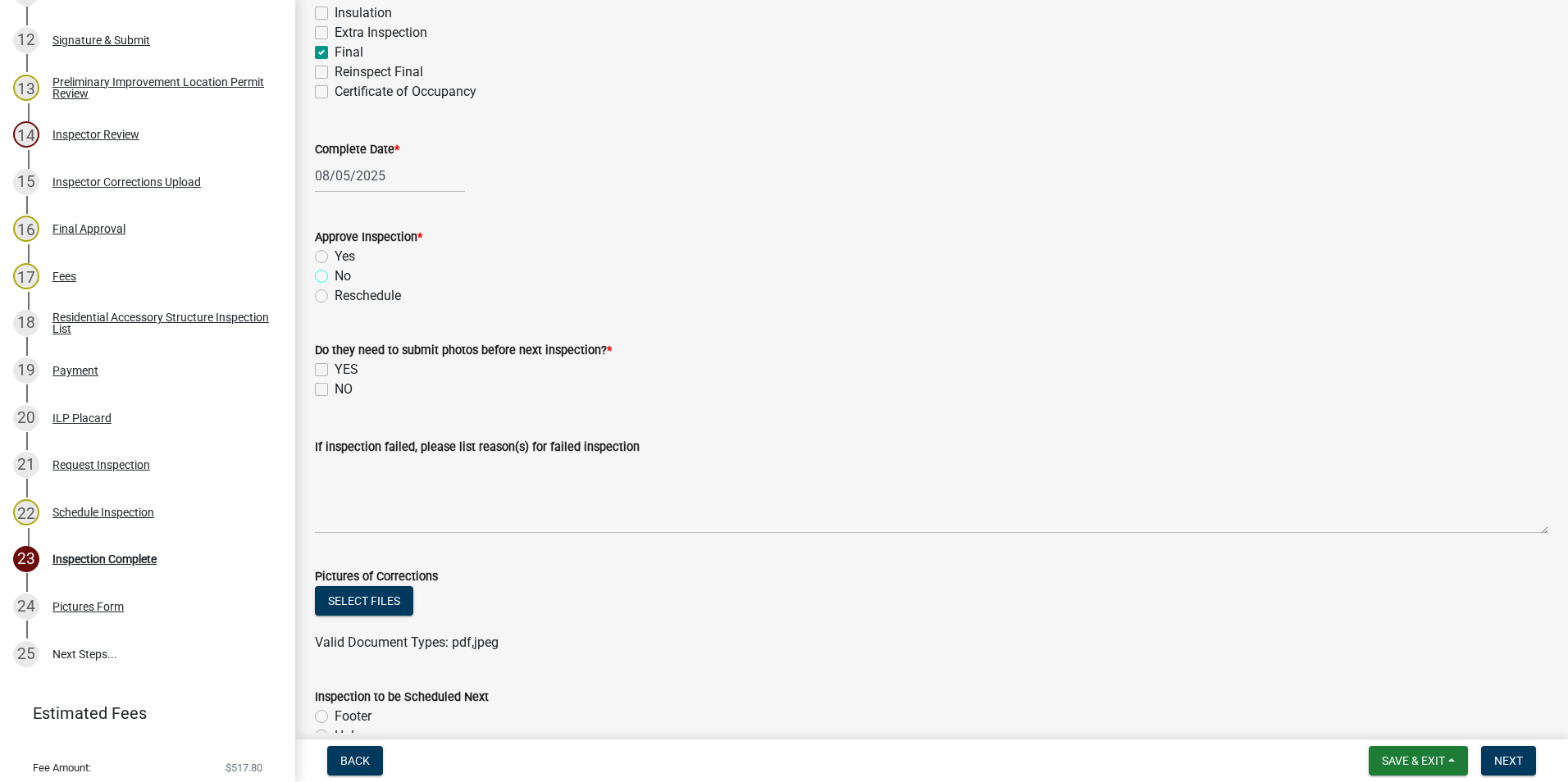 click on "No" at bounding box center (340, 271) 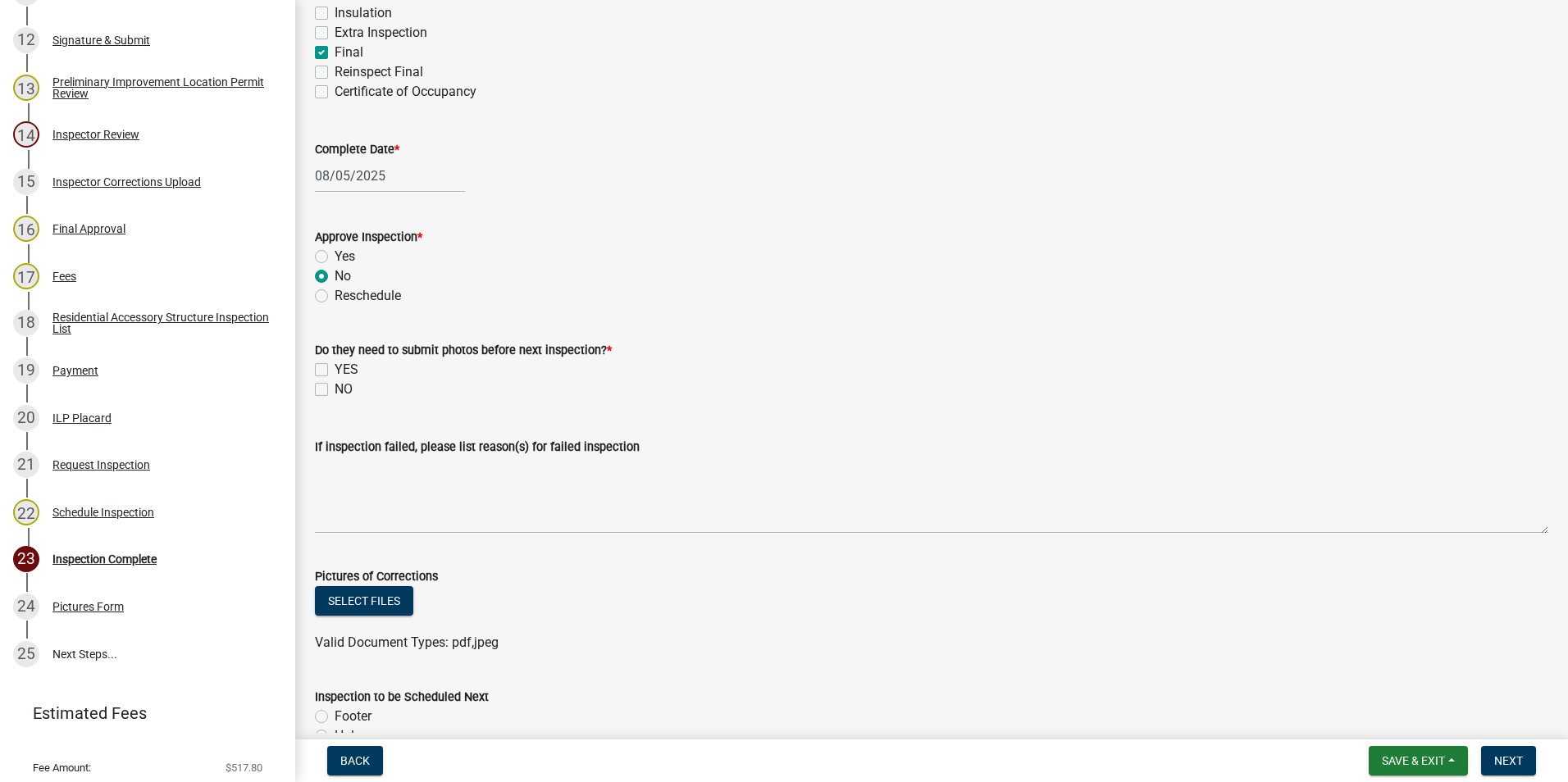 radio on "true" 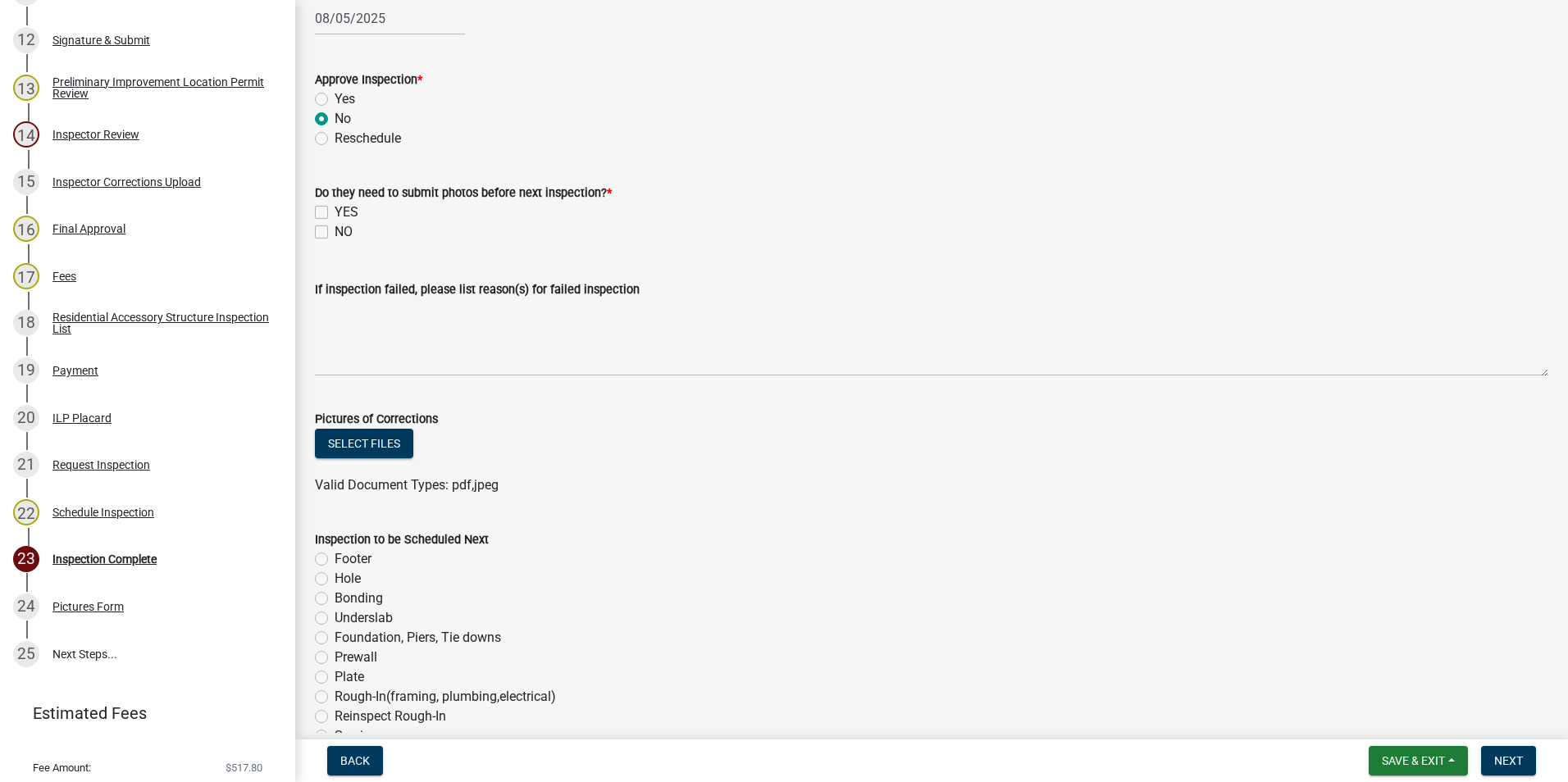 scroll, scrollTop: 574, scrollLeft: 0, axis: vertical 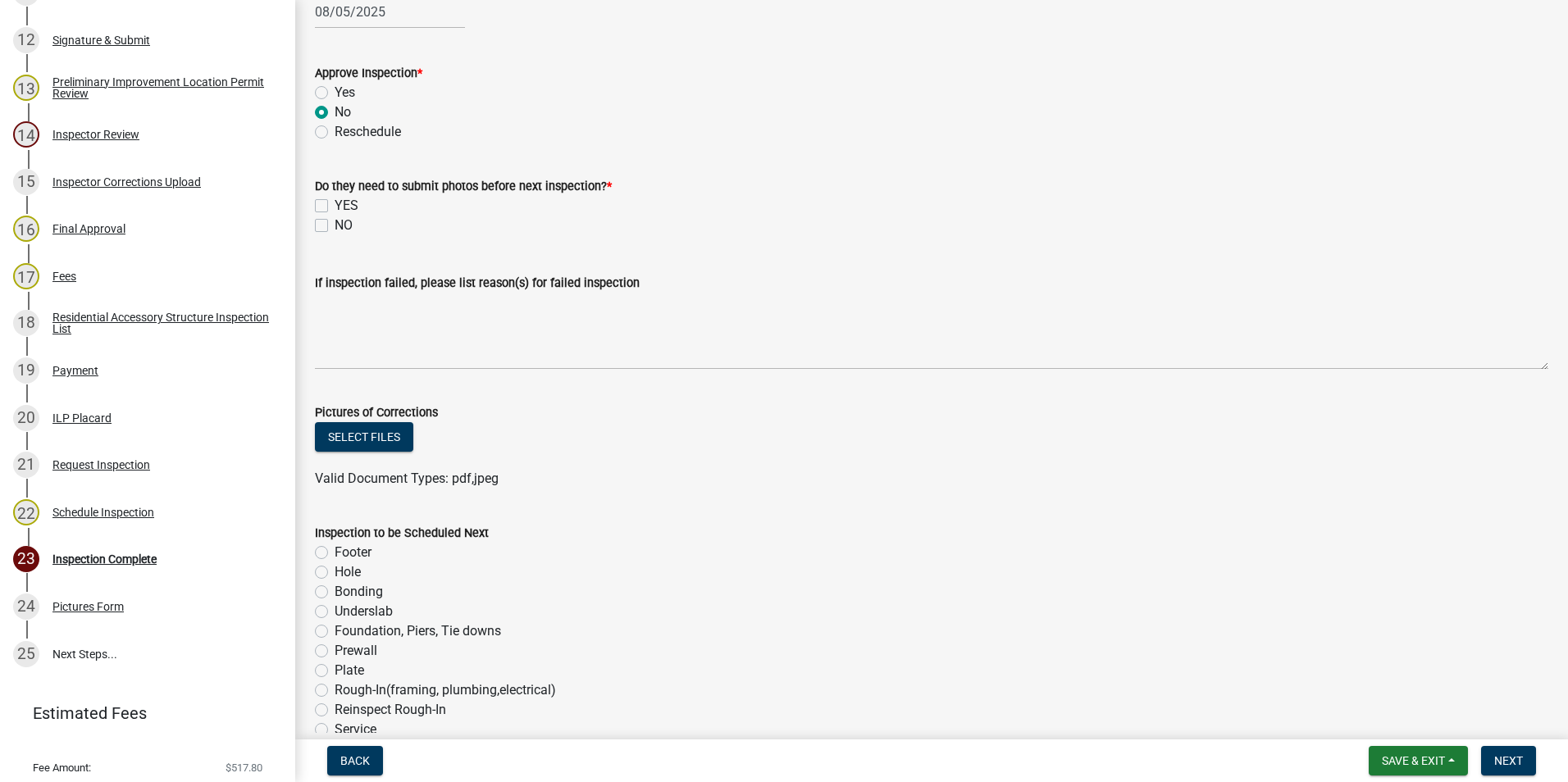 click on "NO" 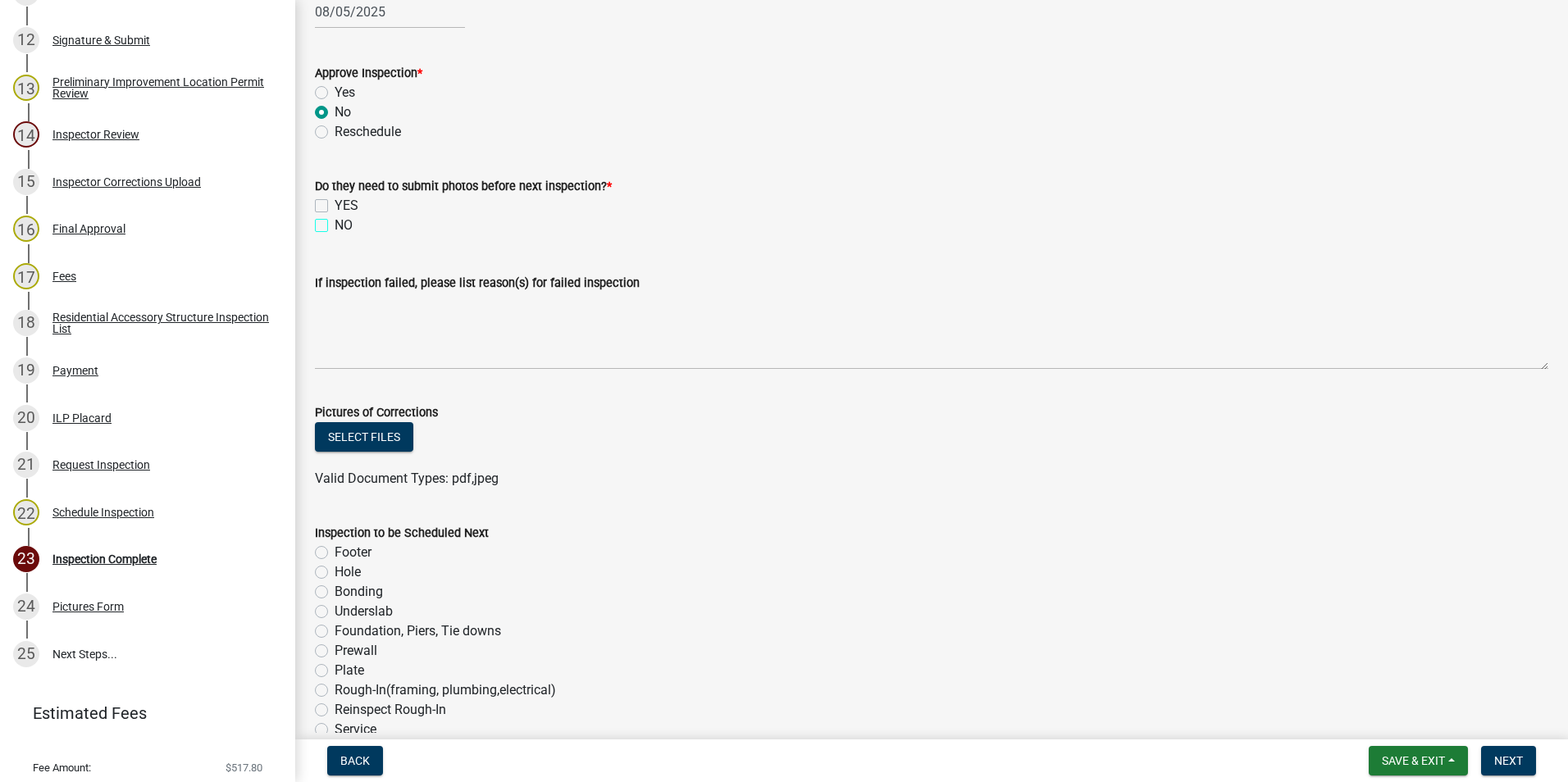 click on "NO" at bounding box center [340, 221] 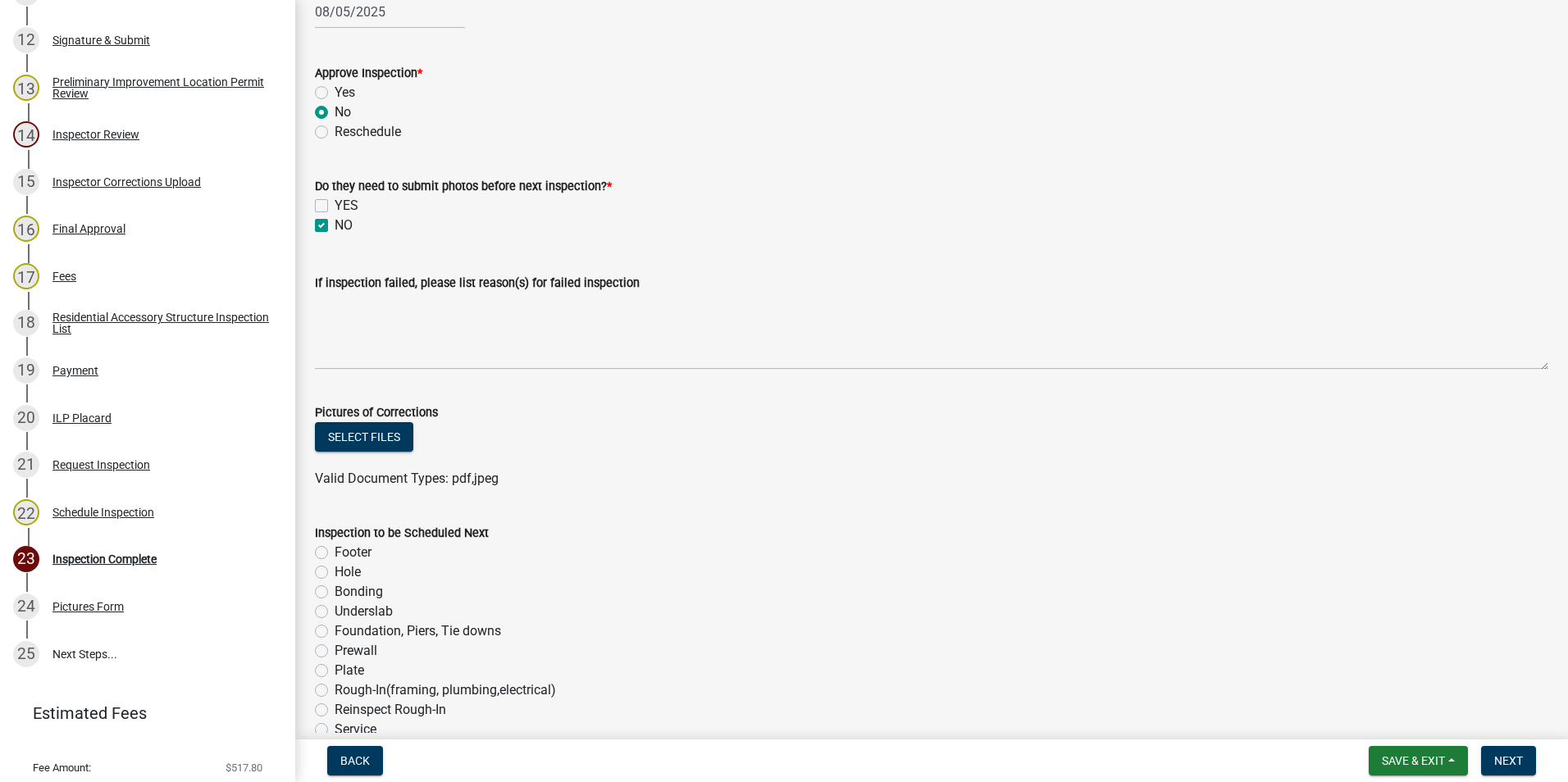 checkbox on "false" 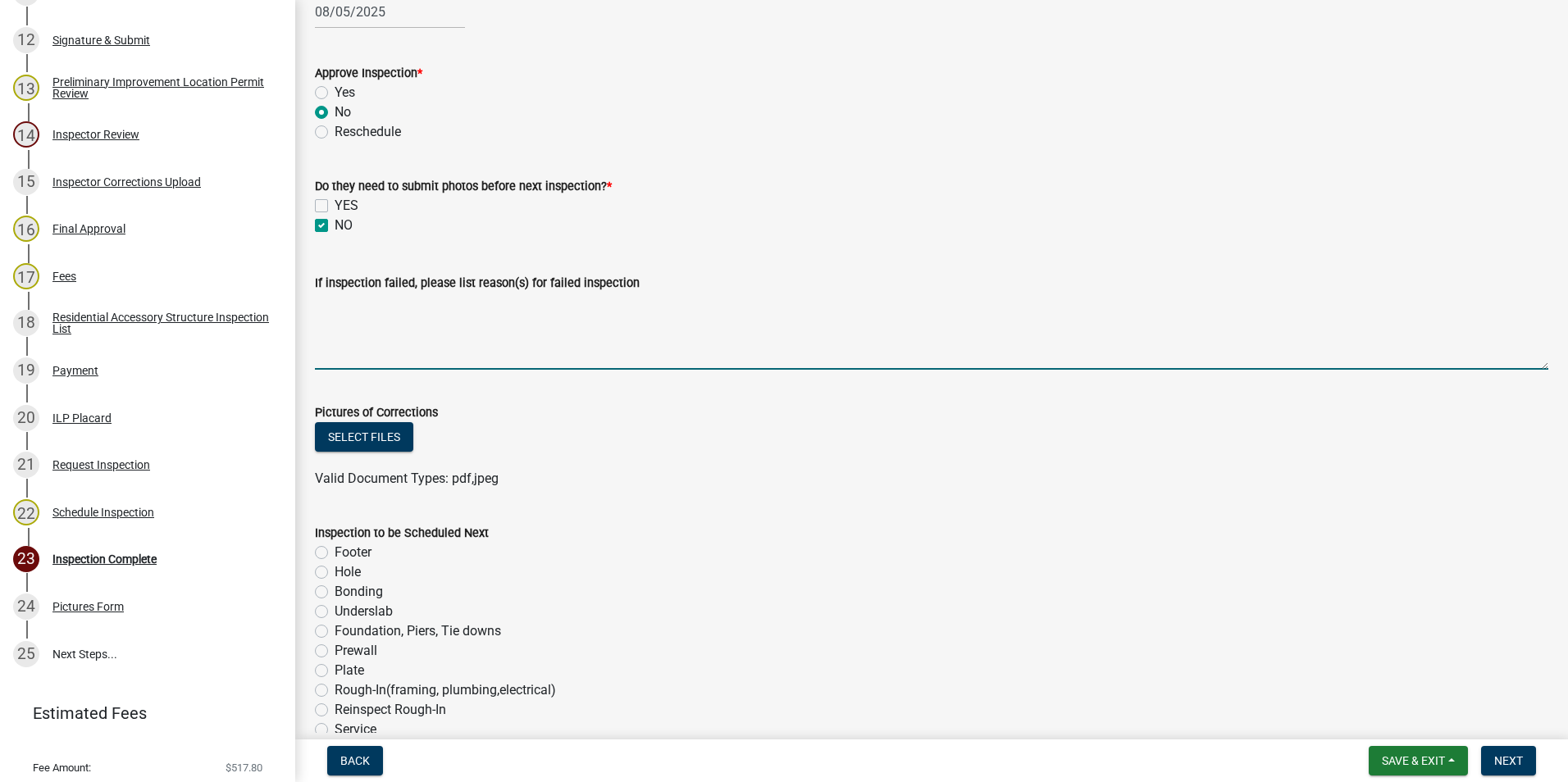 click on "If inspection failed, please list reason(s) for failed inspection" at bounding box center (932, 331) 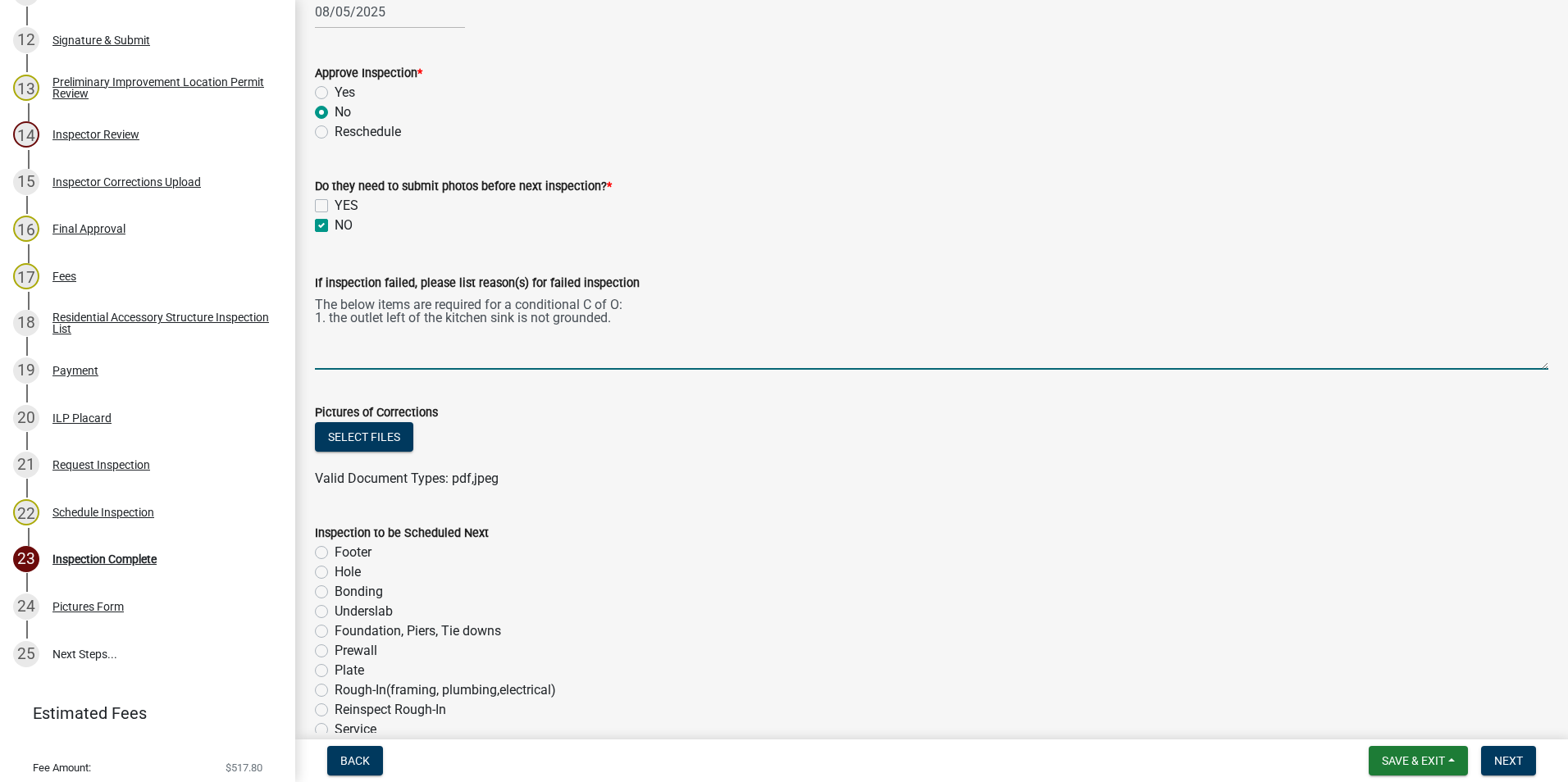 click on "The below items are required for a conditional C of O:
1. the outlet left of the kitchen sink is not grounded." at bounding box center [932, 331] 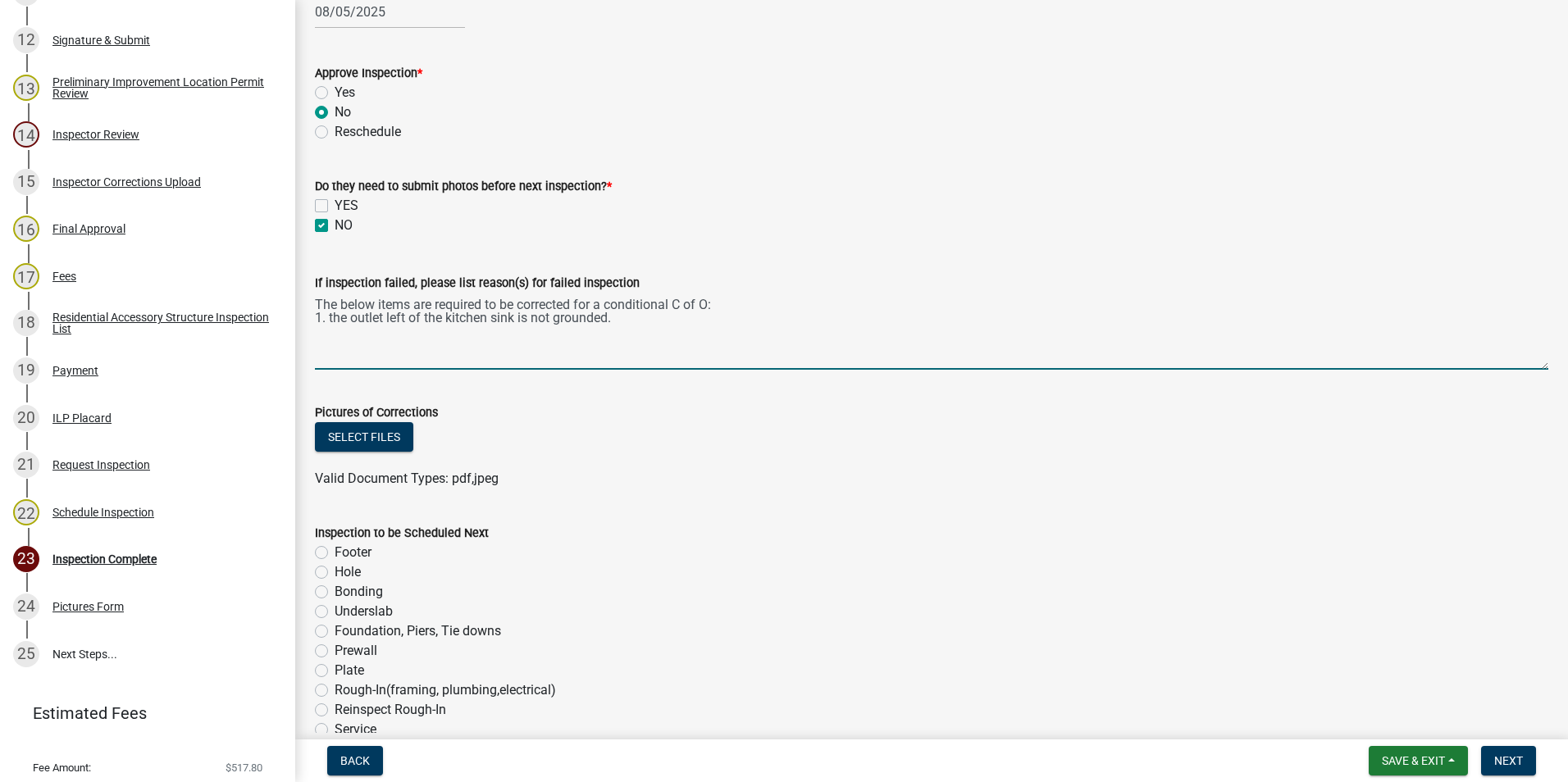 click on "The below items are required to be corrected for a conditional C of O:
1. the outlet left of the kitchen sink is not grounded." at bounding box center [932, 331] 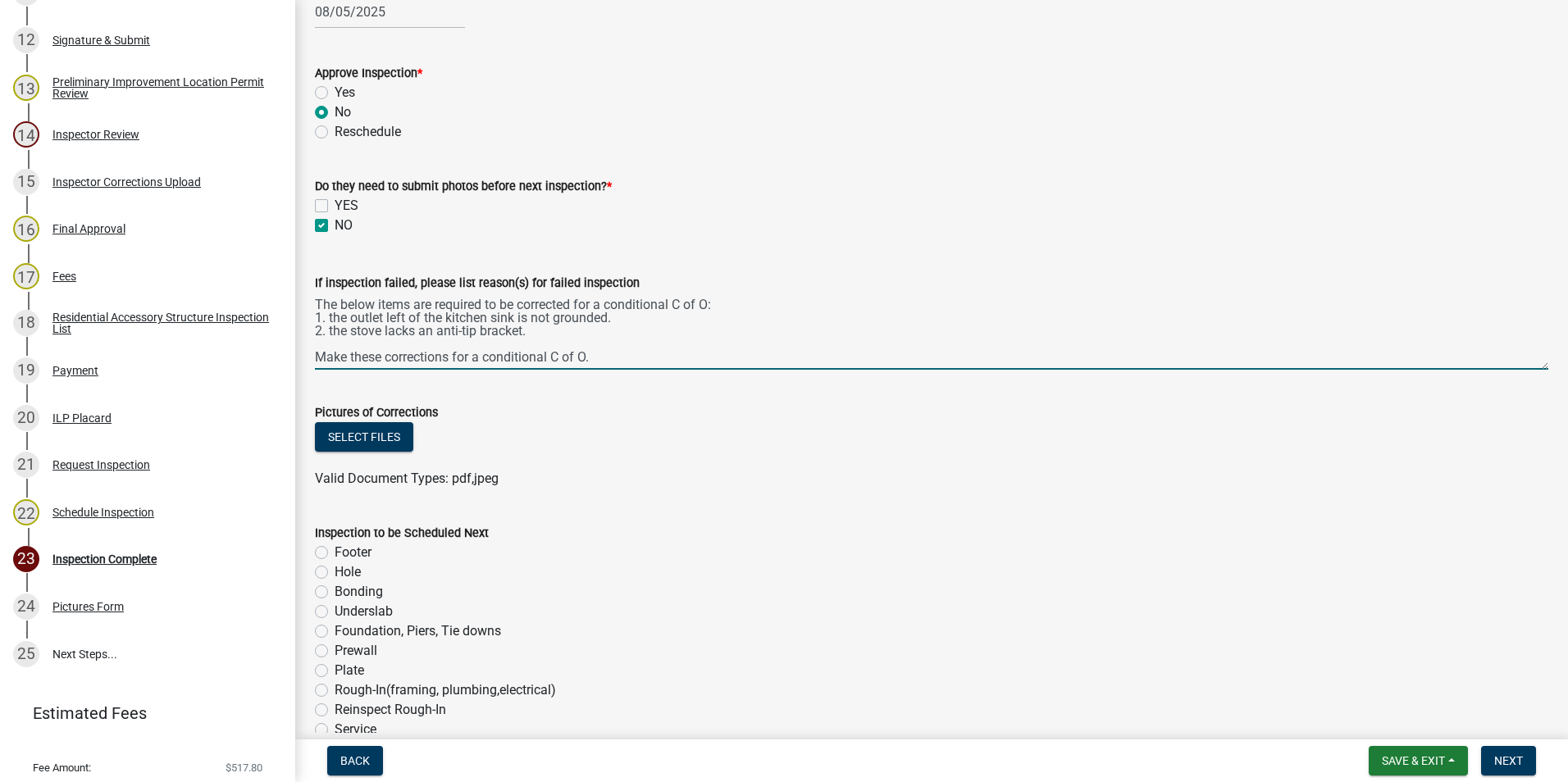 scroll, scrollTop: 21, scrollLeft: 0, axis: vertical 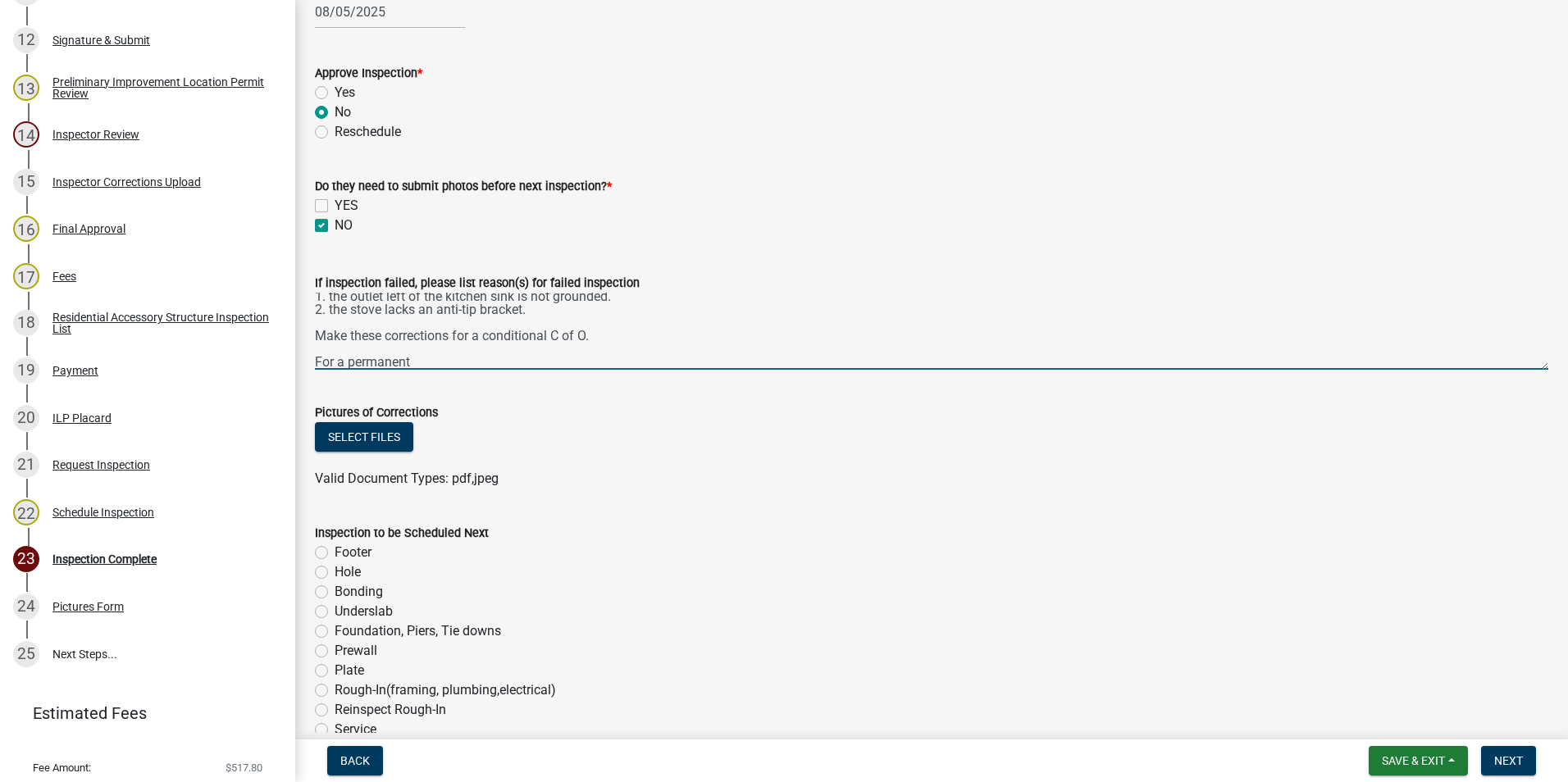 click on "The below items are required to be corrected for a conditional C of O:
1. the outlet left of the kitchen sink is not grounded.
2. the stove lacks an anti-tip bracket.
Make these corrections for a conditional C of O.
For a permanent" at bounding box center [932, 331] 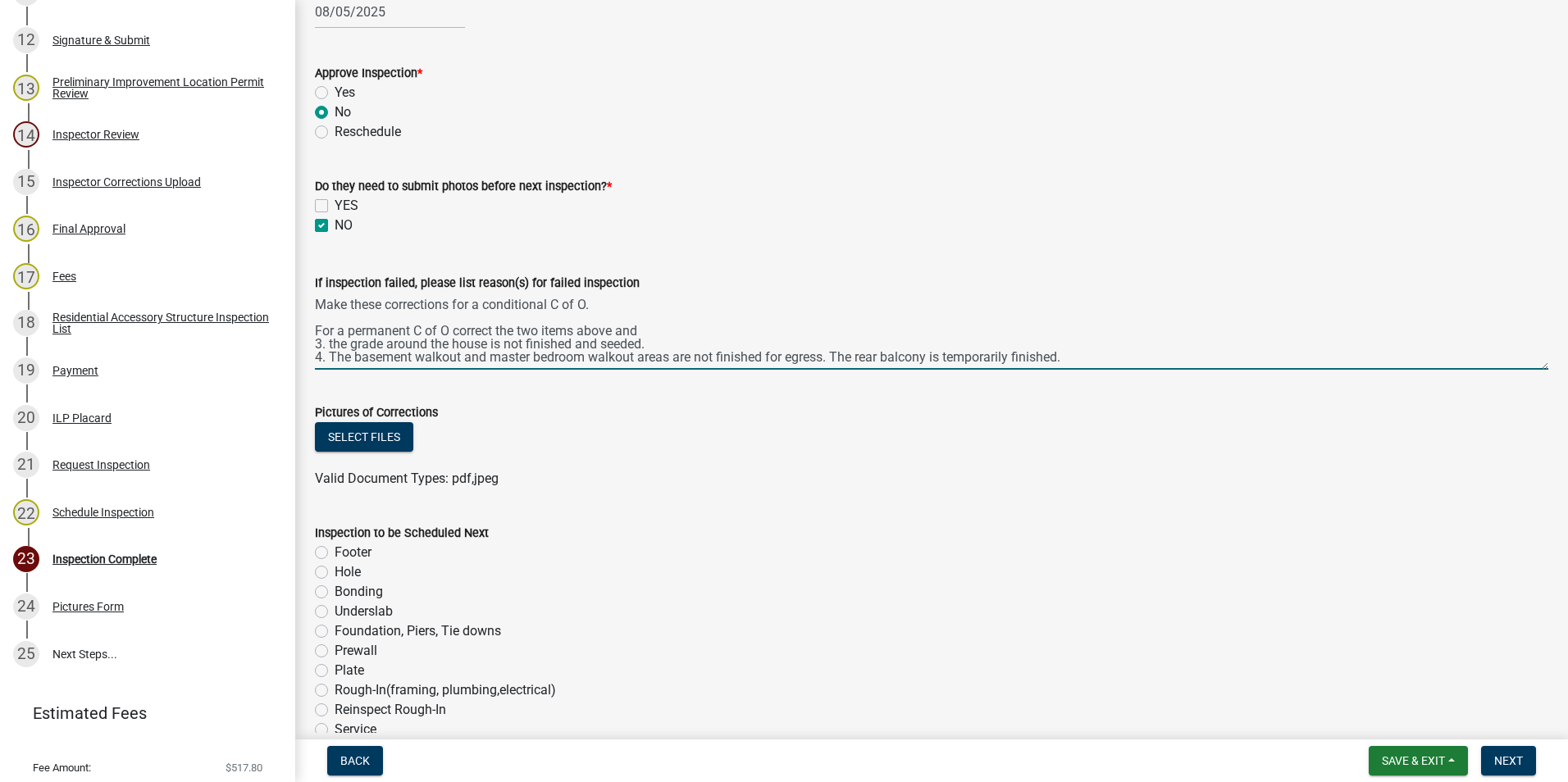 scroll, scrollTop: 74, scrollLeft: 0, axis: vertical 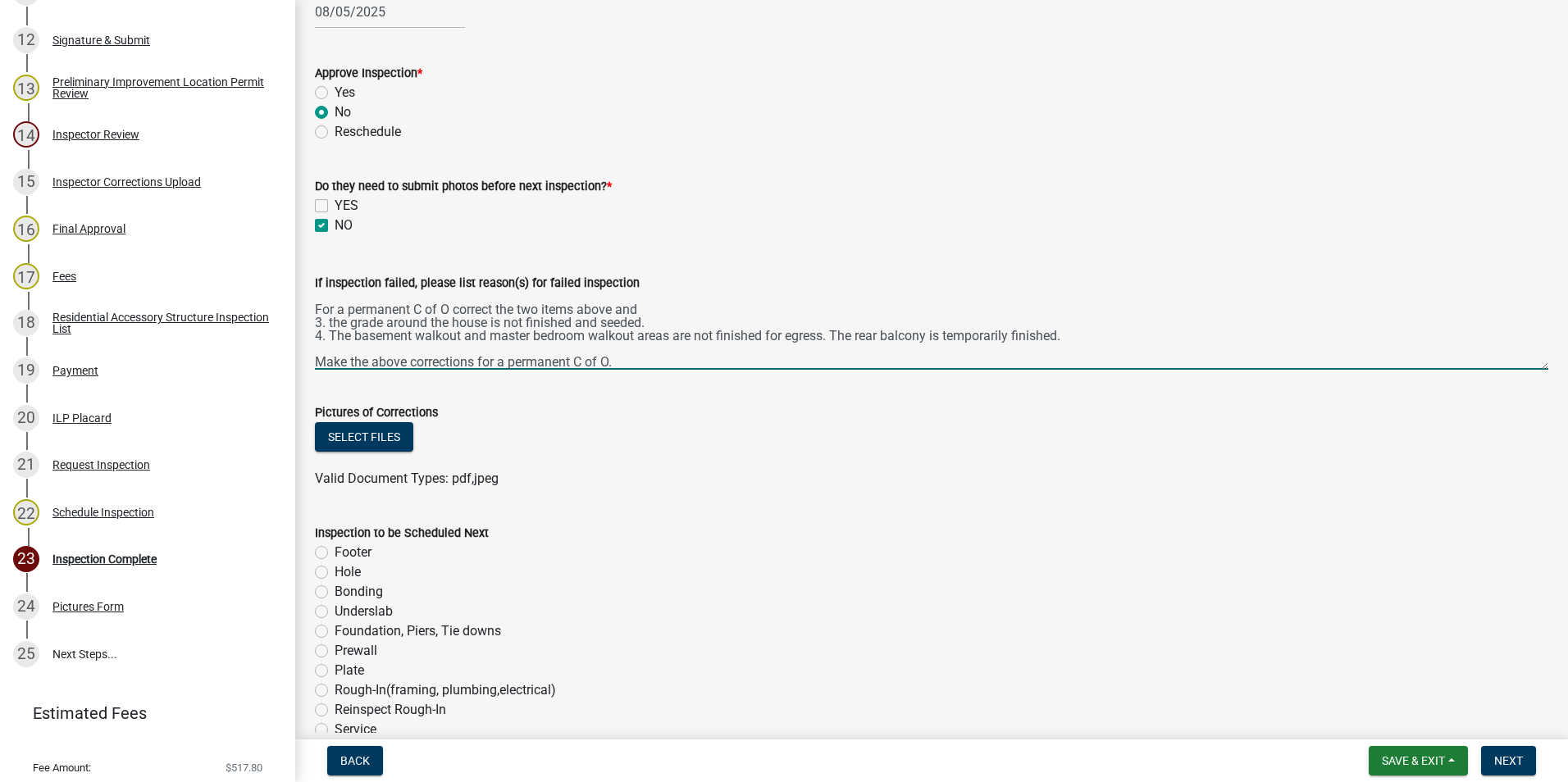 click on "The below items are required to be corrected for a conditional C of O:
1. the outlet left of the kitchen sink is not grounded.
2. the stove lacks an anti-tip bracket.
Make these corrections for a conditional C of O.
For a permanent C of O correct the two items above and
3. the grade around the house is not finished and seeded.
4. The basement walkout and master bedroom walkout areas are not finished for egress. The rear balcony is temporarily finished.
Make the above corrections for a permanent C of O." at bounding box center (932, 331) 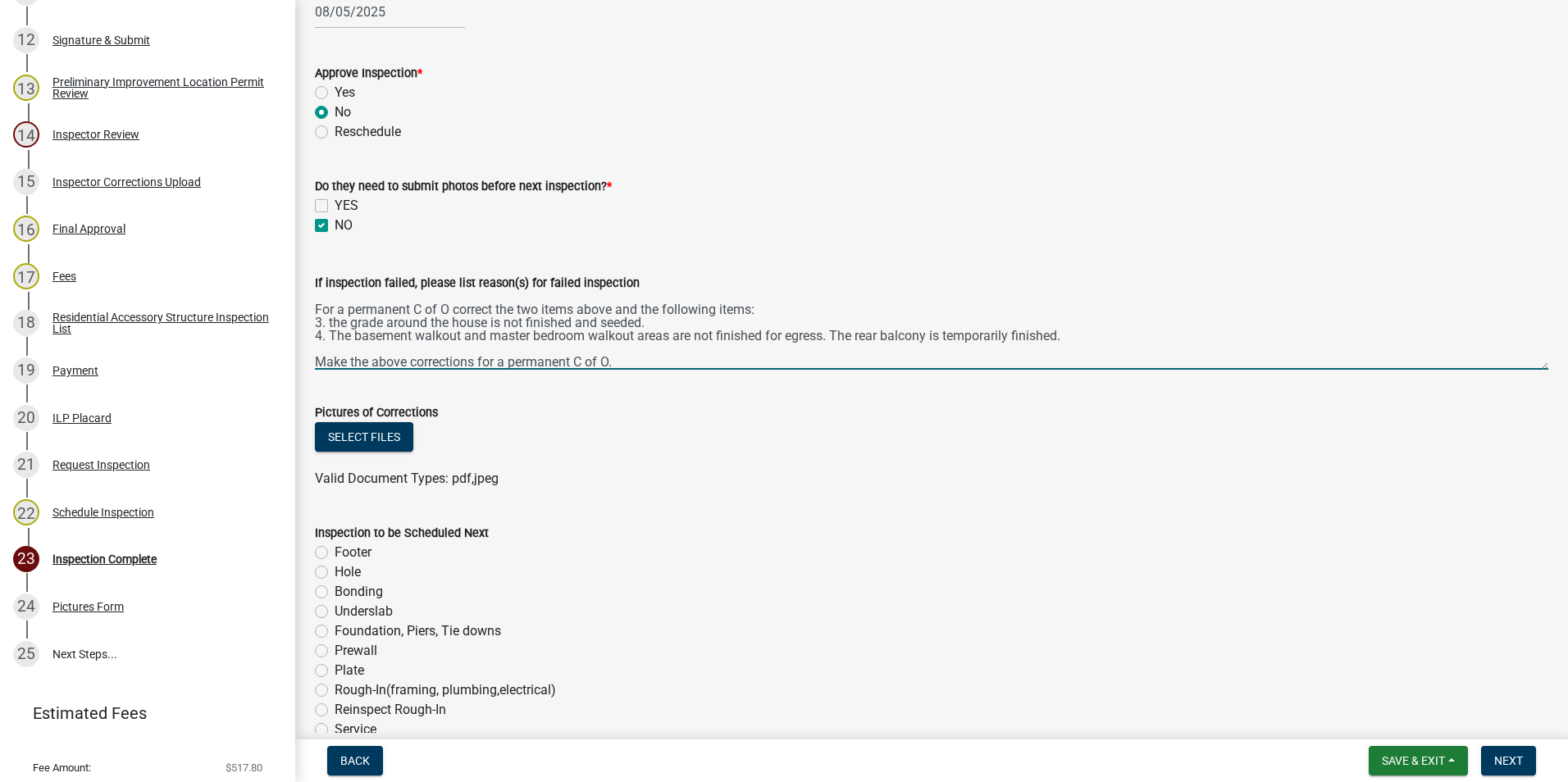 scroll, scrollTop: 0, scrollLeft: 0, axis: both 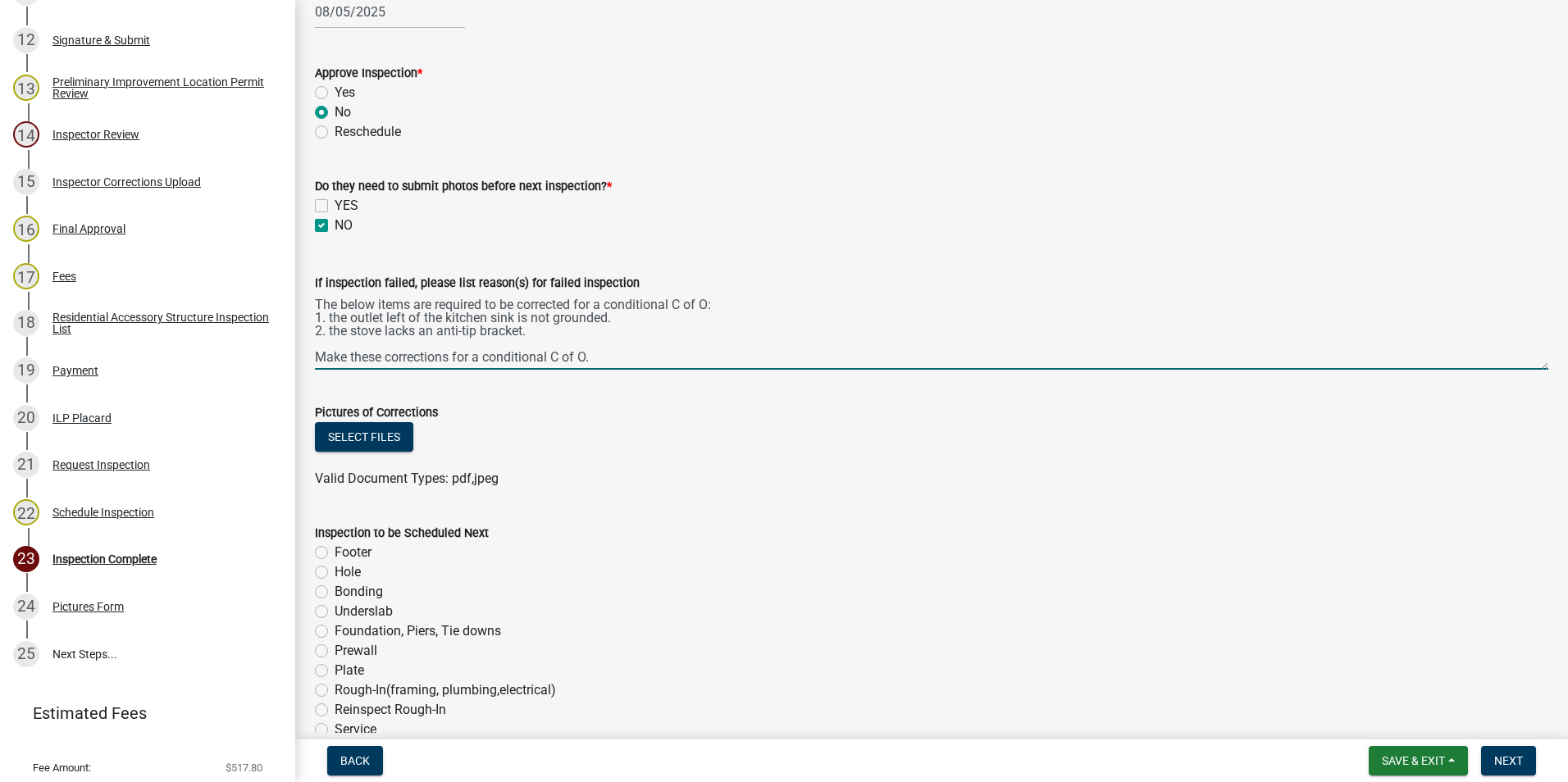 click on "The below items are required to be corrected for a conditional C of O:
1. the outlet left of the kitchen sink is not grounded.
2. the stove lacks an anti-tip bracket.
Make these corrections for a conditional C of O.
For a permanent C of O correct the two items above and the following items:
3. the grade around the house is not finished and seeded.
4. The basement walkout and master bedroom walkout areas are not finished for egress. The rear balcony is temporarily finished.
Make the above corrections for a permanent C of O." at bounding box center [932, 331] 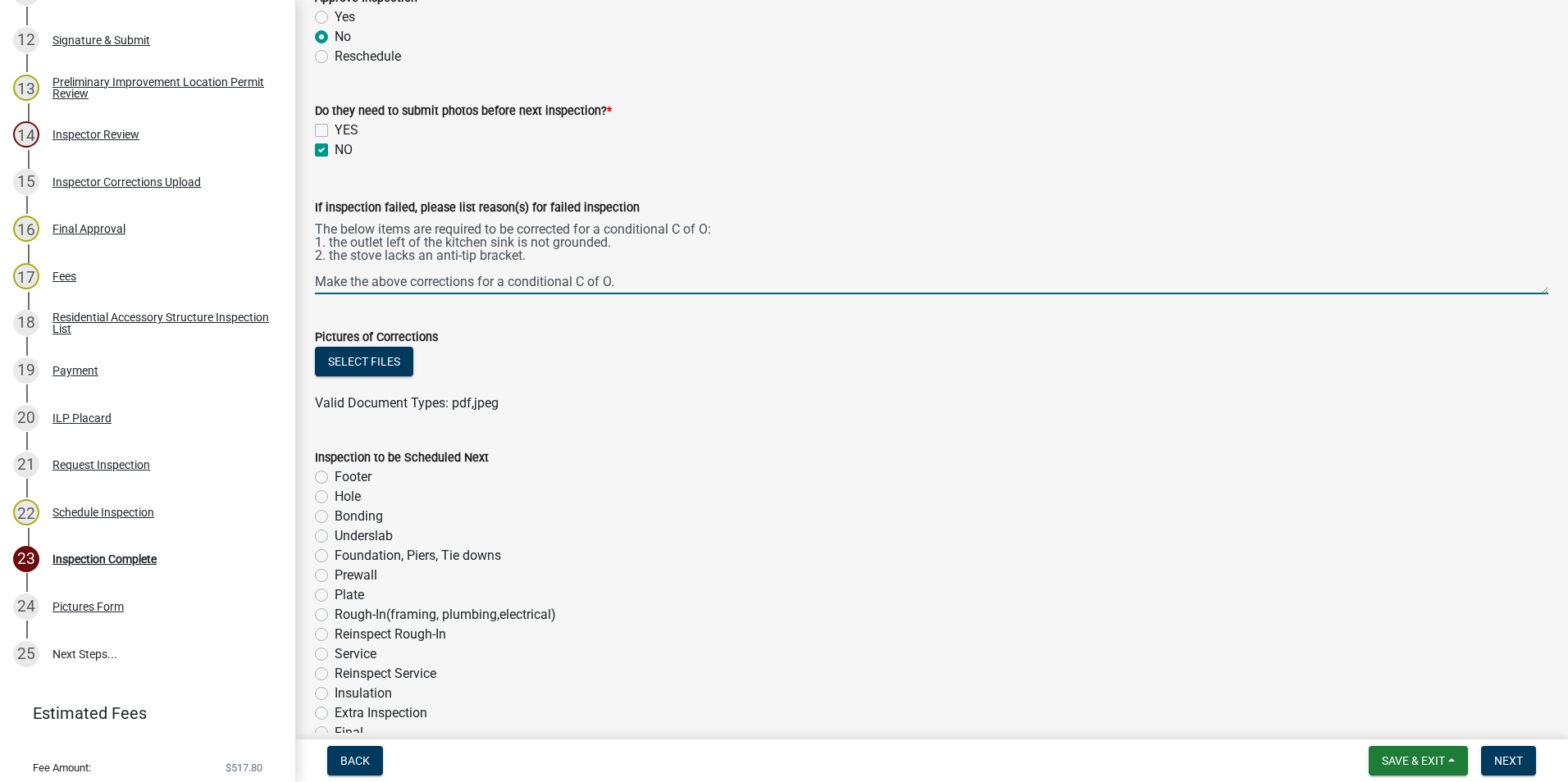 scroll, scrollTop: 656, scrollLeft: 0, axis: vertical 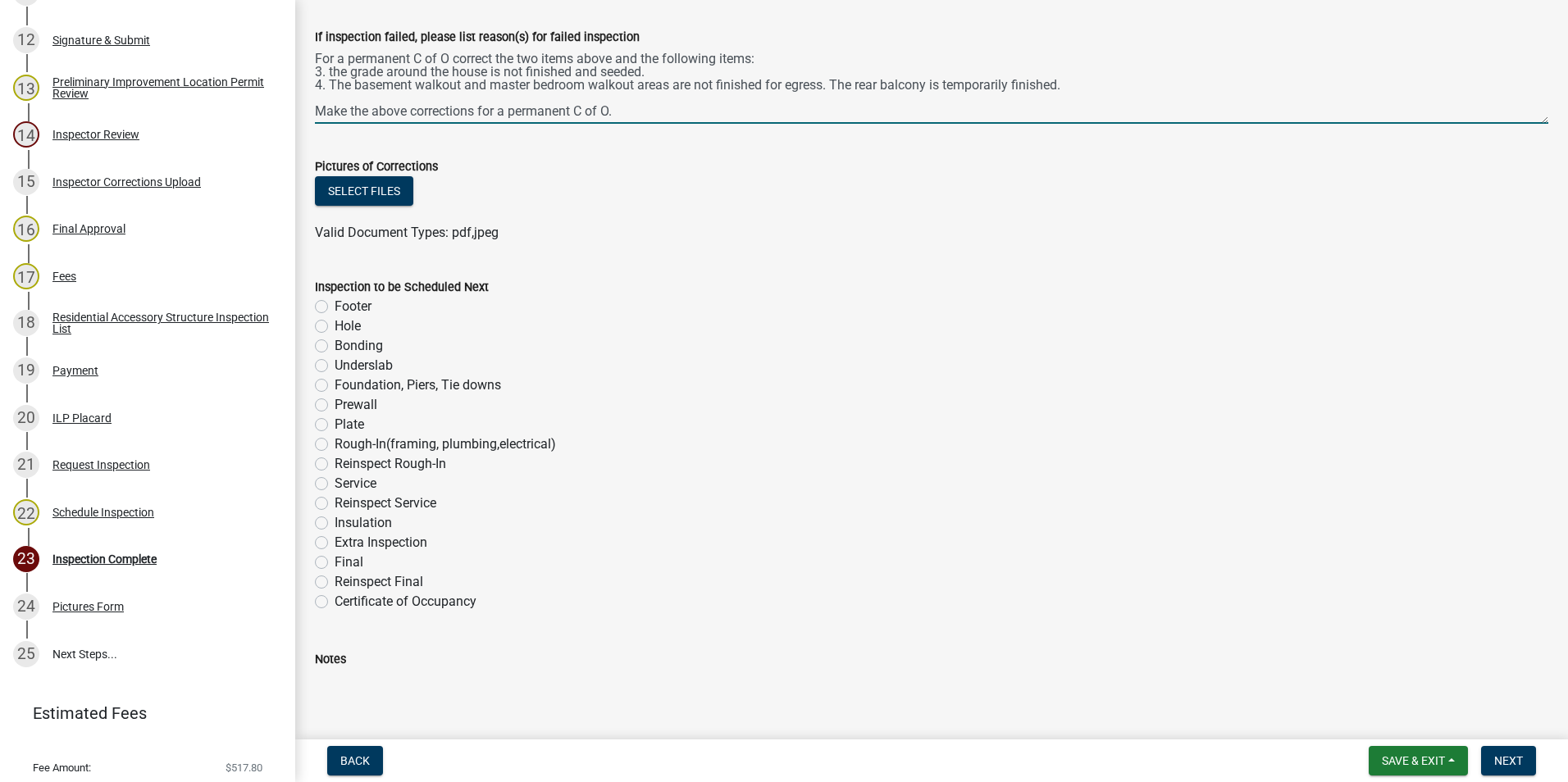 type on "The below items are required to be corrected for a conditional C of O:
1. the outlet left of the kitchen sink is not grounded.
2. the stove lacks an anti-tip bracket.
Make the above corrections for a conditional C of O.
For a permanent C of O correct the two items above and the following items:
3. the grade around the house is not finished and seeded.
4. The basement walkout and master bedroom walkout areas are not finished for egress. The rear balcony is temporarily finished.
Make the above corrections for a permanent C of O." 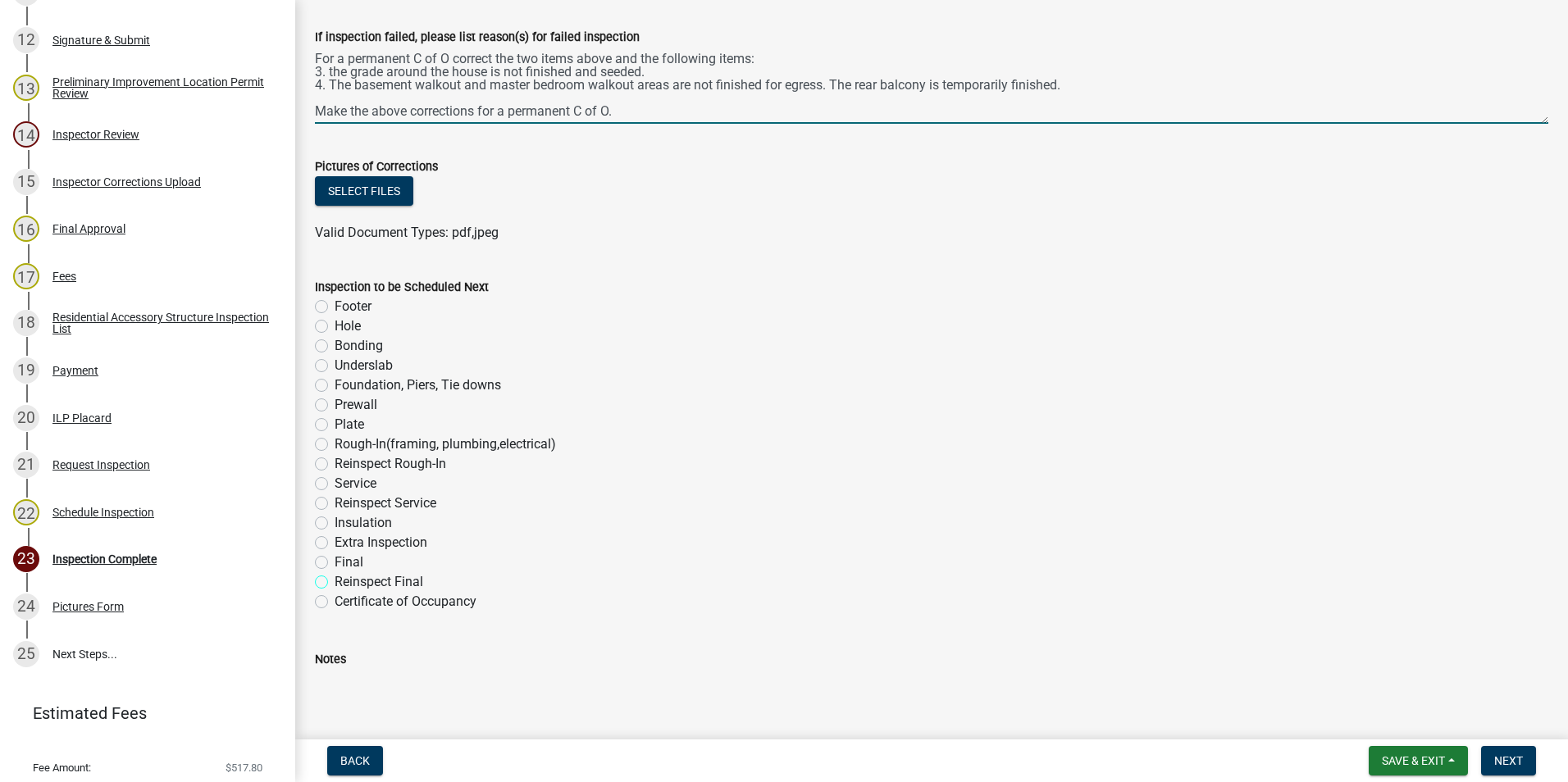click on "Reinspect Final" at bounding box center [340, 577] 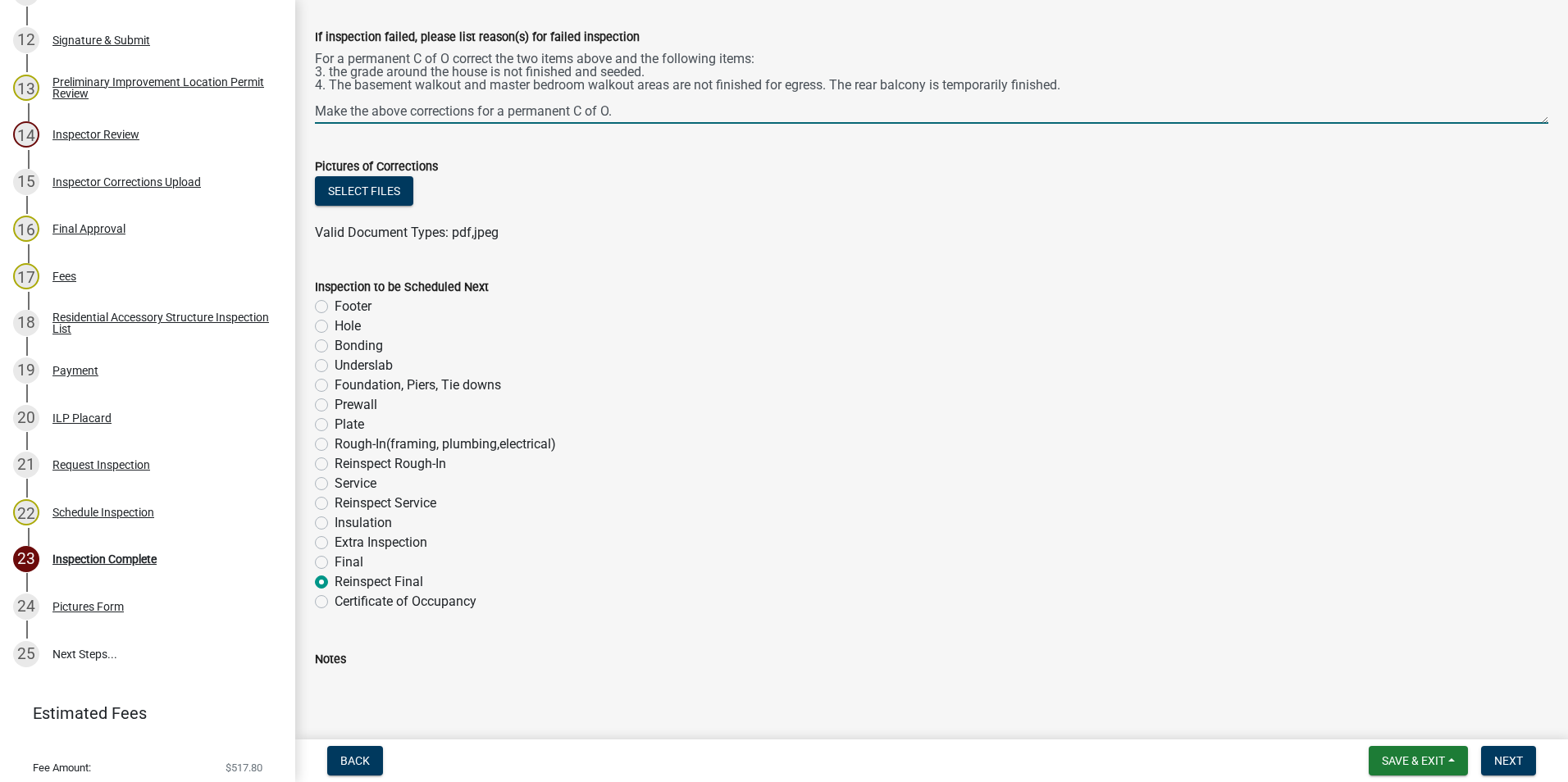 radio on "true" 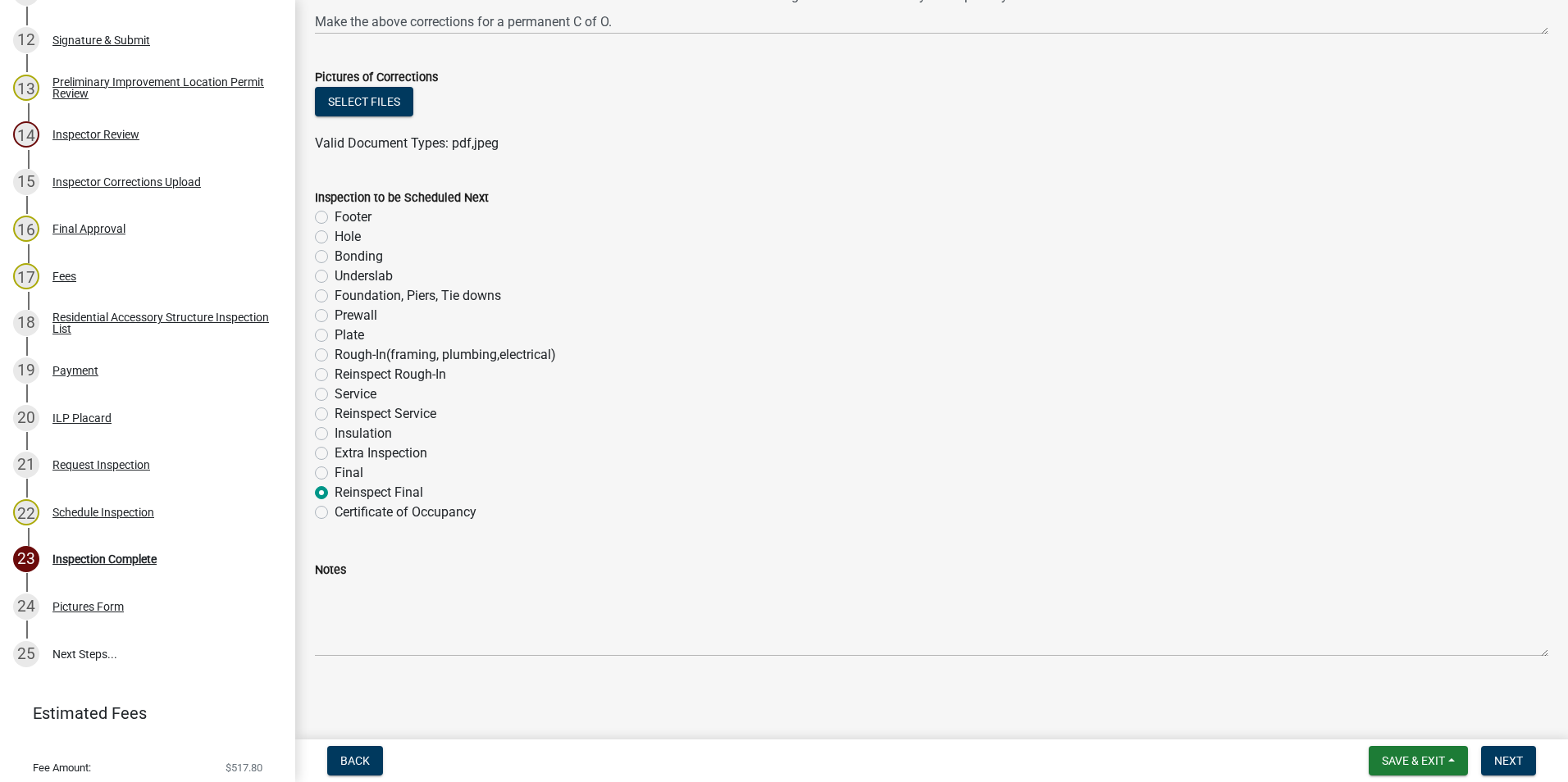 scroll, scrollTop: 910, scrollLeft: 0, axis: vertical 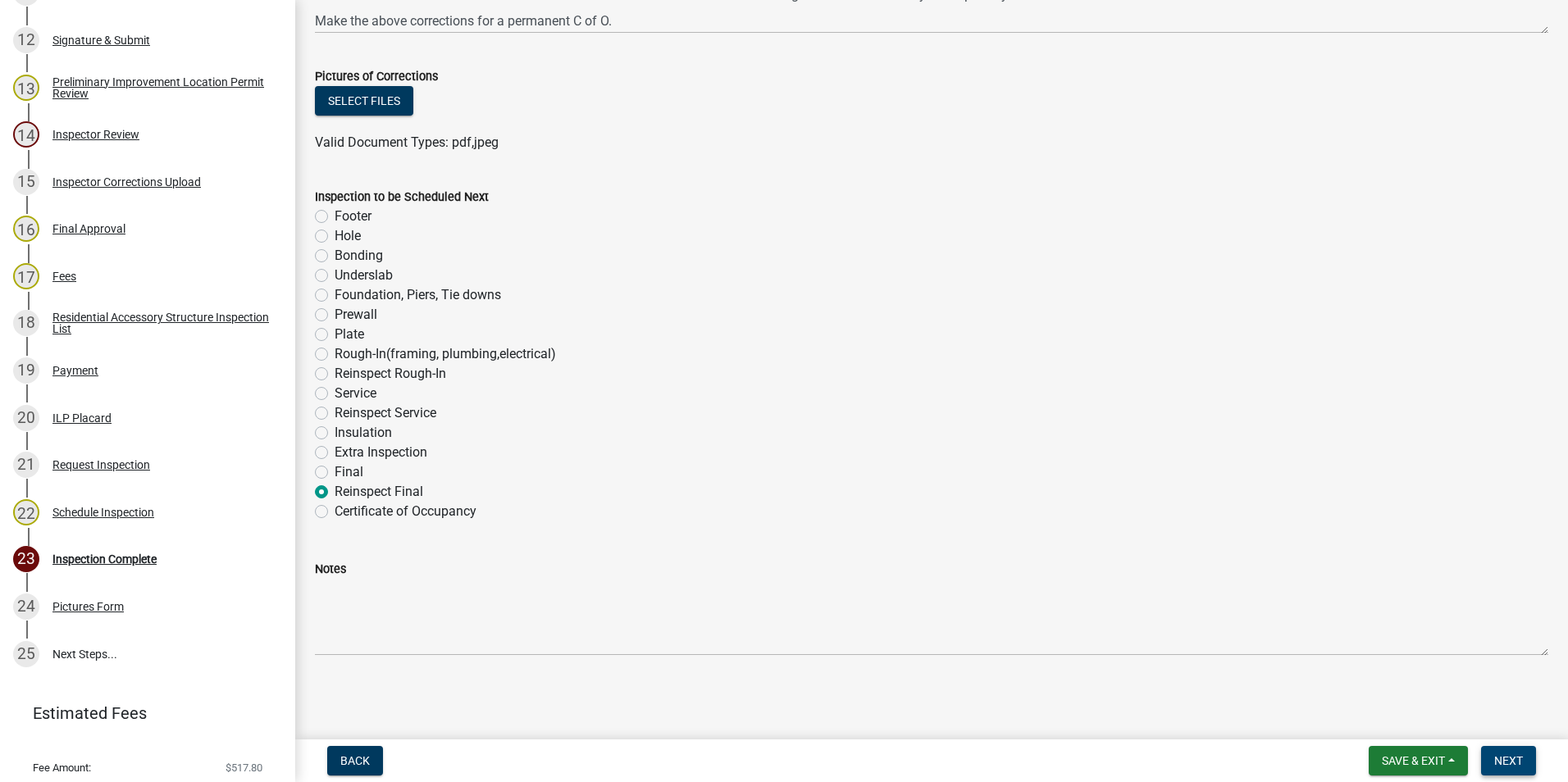 click on "Next" at bounding box center [1508, 761] 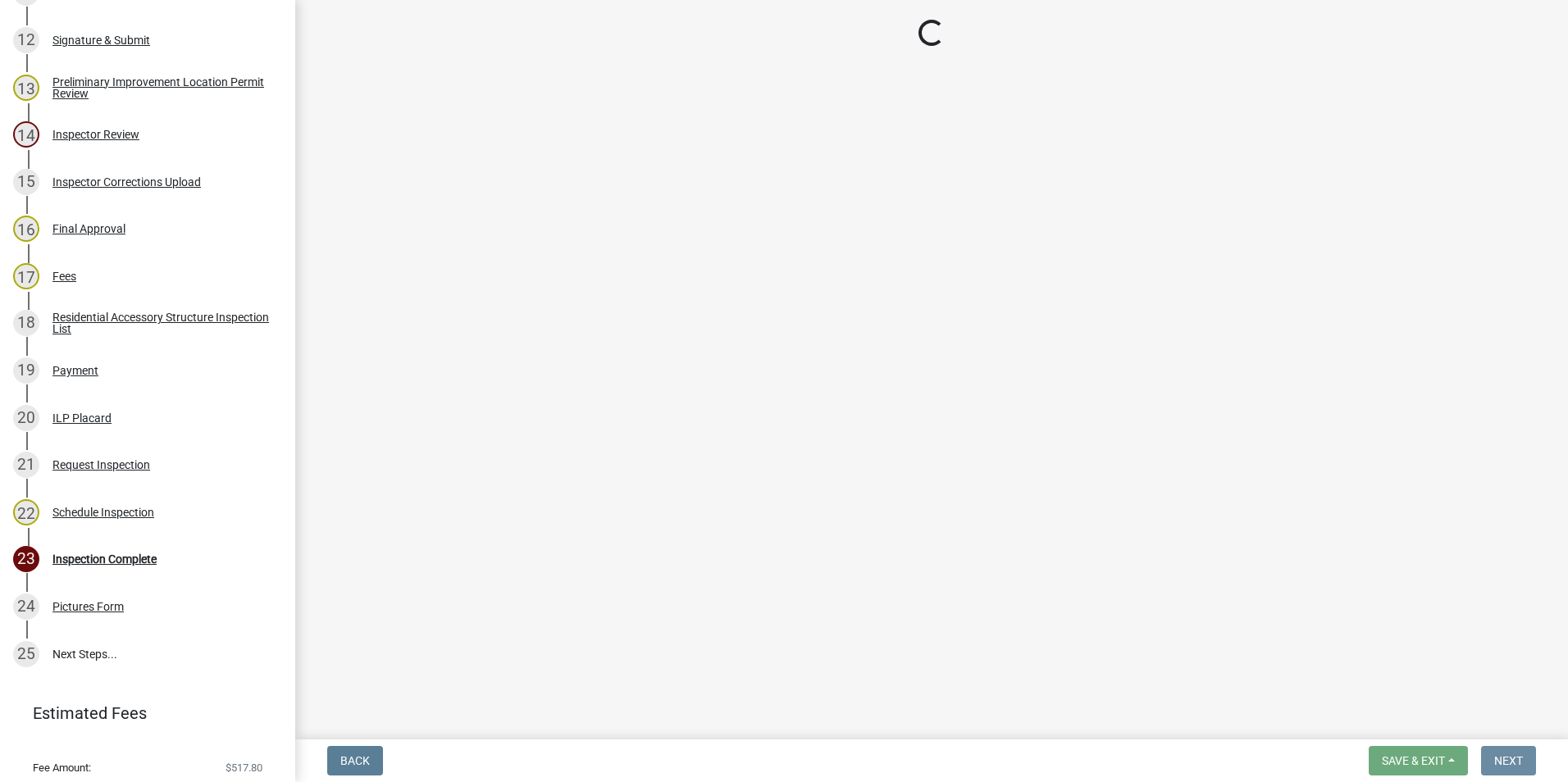 scroll, scrollTop: 0, scrollLeft: 0, axis: both 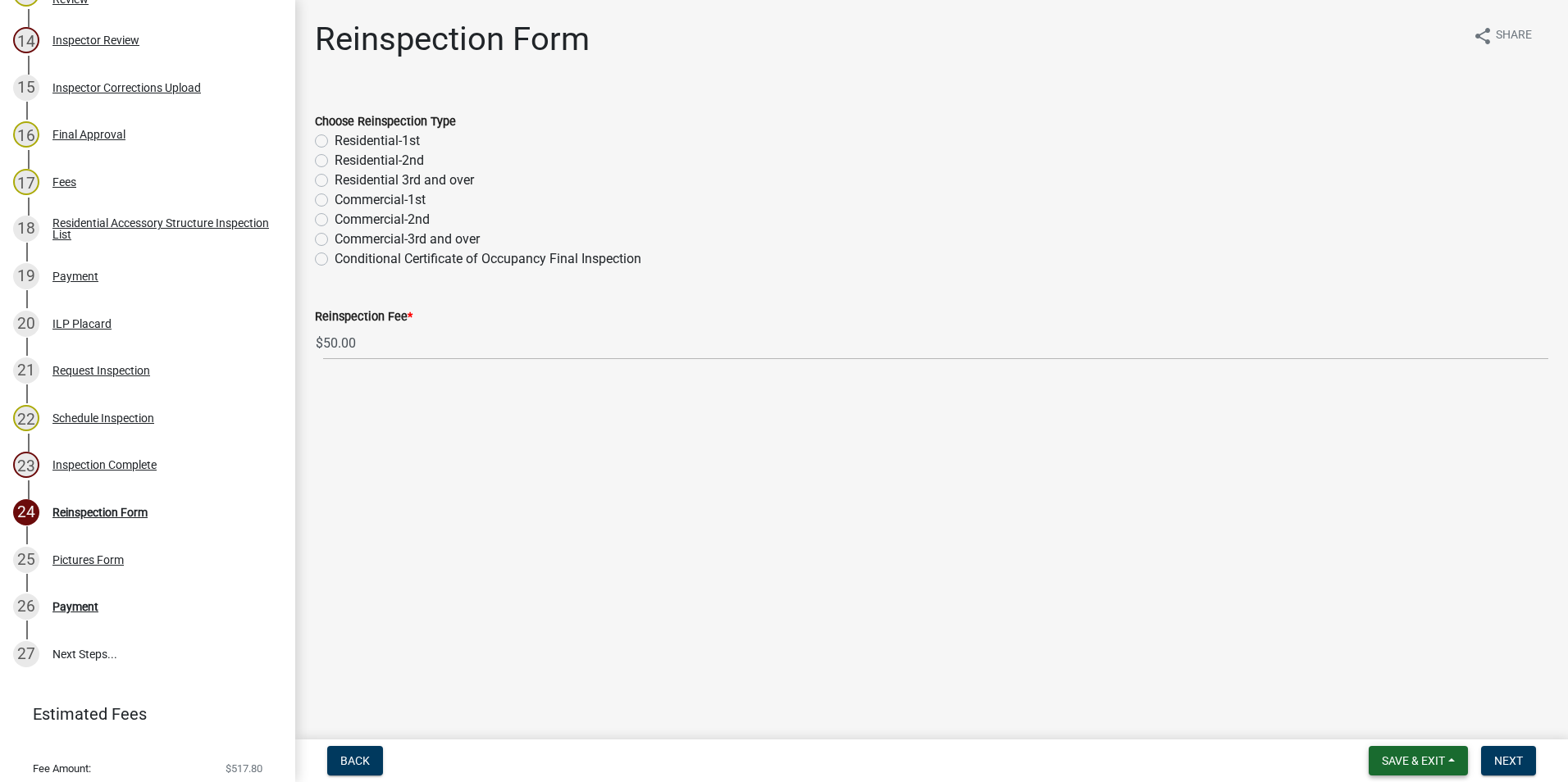 click on "Save & Exit" at bounding box center [1413, 761] 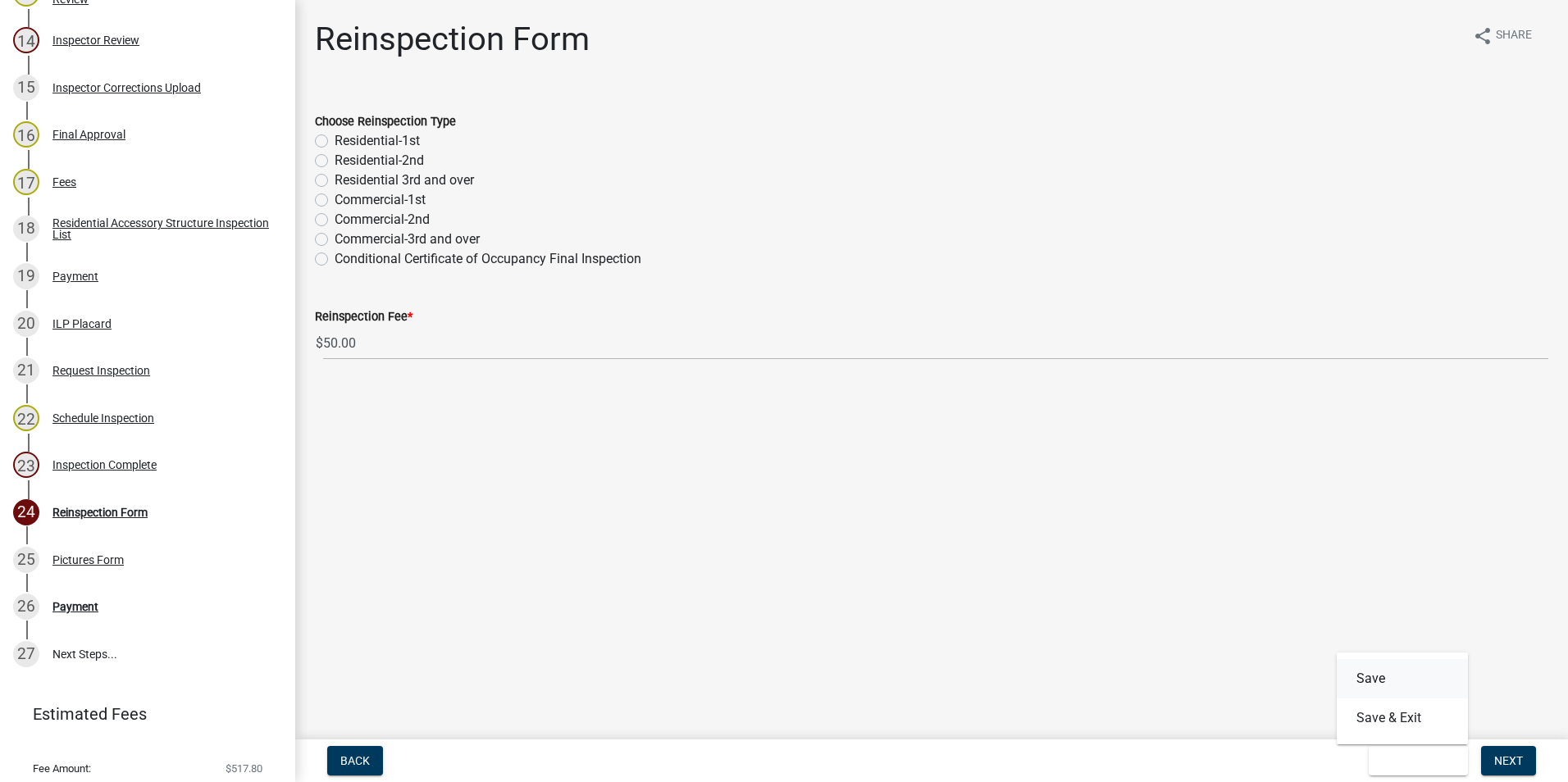 click on "Save" at bounding box center [1402, 679] 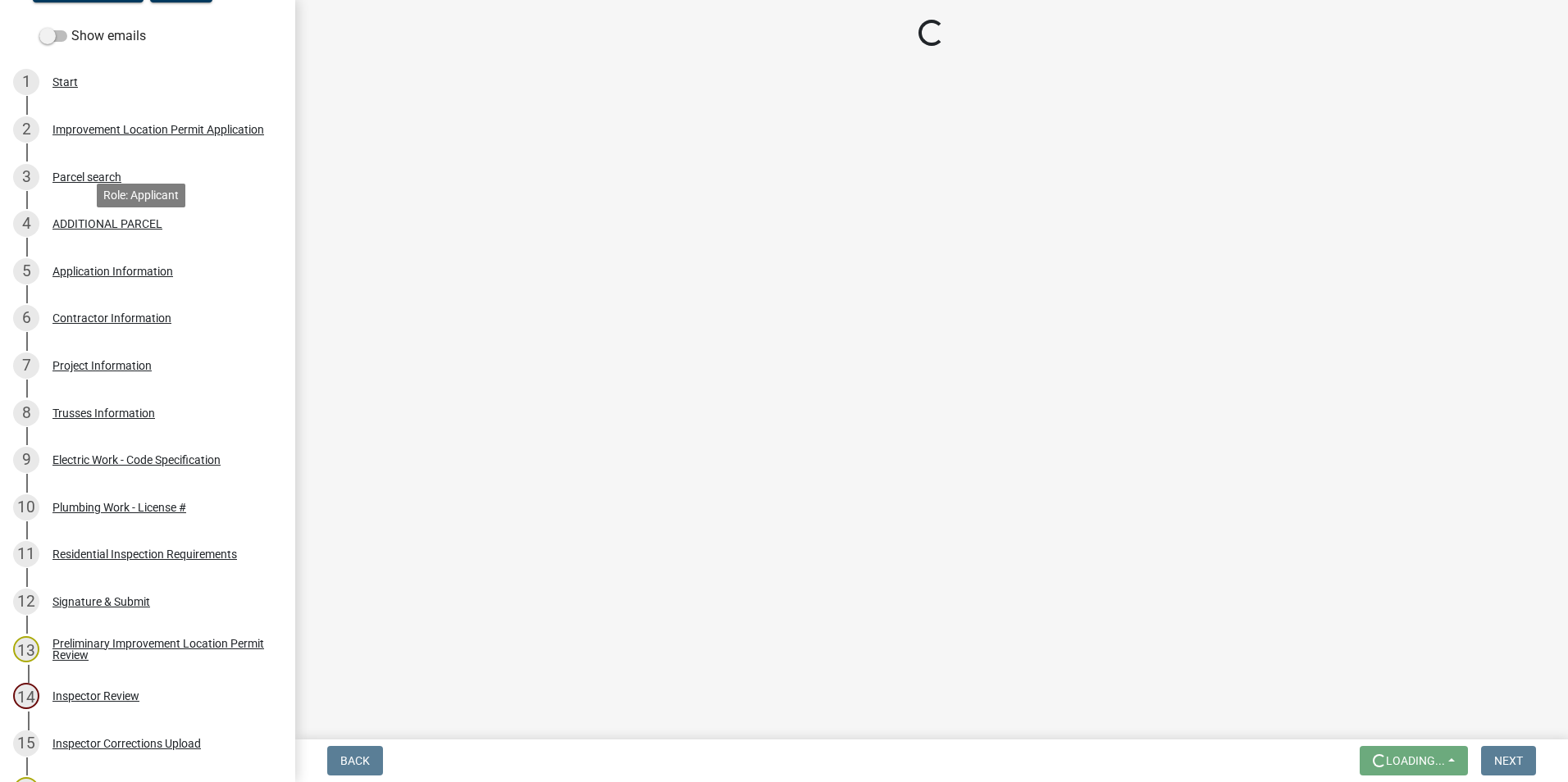 scroll, scrollTop: 0, scrollLeft: 0, axis: both 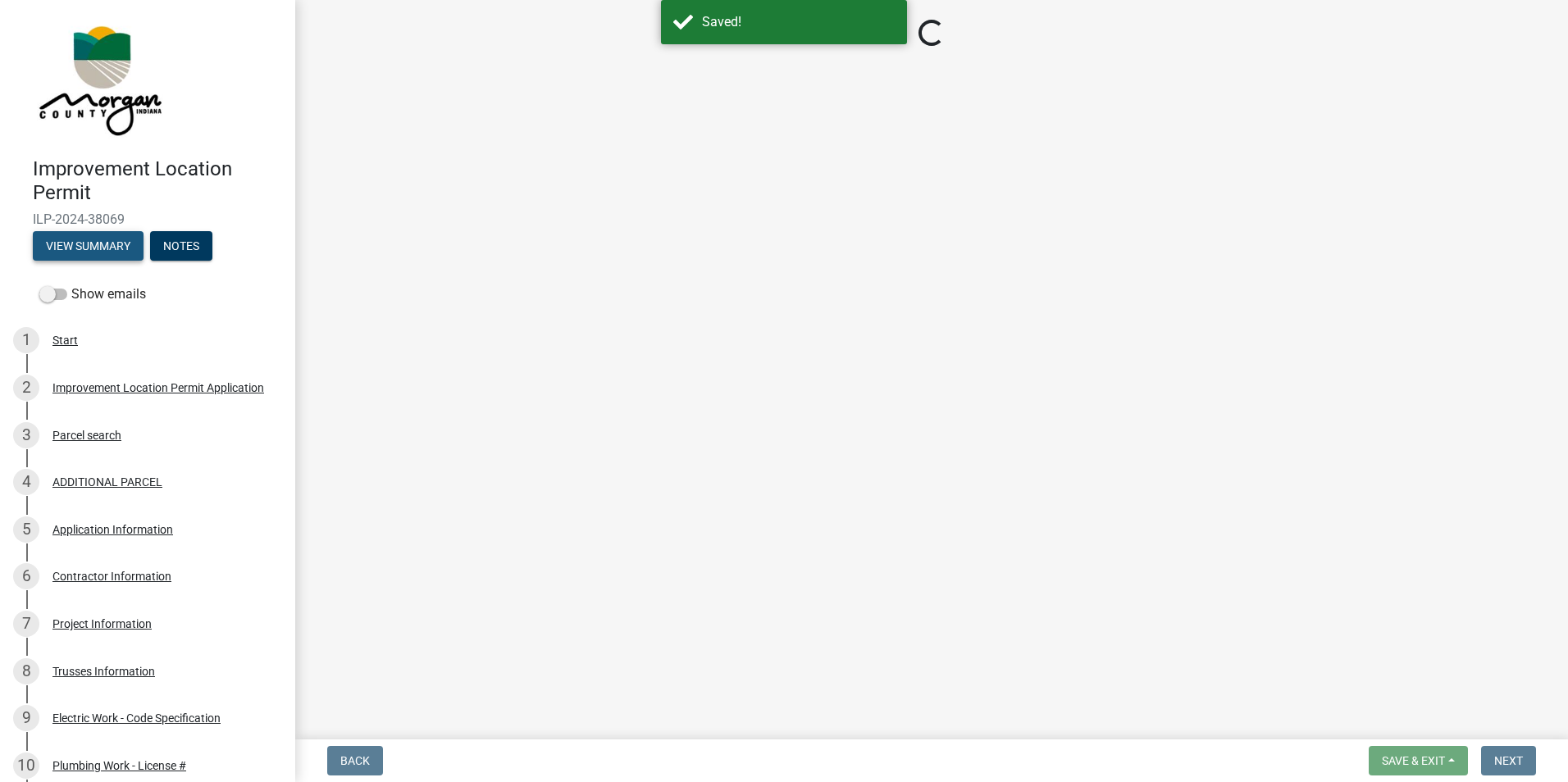 click on "View Summary" at bounding box center [88, 246] 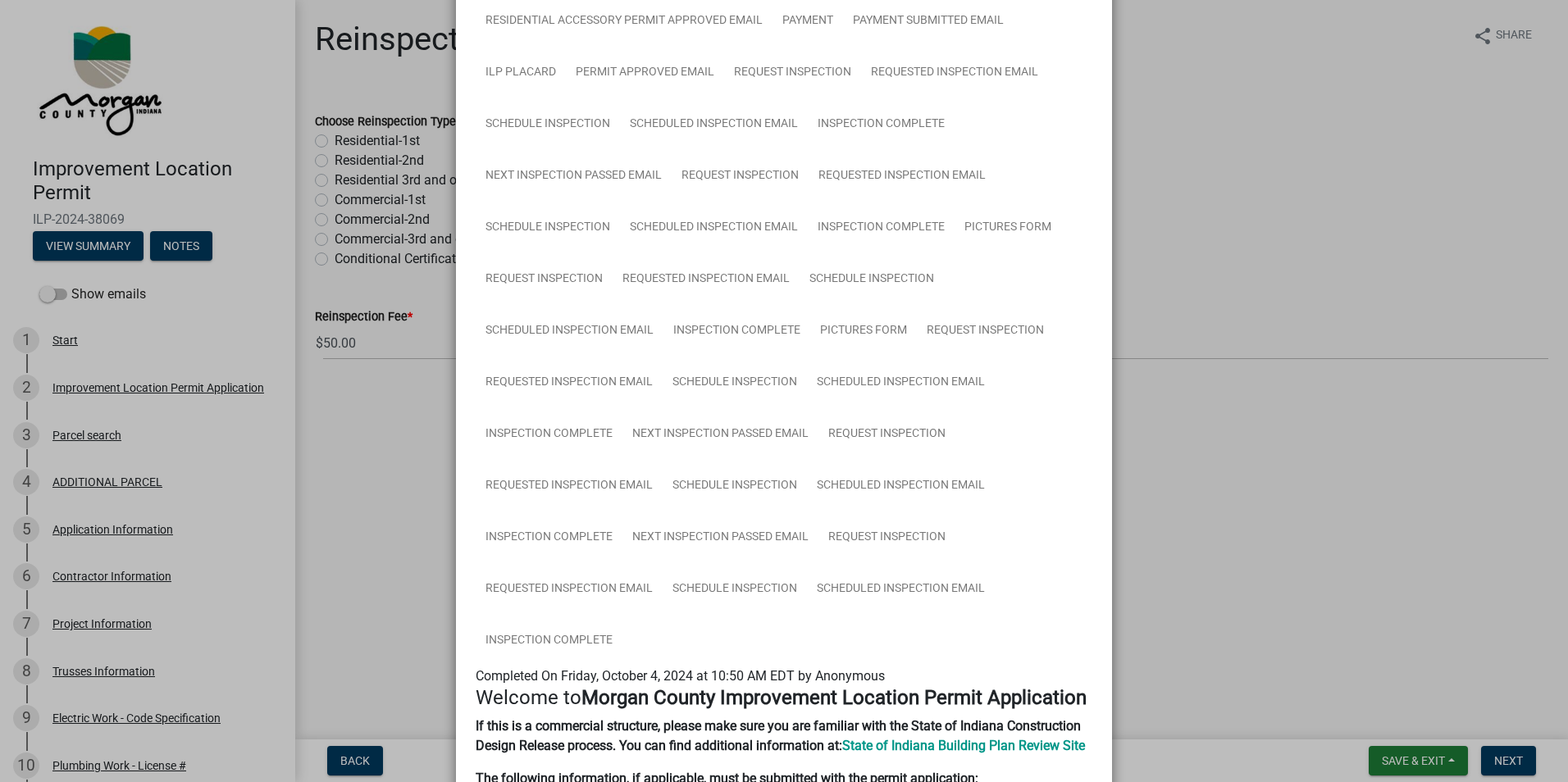 scroll, scrollTop: 656, scrollLeft: 0, axis: vertical 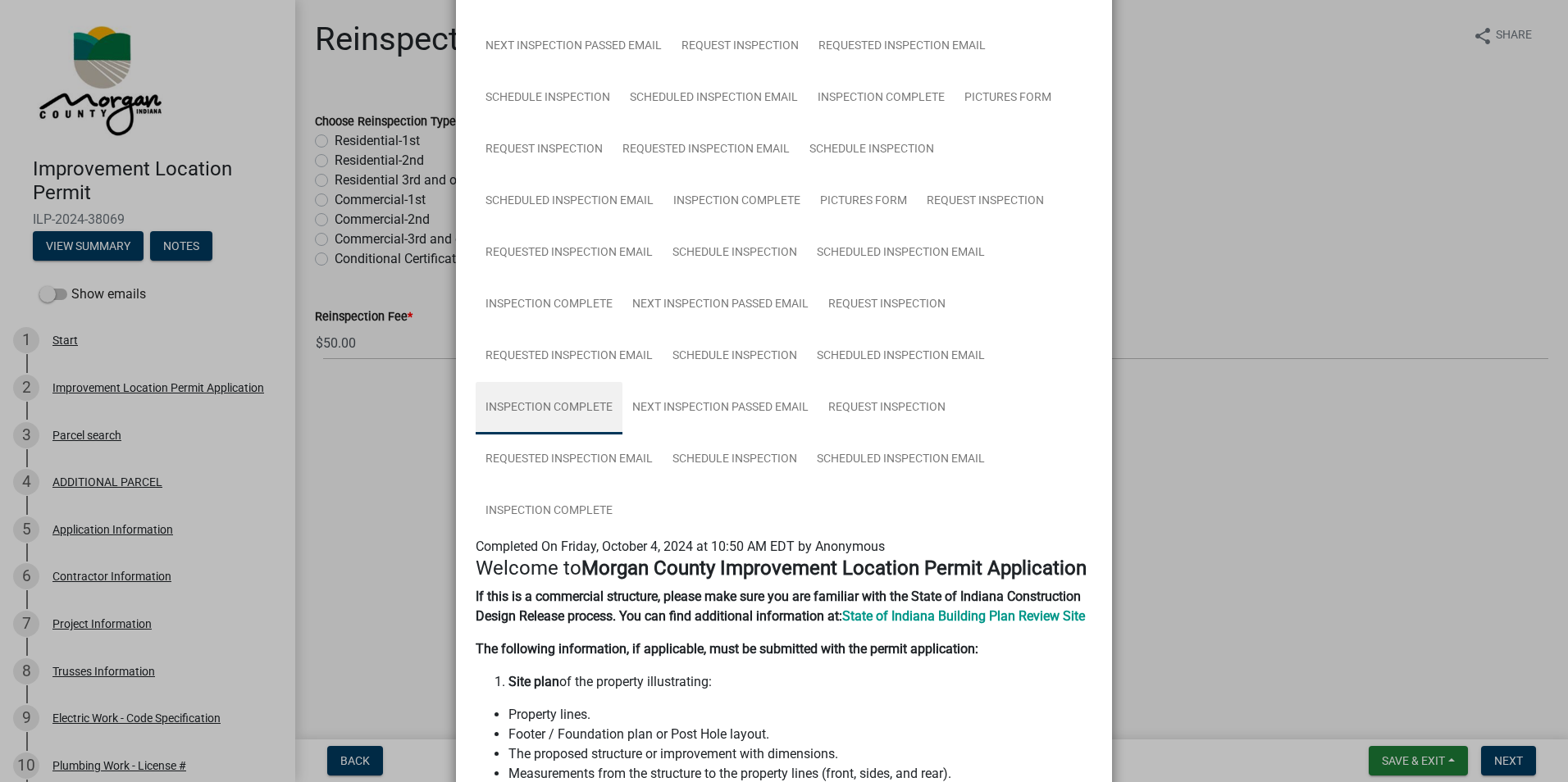 click on "Inspection Complete" at bounding box center (549, 408) 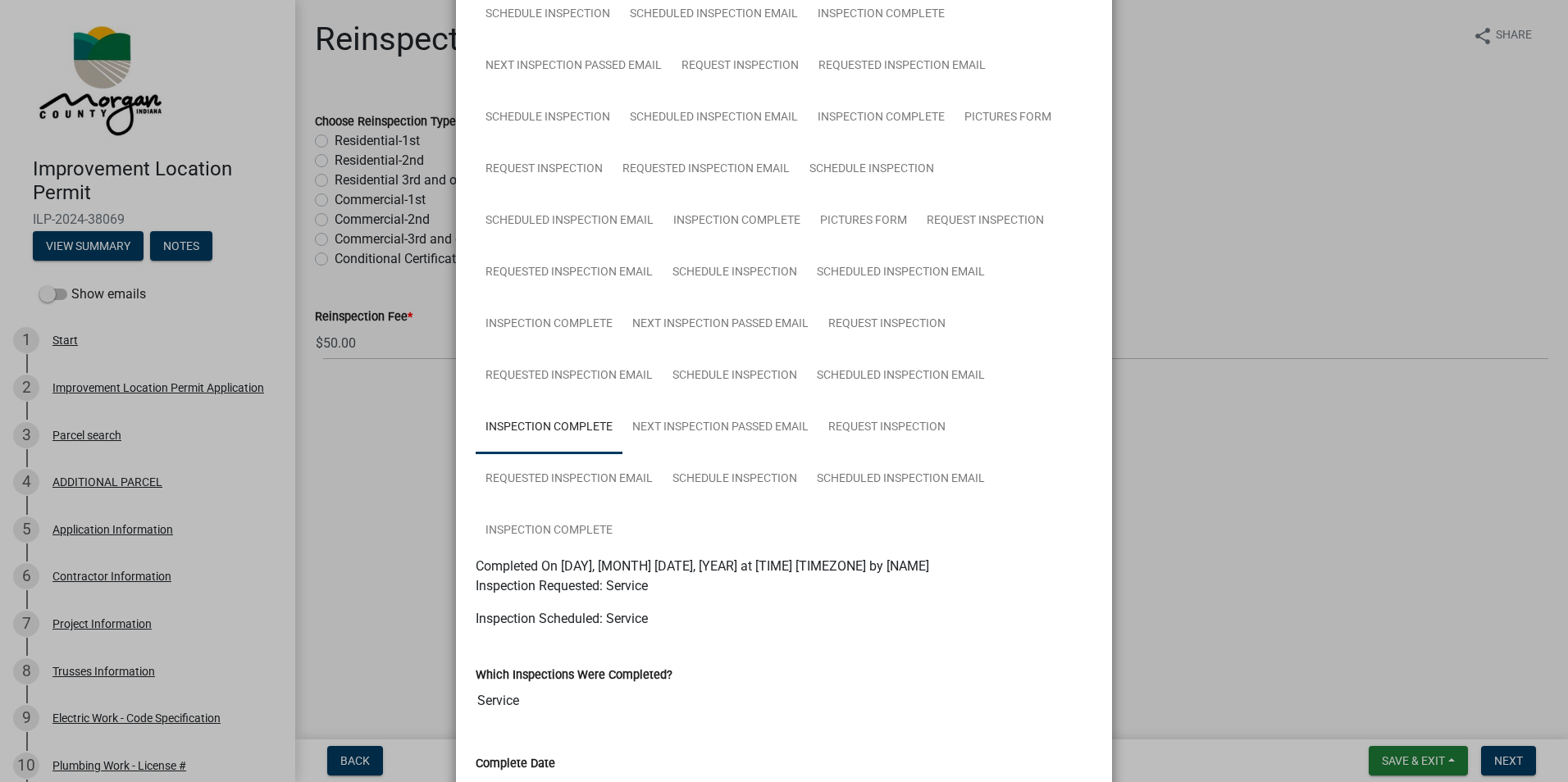 scroll, scrollTop: 635, scrollLeft: 0, axis: vertical 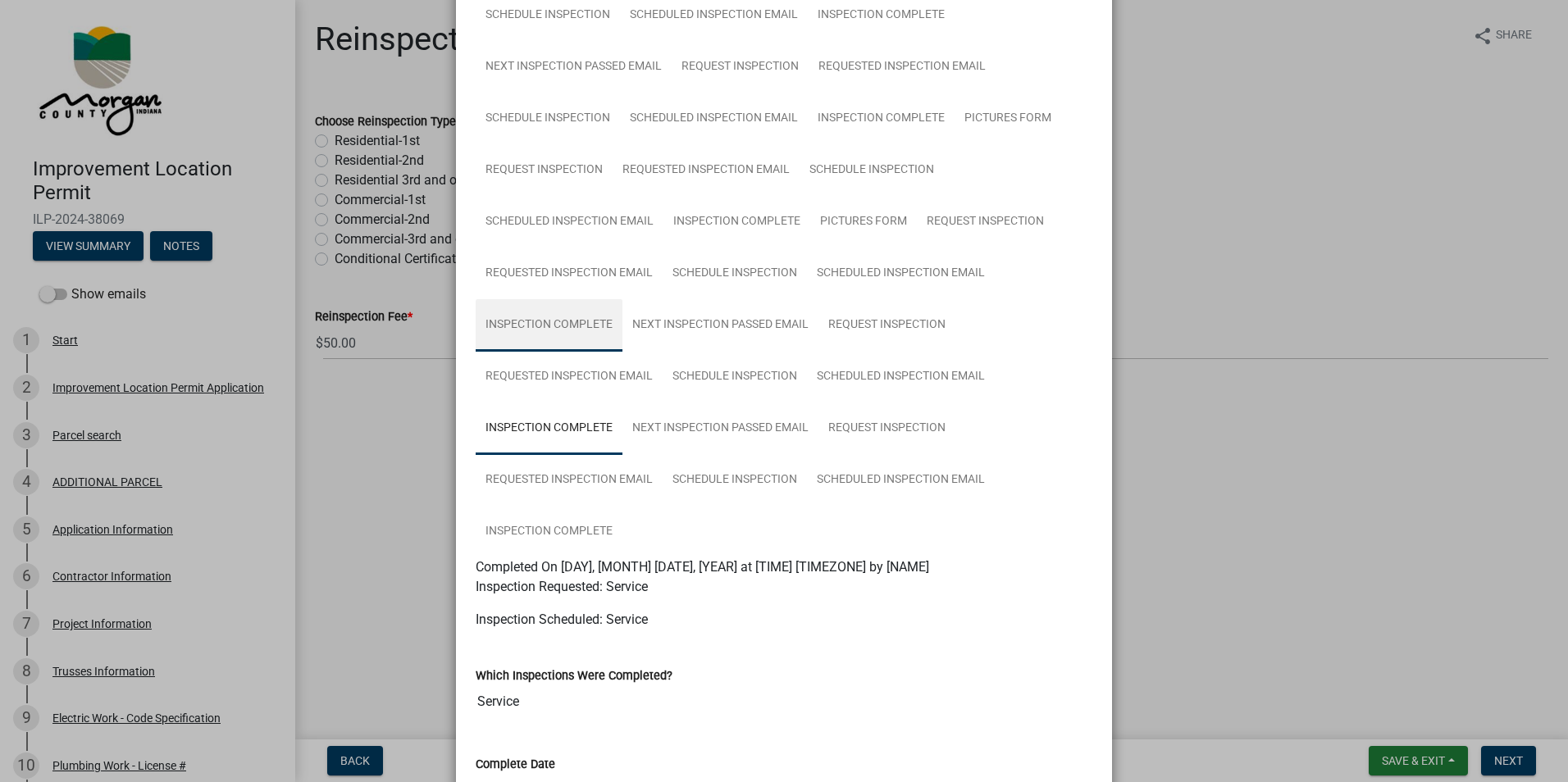 click on "Inspection Complete" at bounding box center (549, 325) 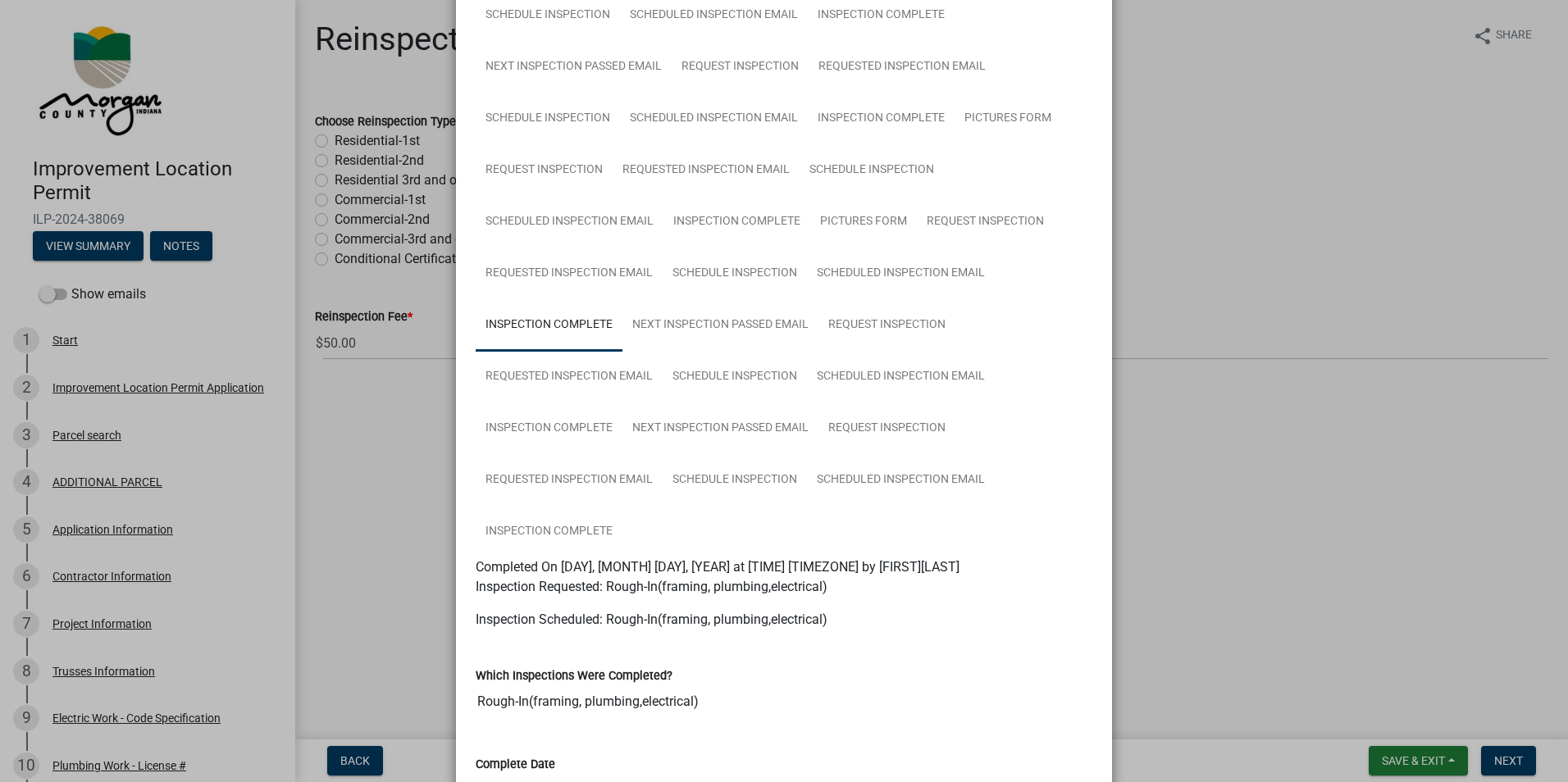 scroll, scrollTop: 553, scrollLeft: 0, axis: vertical 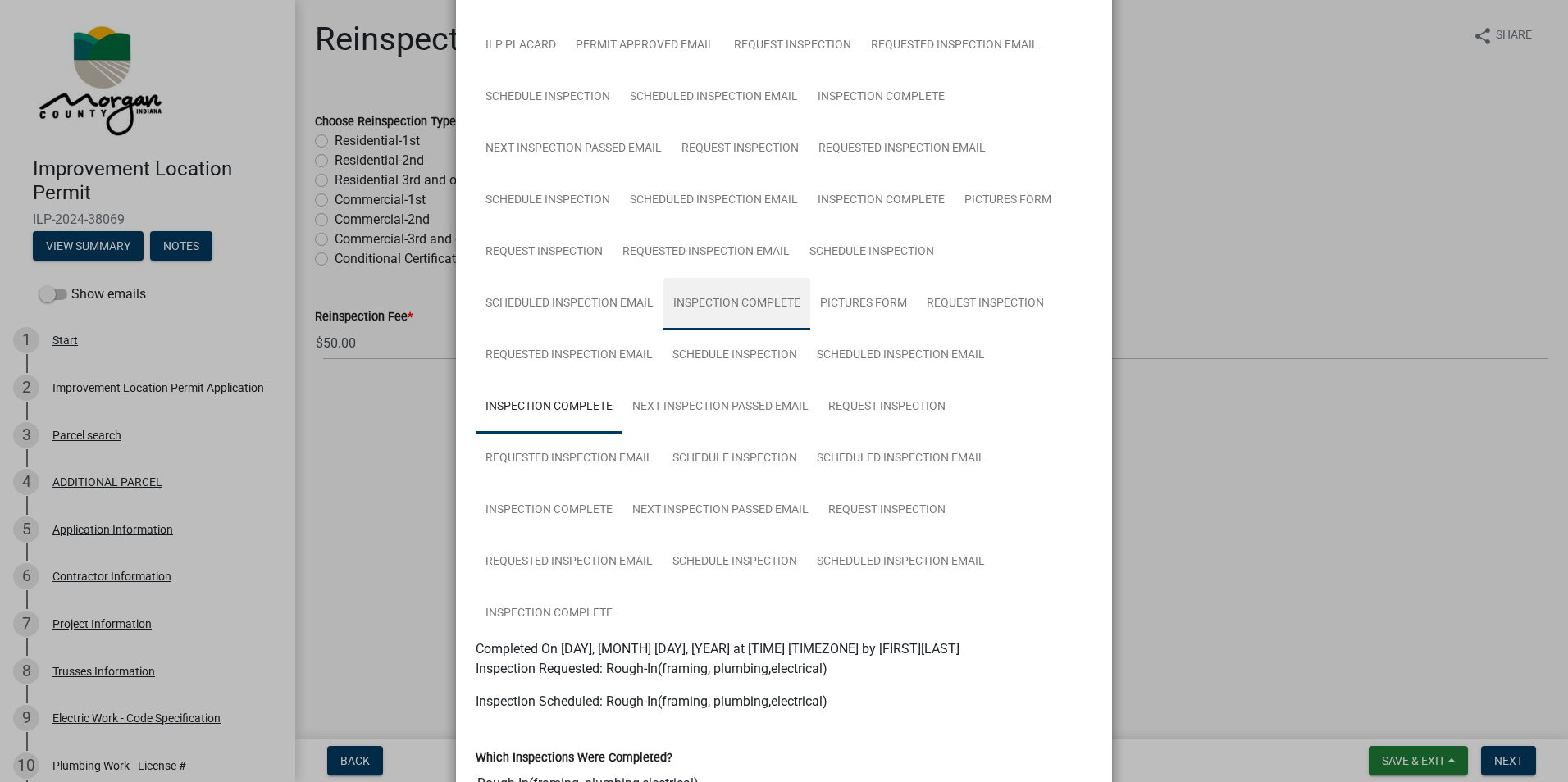 click on "Inspection Complete" at bounding box center (736, 304) 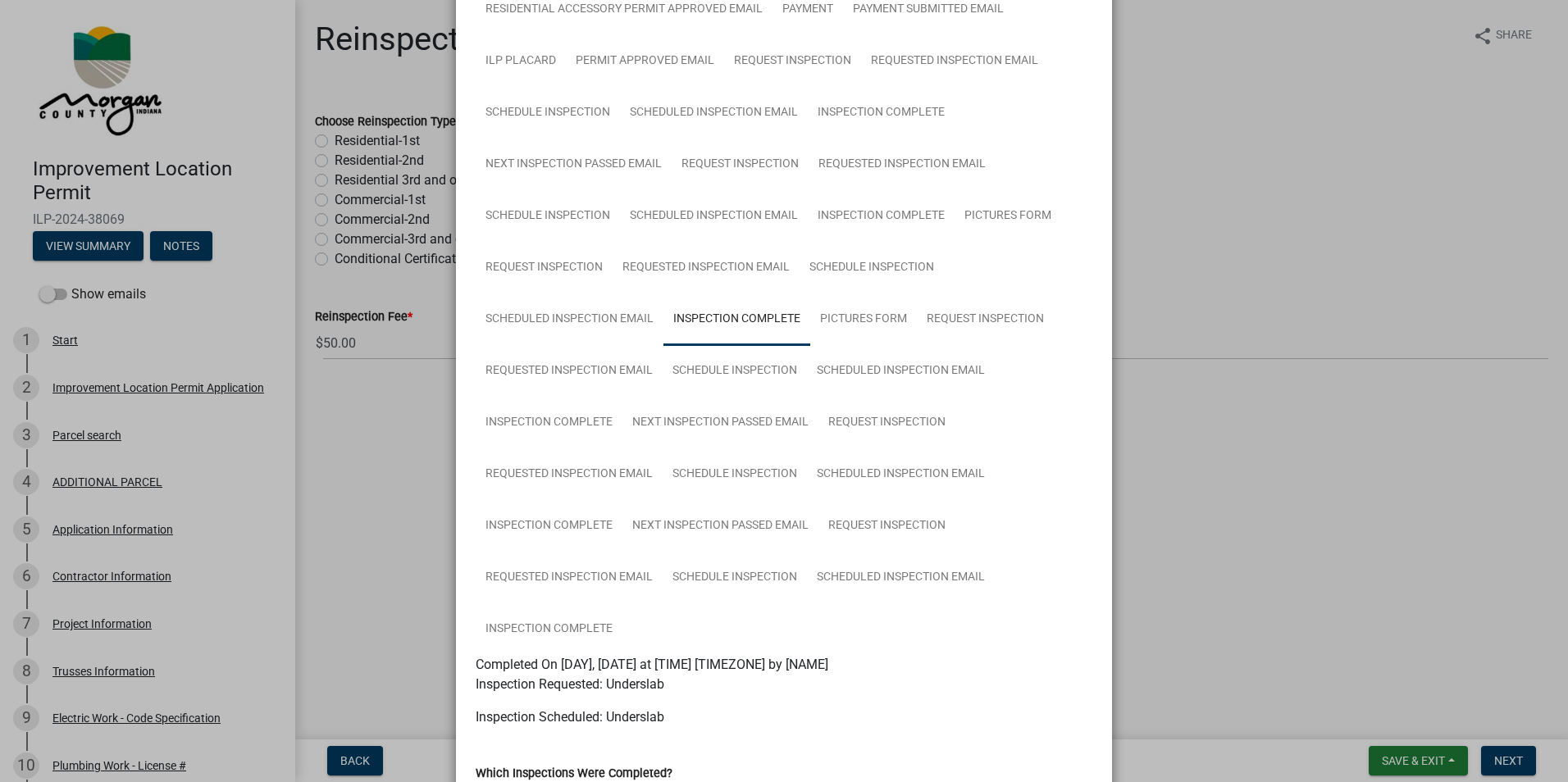 scroll, scrollTop: 471, scrollLeft: 0, axis: vertical 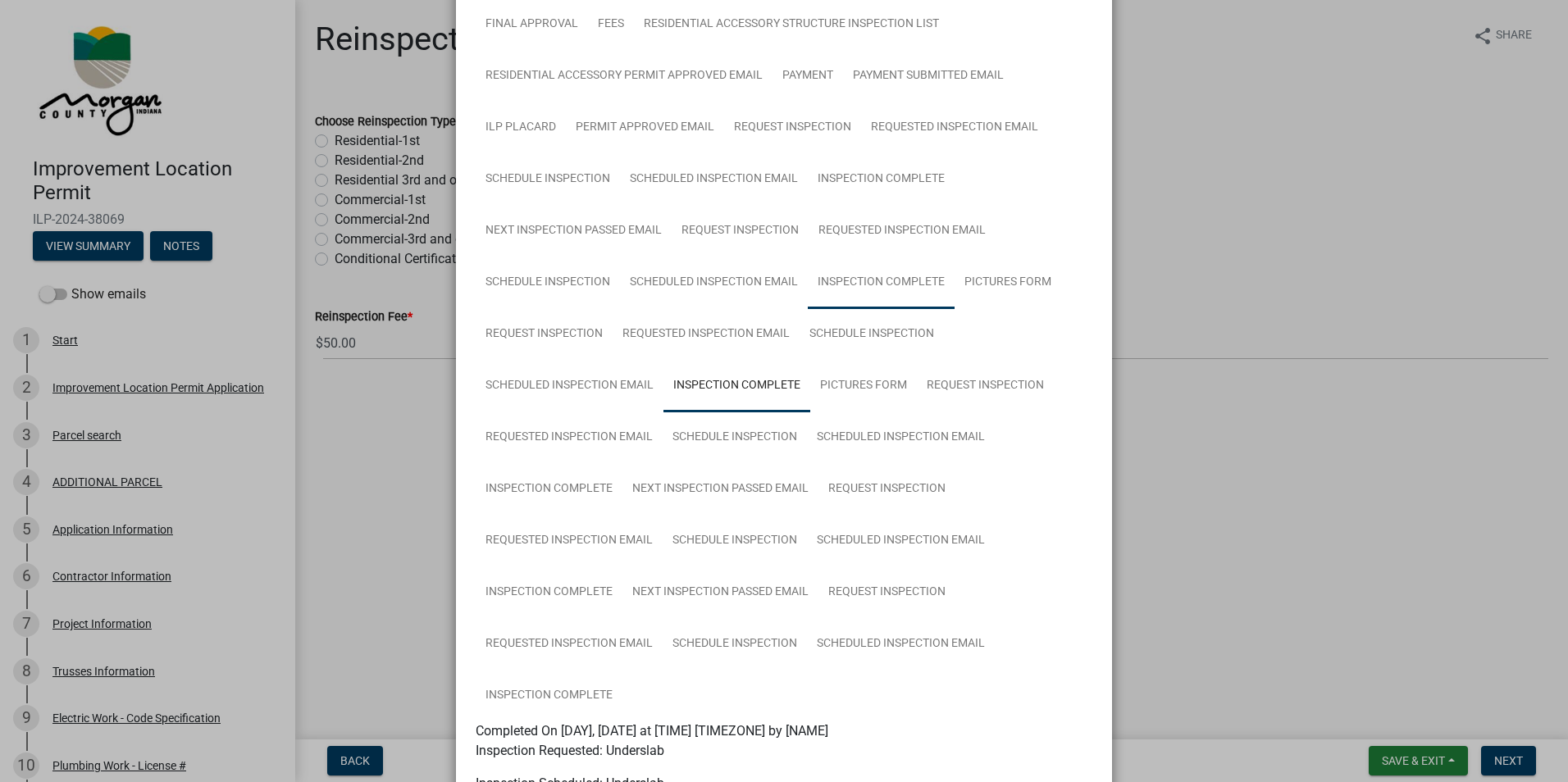 click on "Inspection Complete" at bounding box center [881, 283] 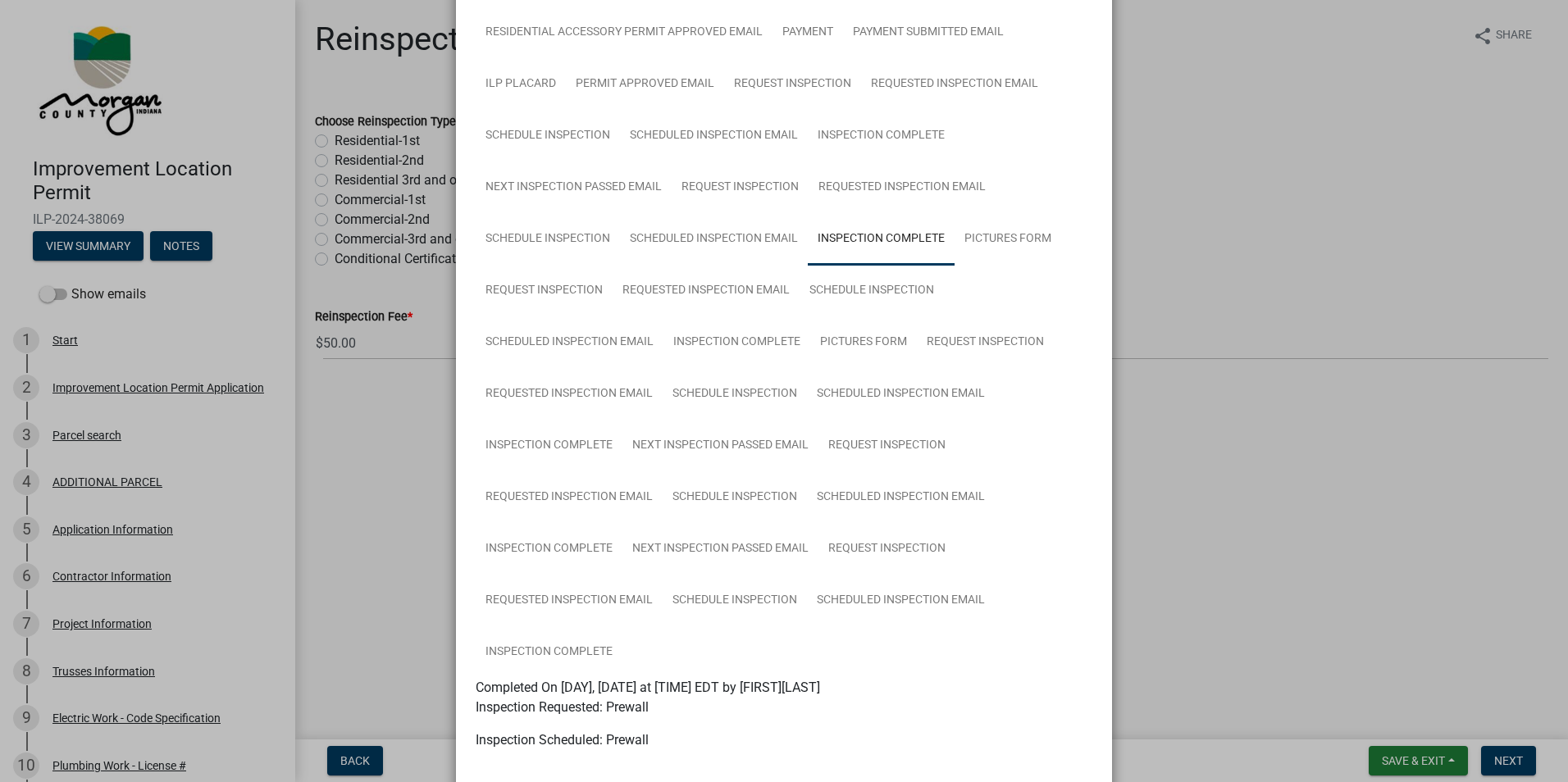 scroll, scrollTop: 471, scrollLeft: 0, axis: vertical 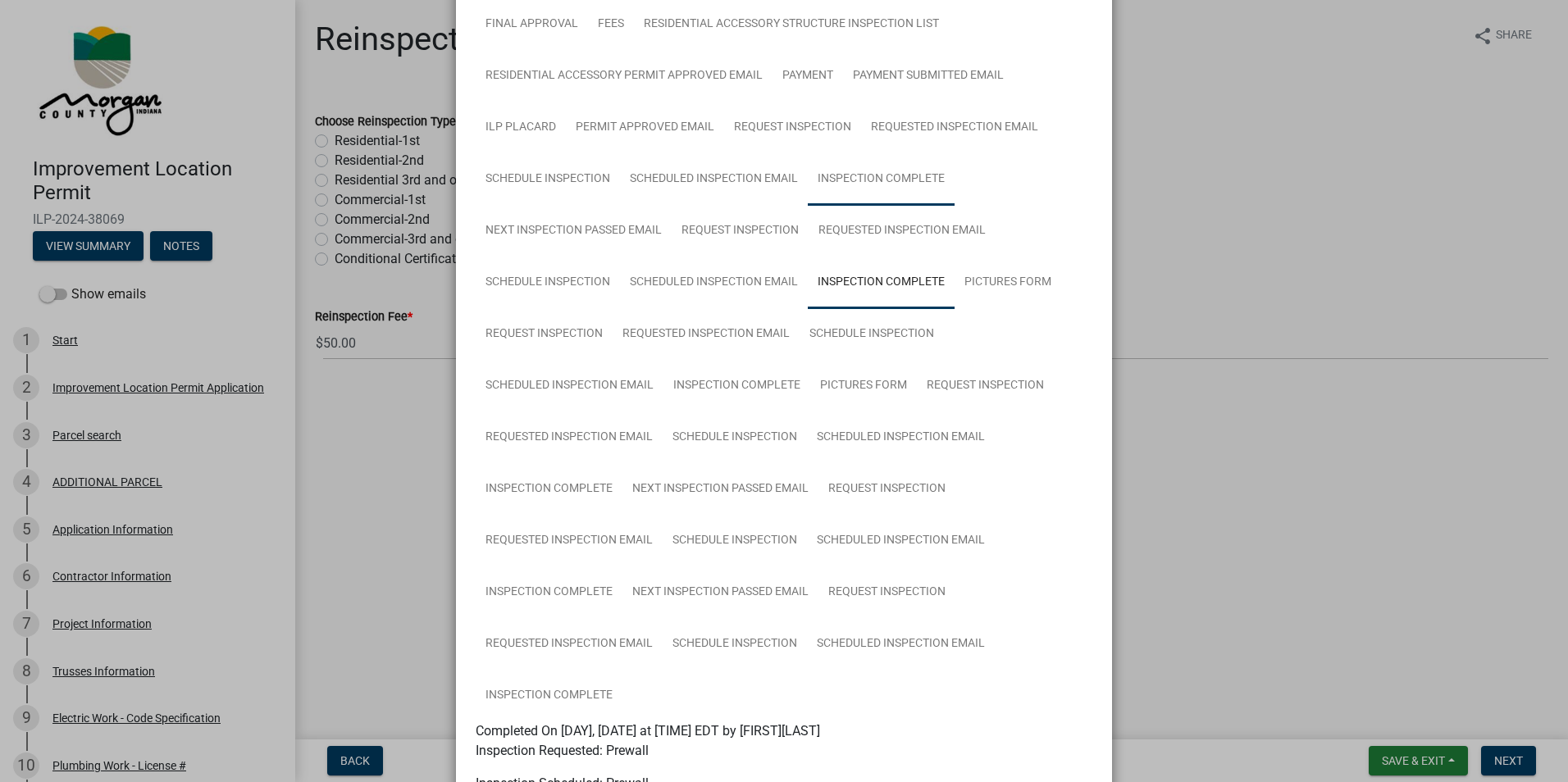 click on "Inspection Complete" at bounding box center [881, 180] 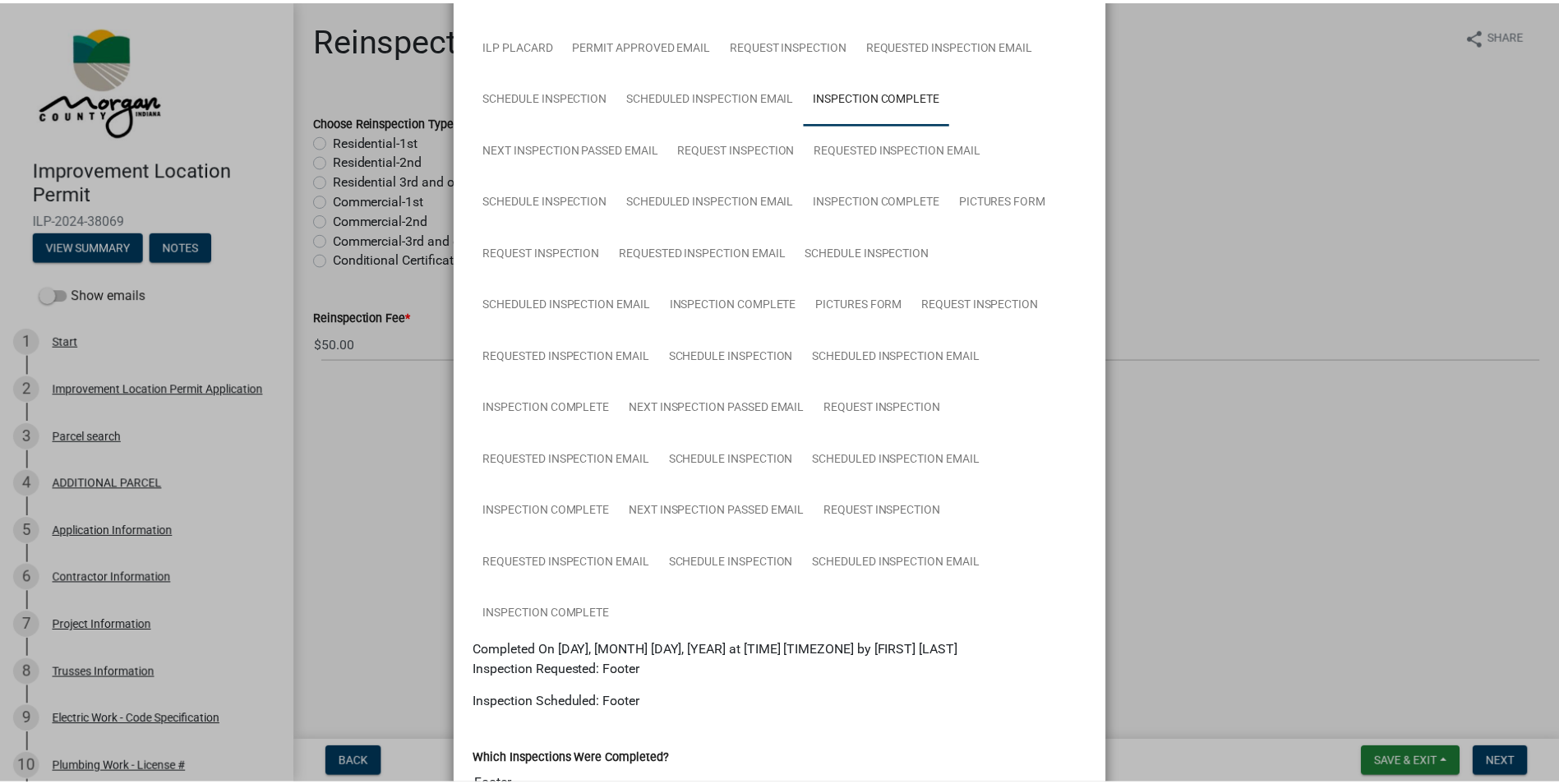scroll, scrollTop: 0, scrollLeft: 0, axis: both 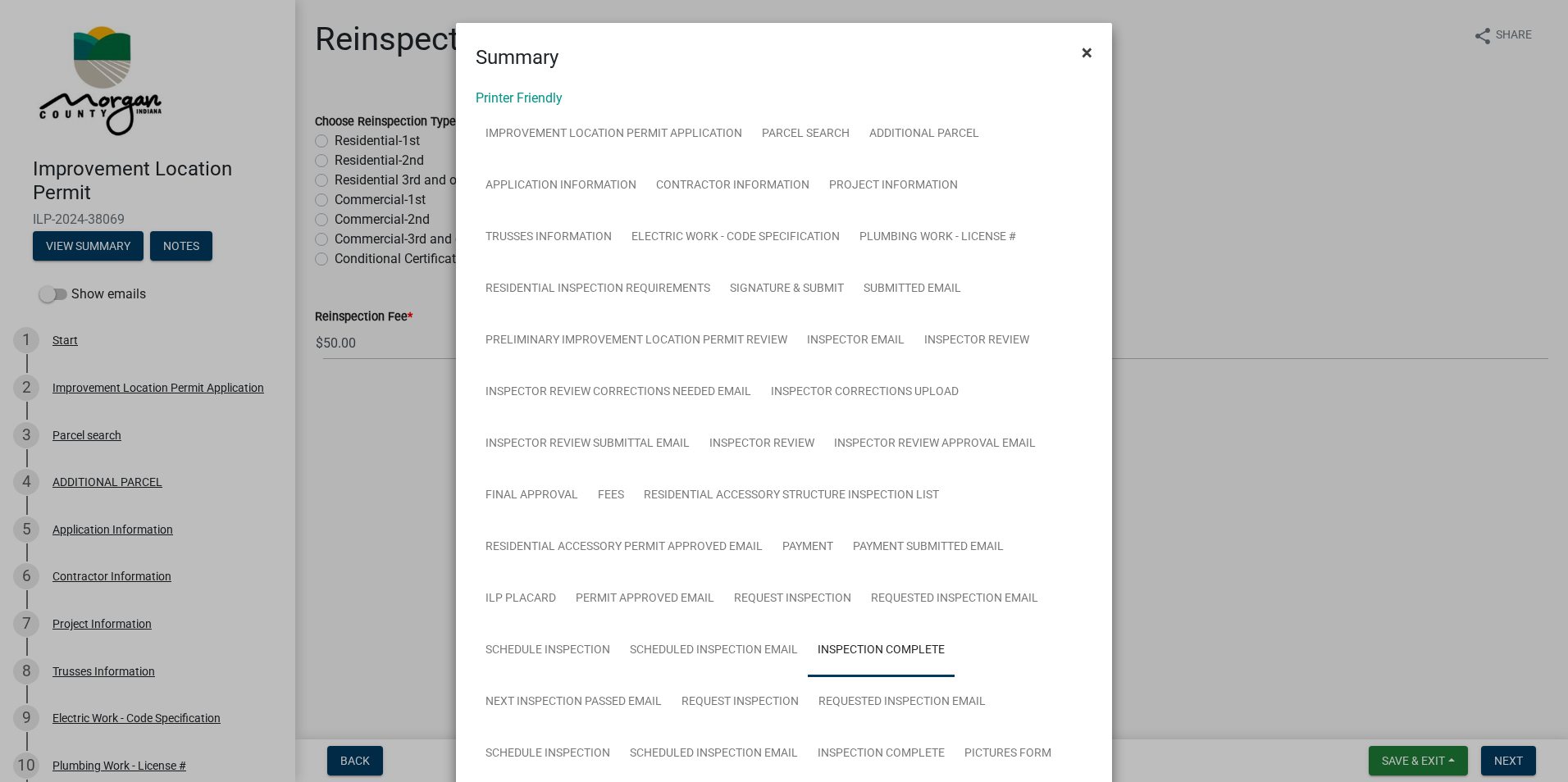 click on "×" 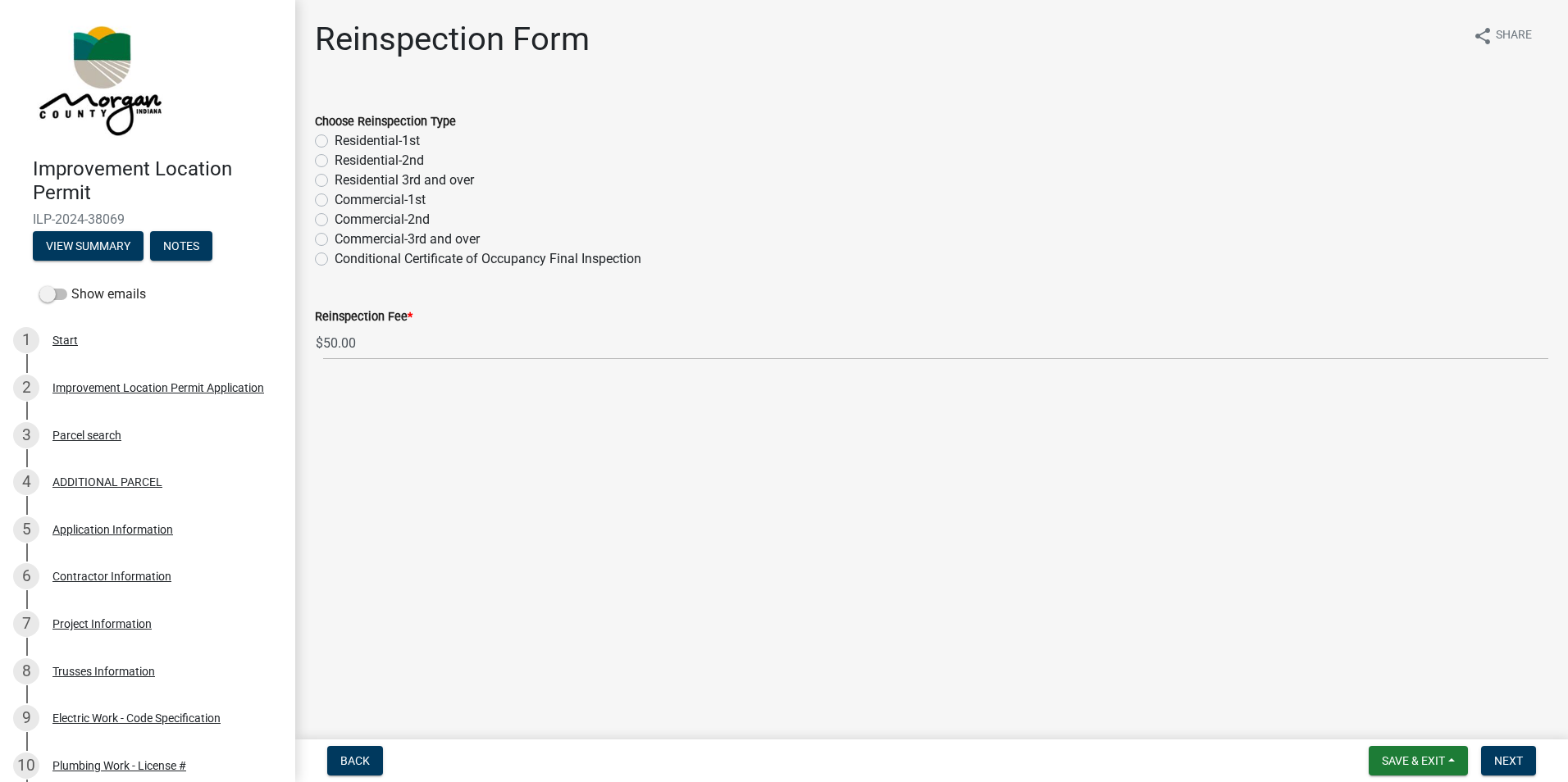 click on "Residential-1st" 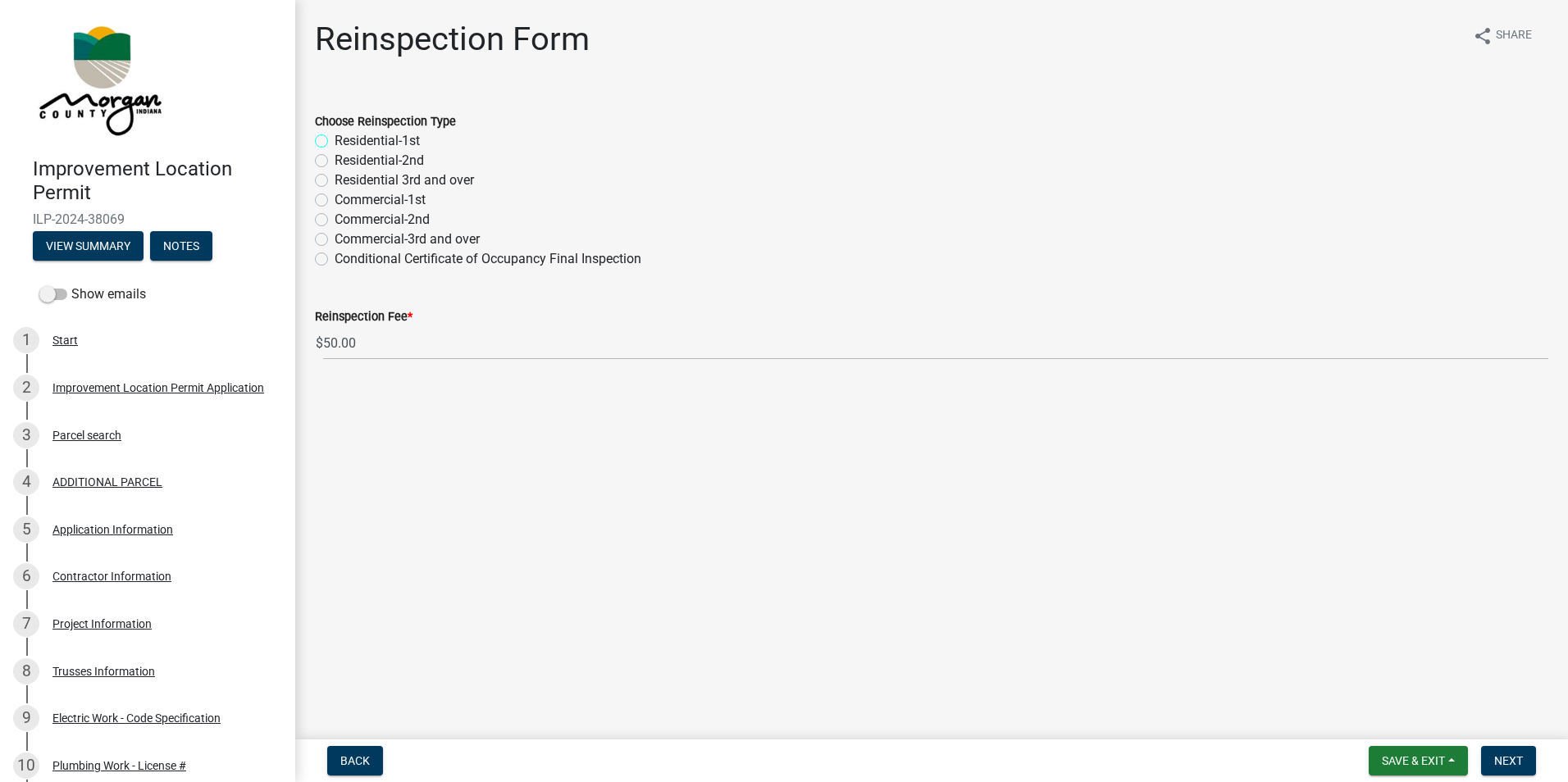 click on "Residential-1st" at bounding box center [340, 136] 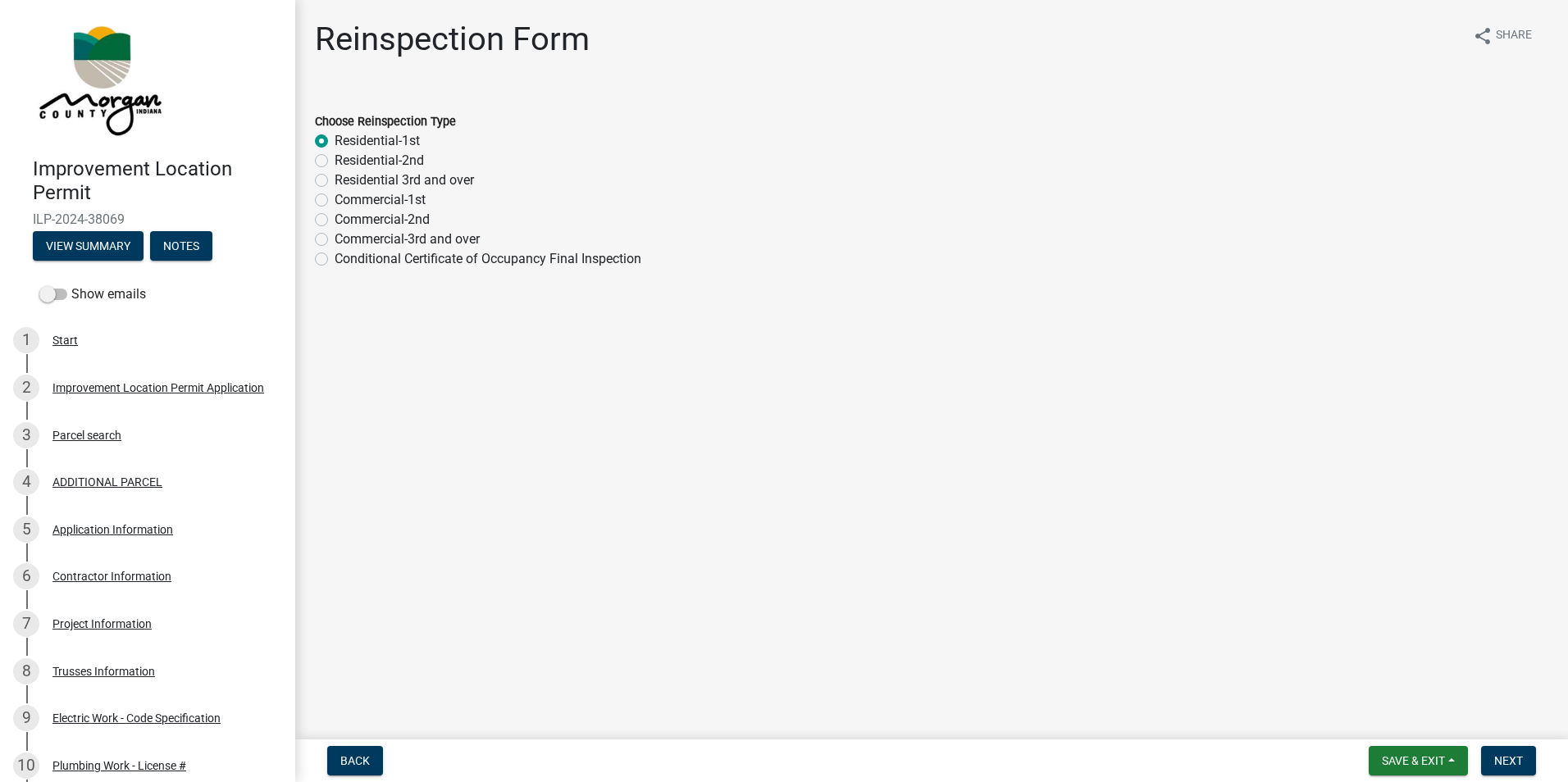 radio on "true" 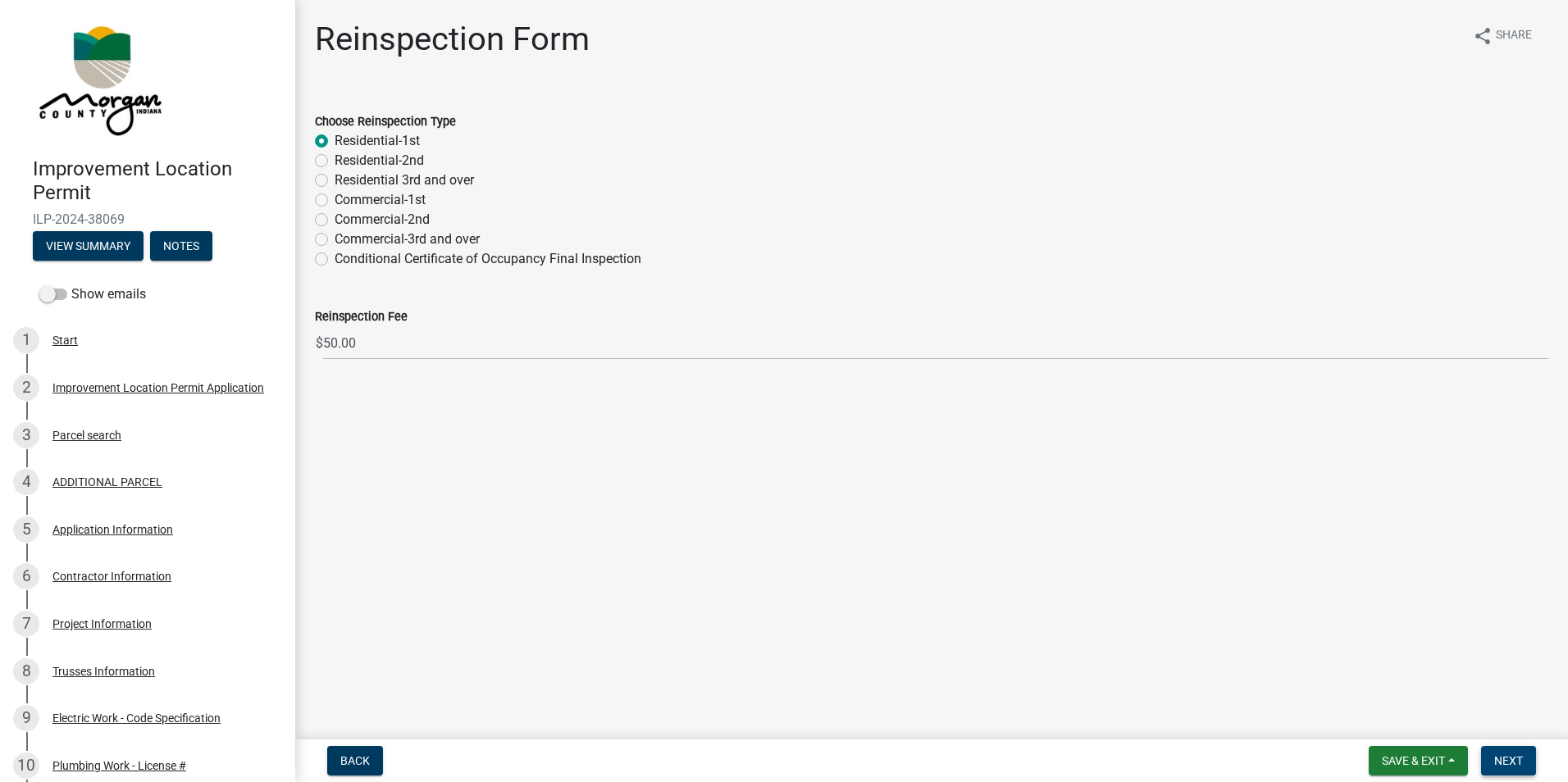 click on "Next" at bounding box center (1508, 761) 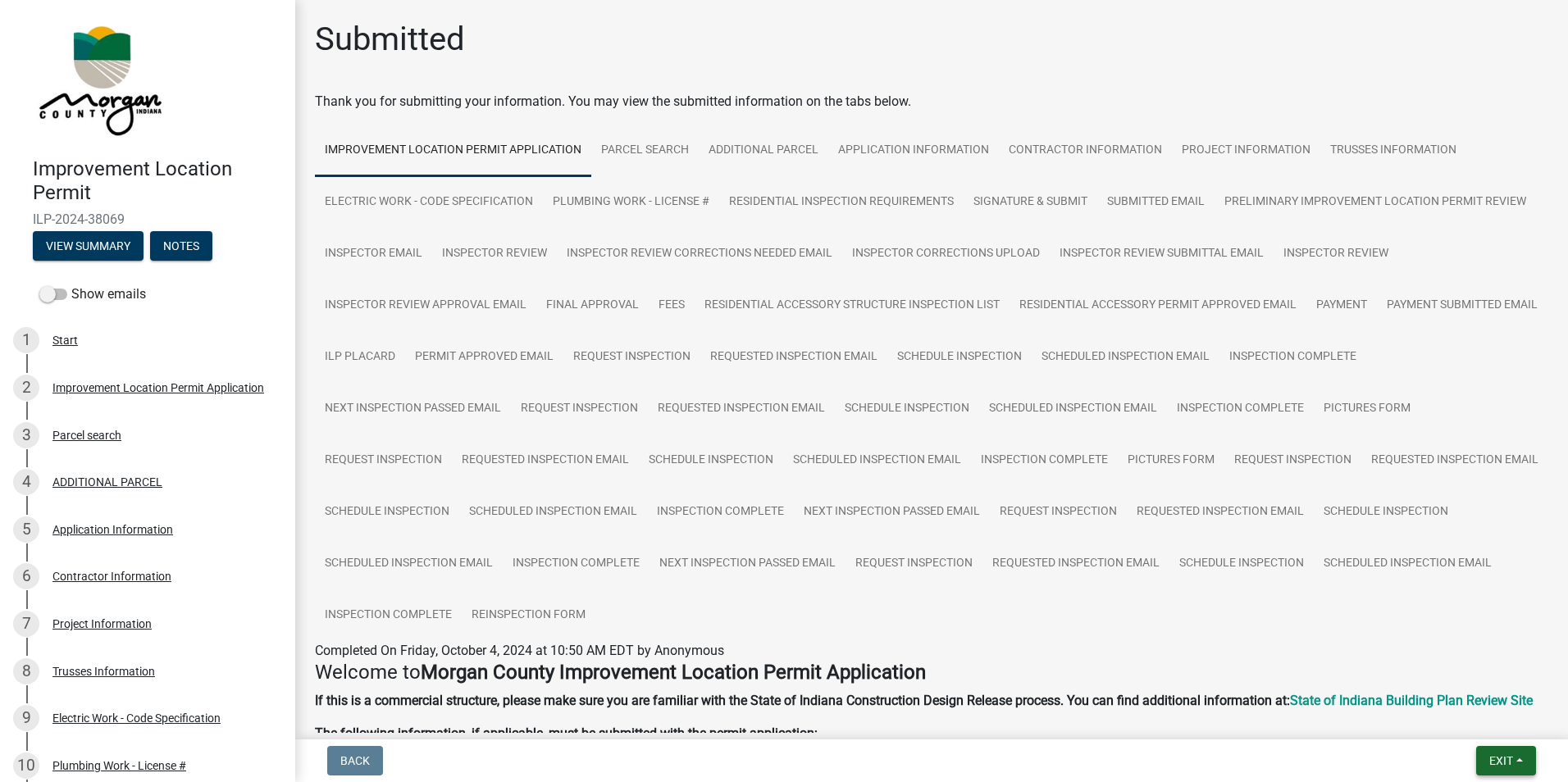 click on "Exit" at bounding box center (1501, 761) 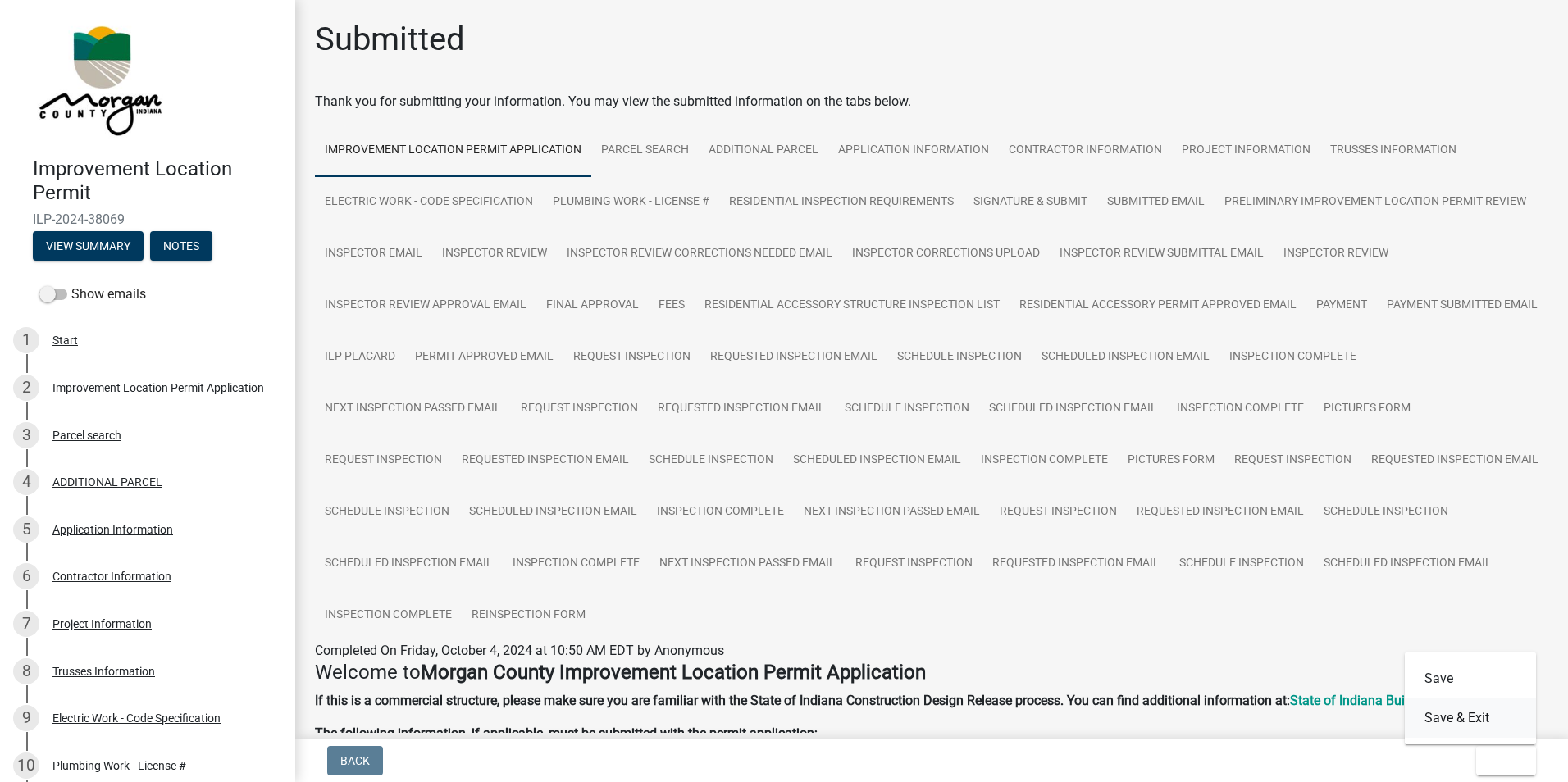 click on "Save & Exit" at bounding box center (1470, 718) 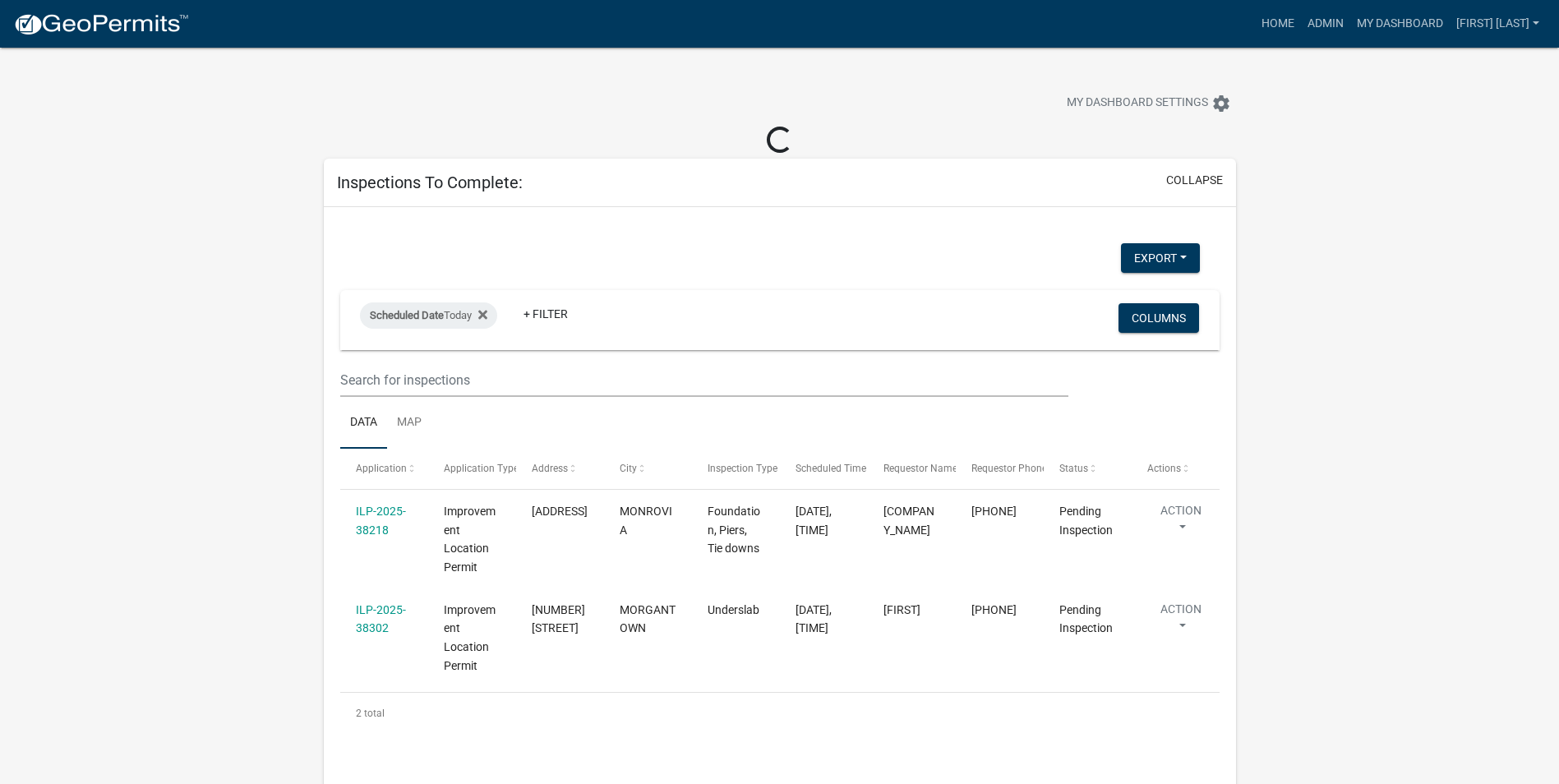 select on "3: 100" 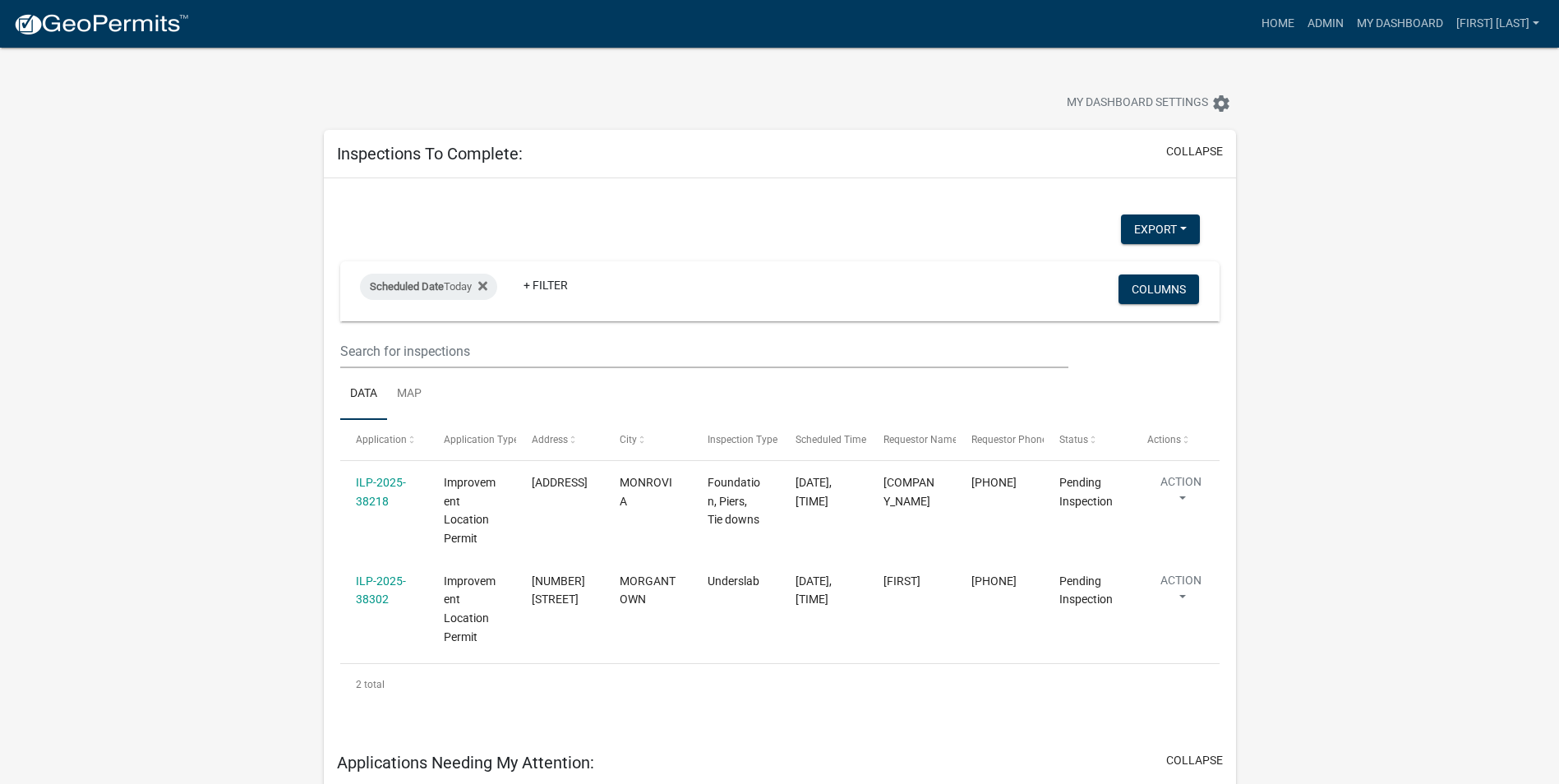 scroll, scrollTop: 82, scrollLeft: 0, axis: vertical 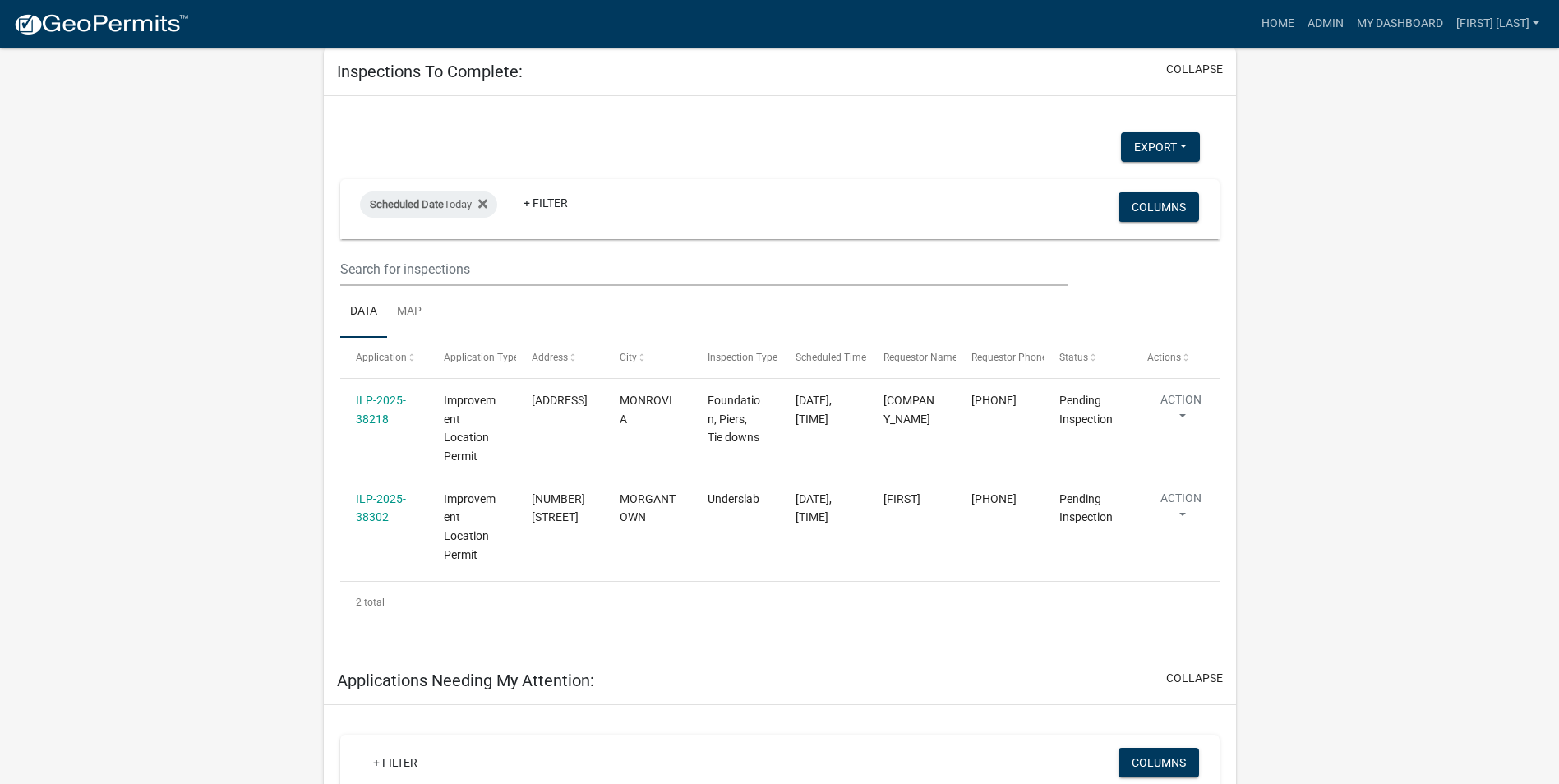 click on "ILP-2025-38302" 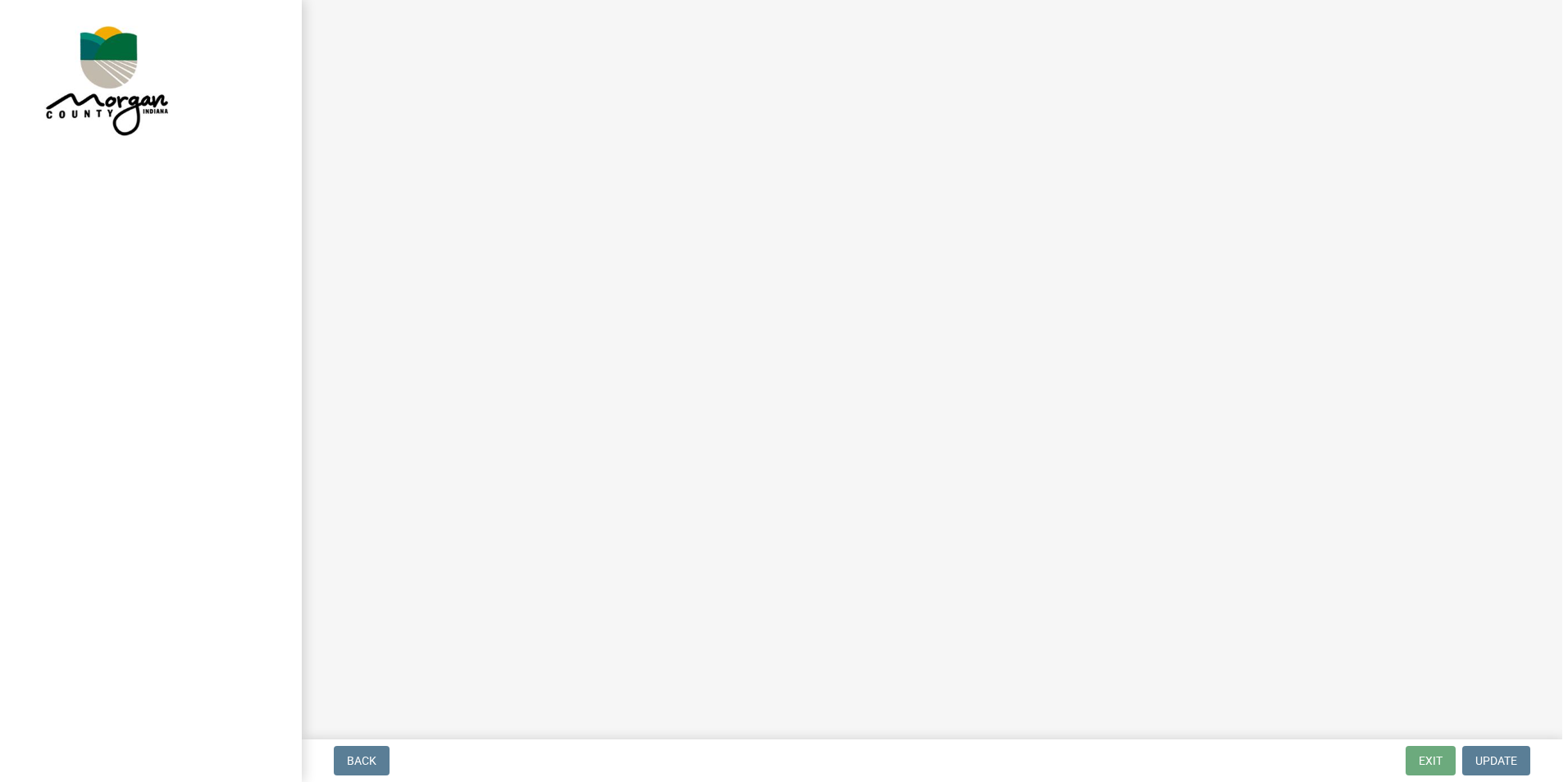 scroll, scrollTop: 0, scrollLeft: 0, axis: both 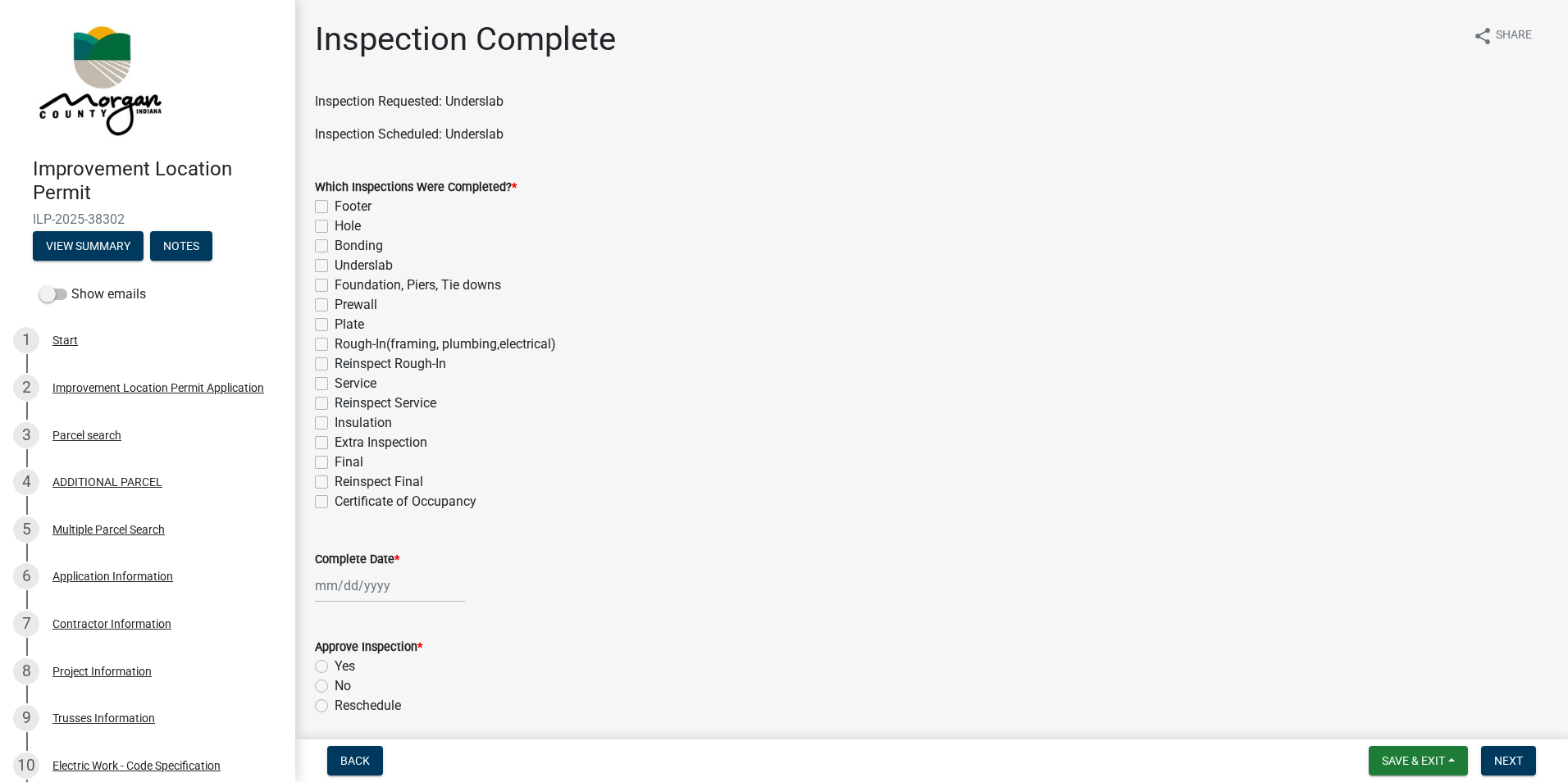 click on "Underslab" 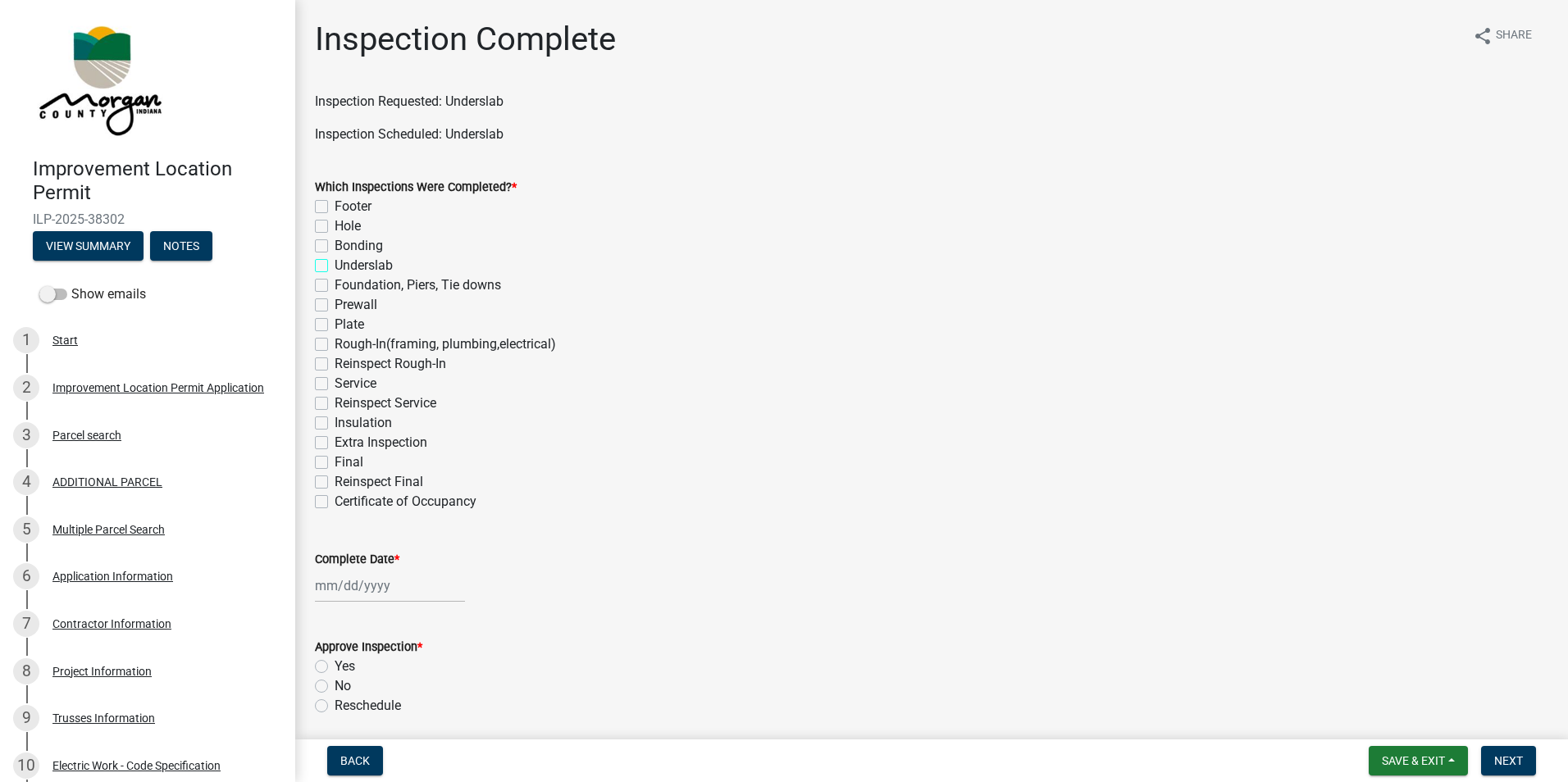 click on "Underslab" at bounding box center [340, 261] 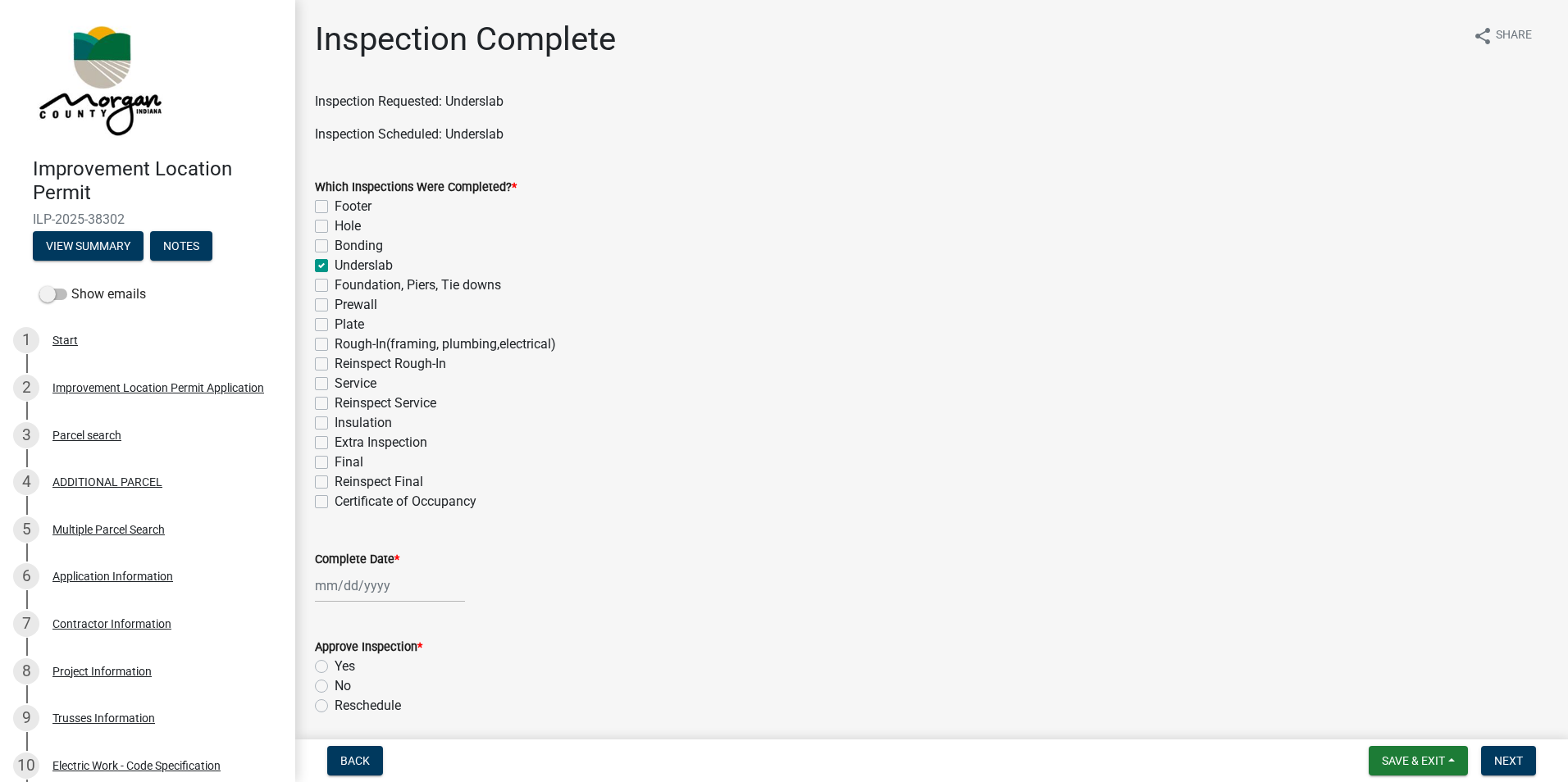checkbox on "false" 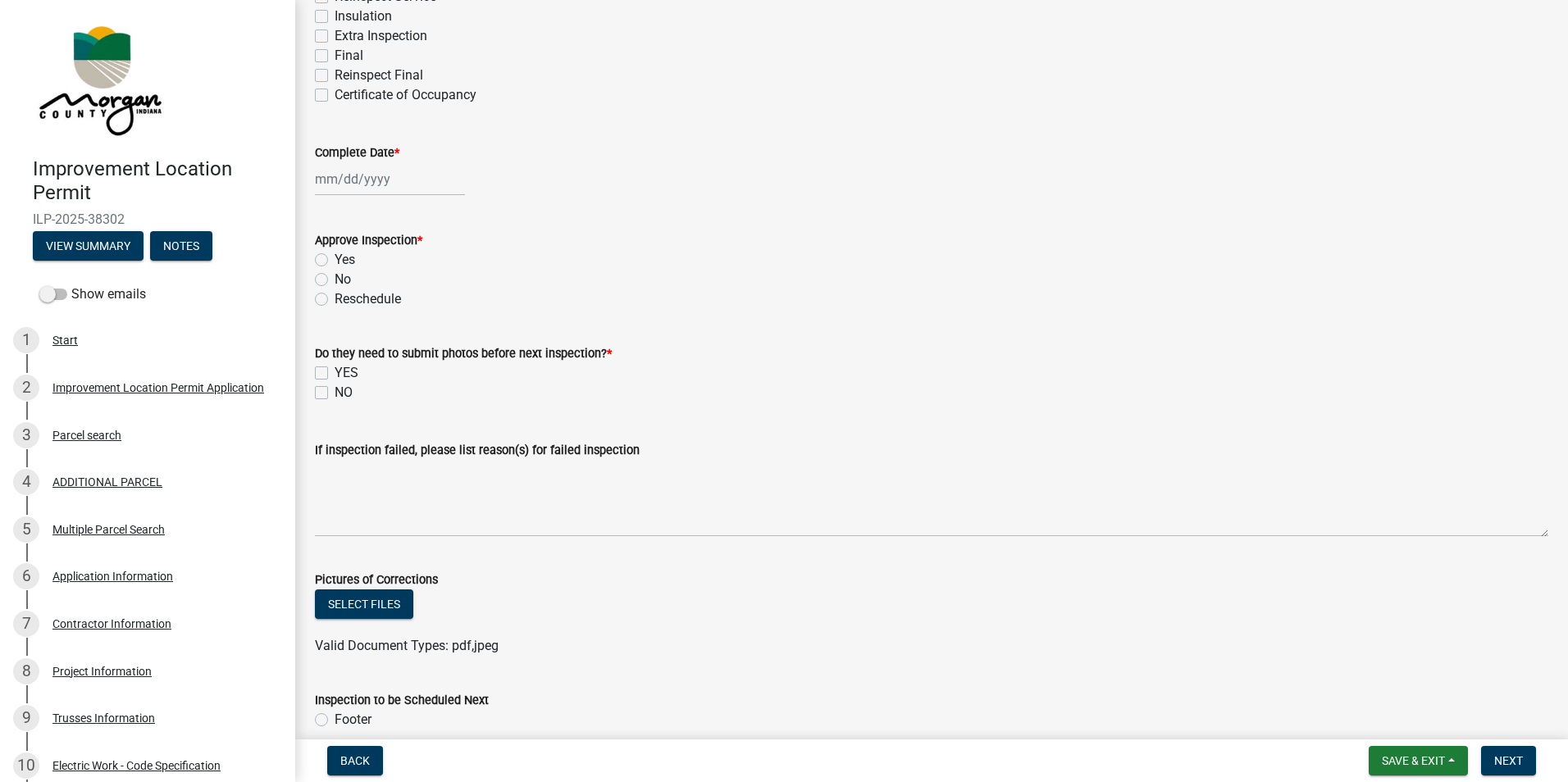 scroll, scrollTop: 410, scrollLeft: 0, axis: vertical 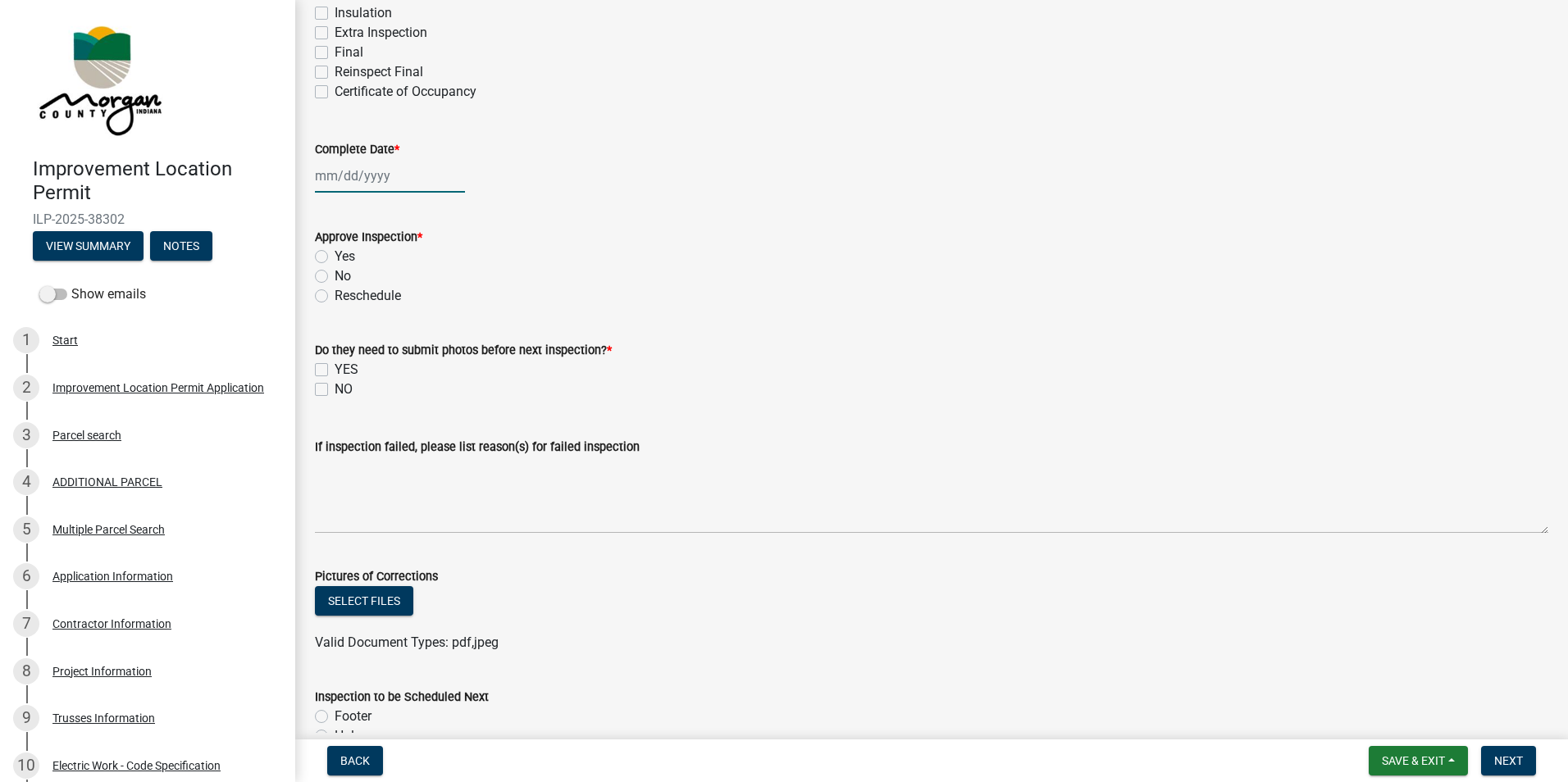 click 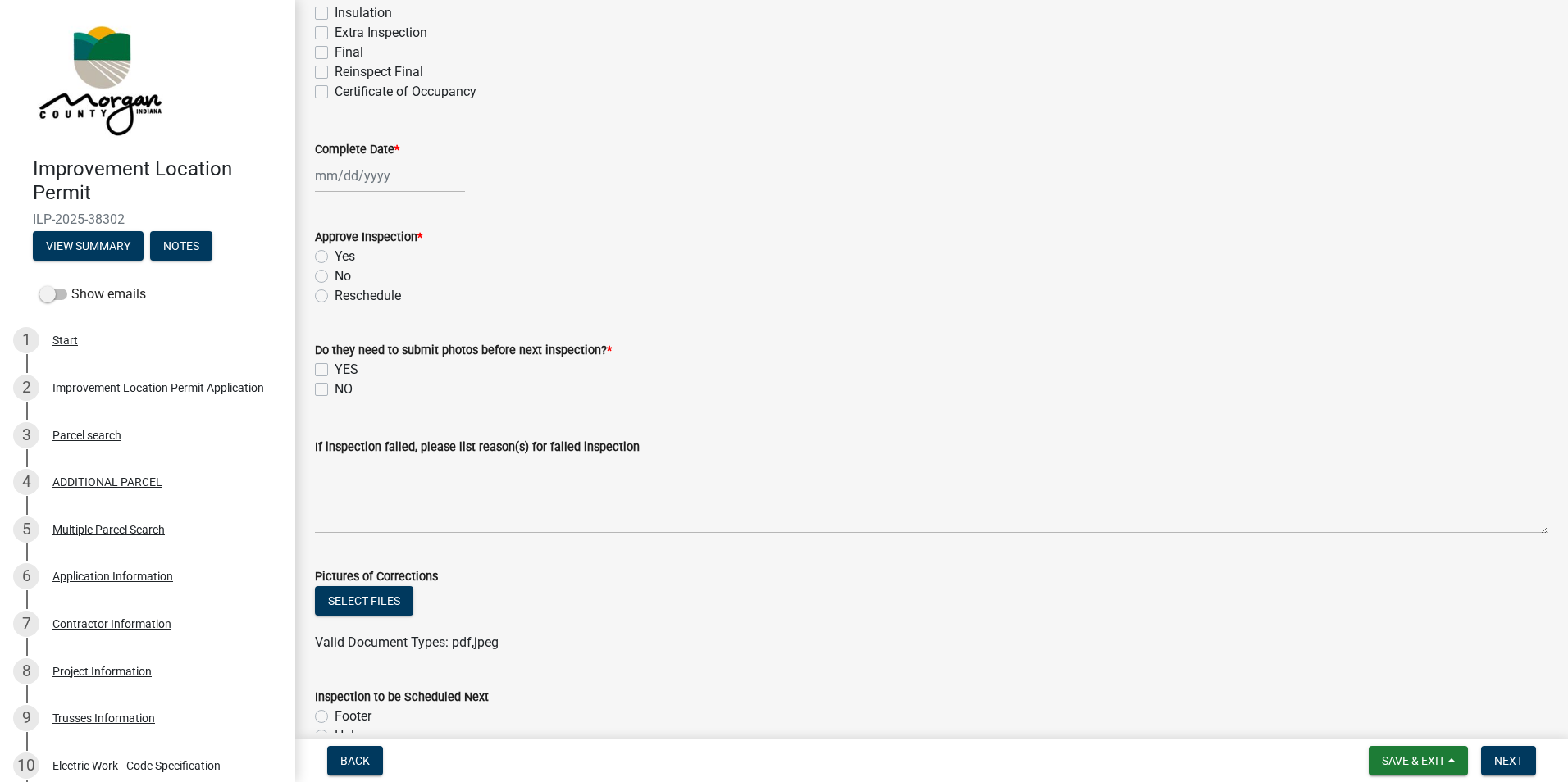select on "8" 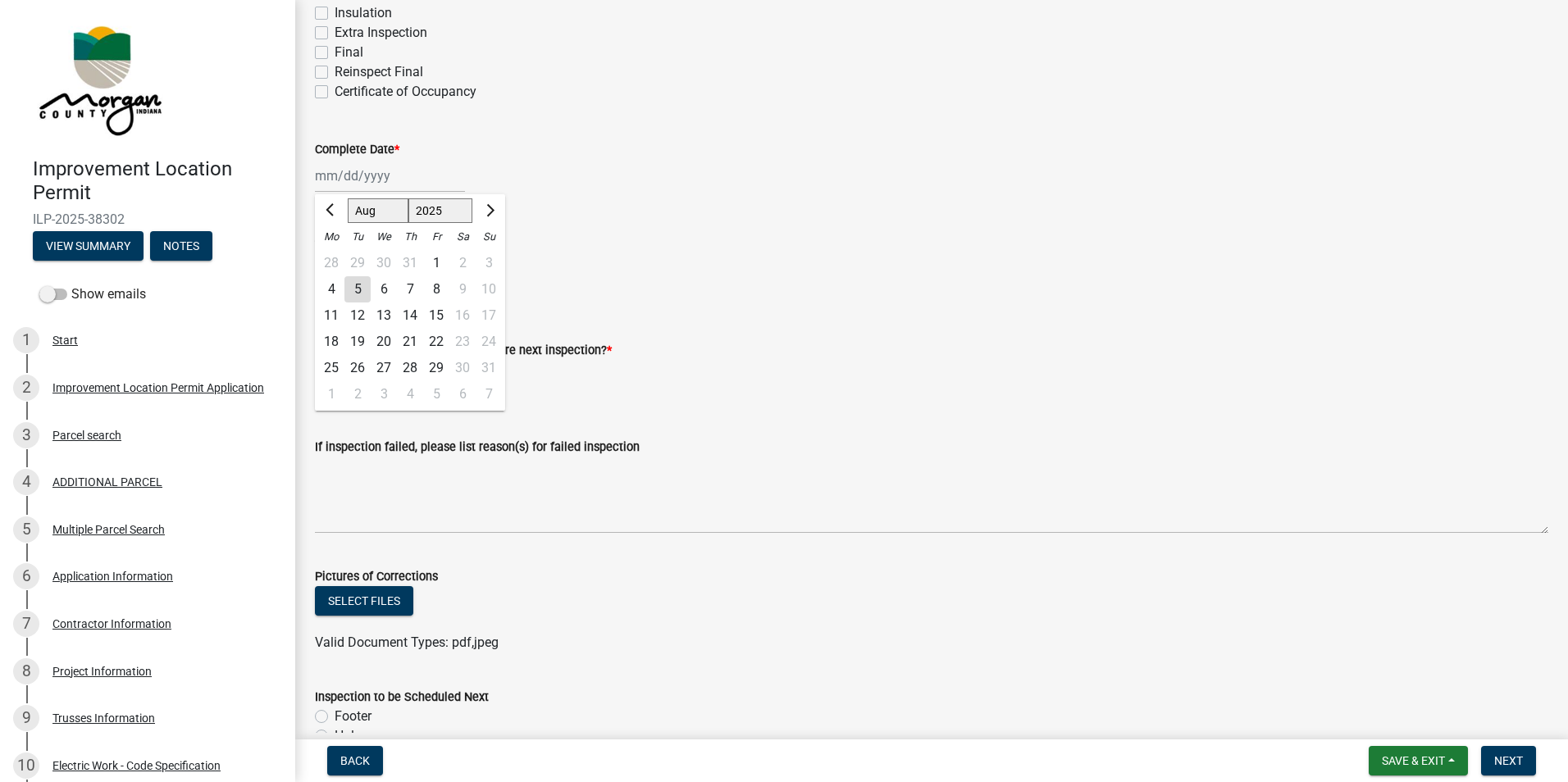 click on "5" 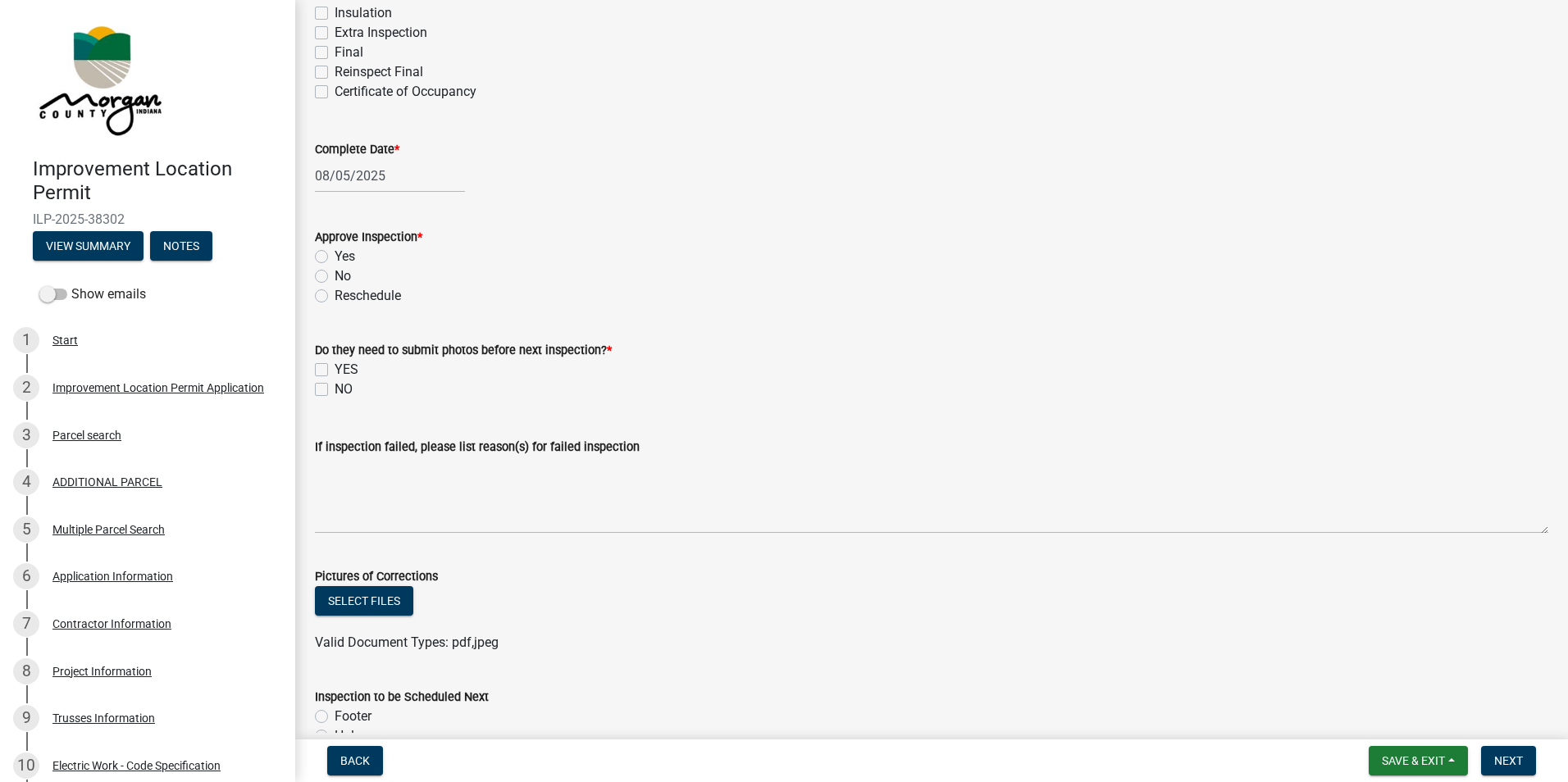 click on "No" 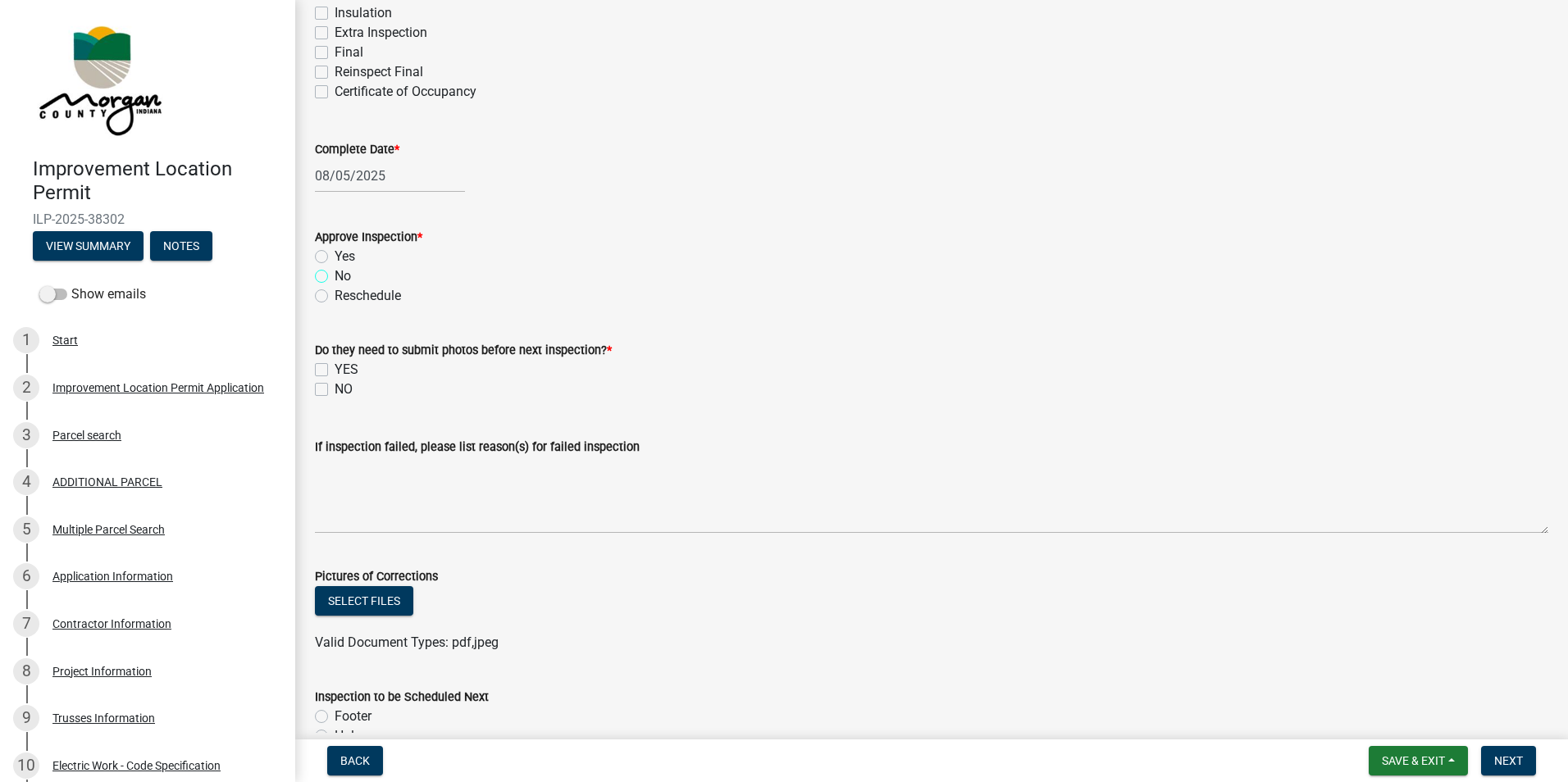 click on "No" at bounding box center (340, 271) 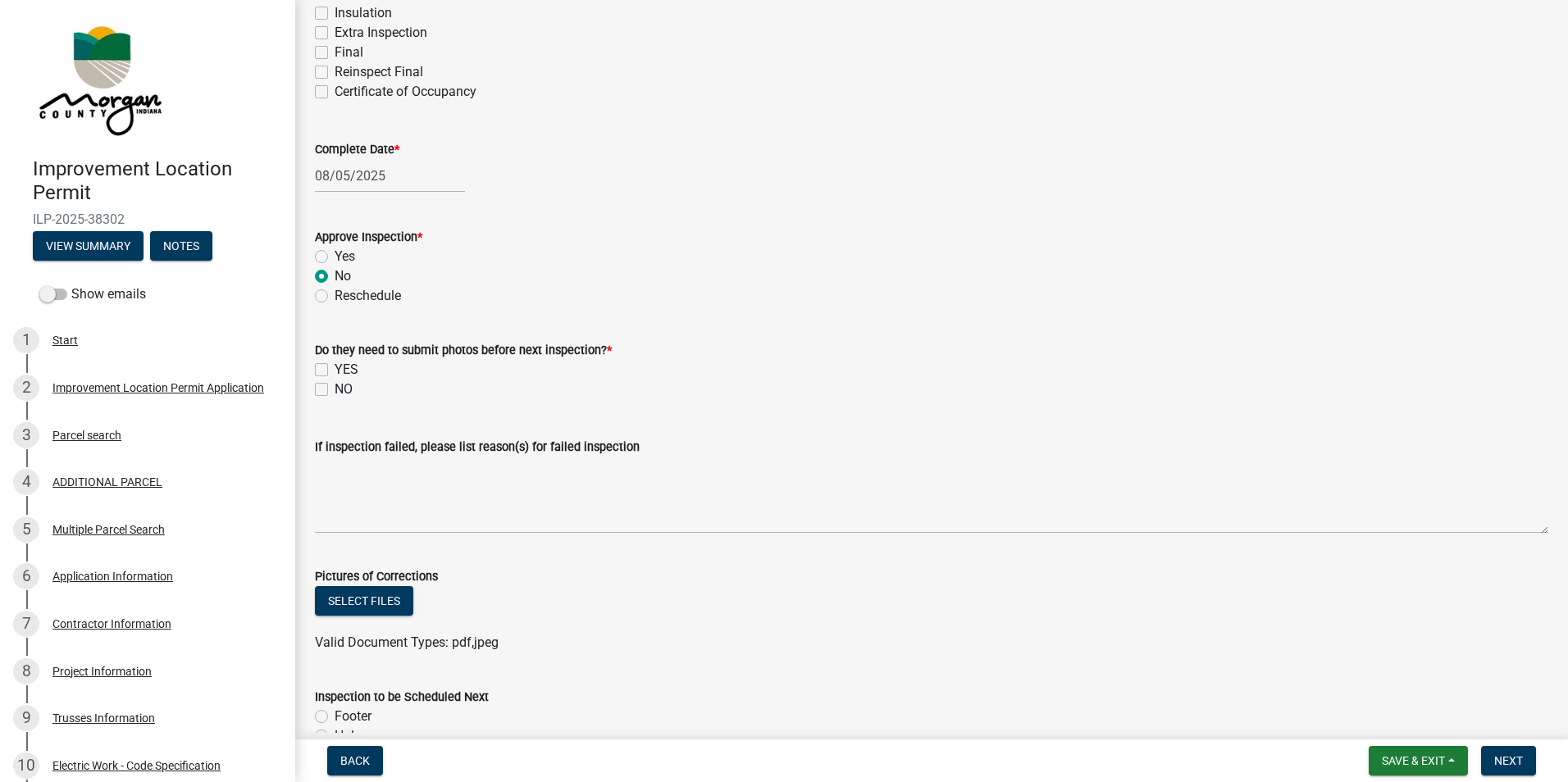 radio on "true" 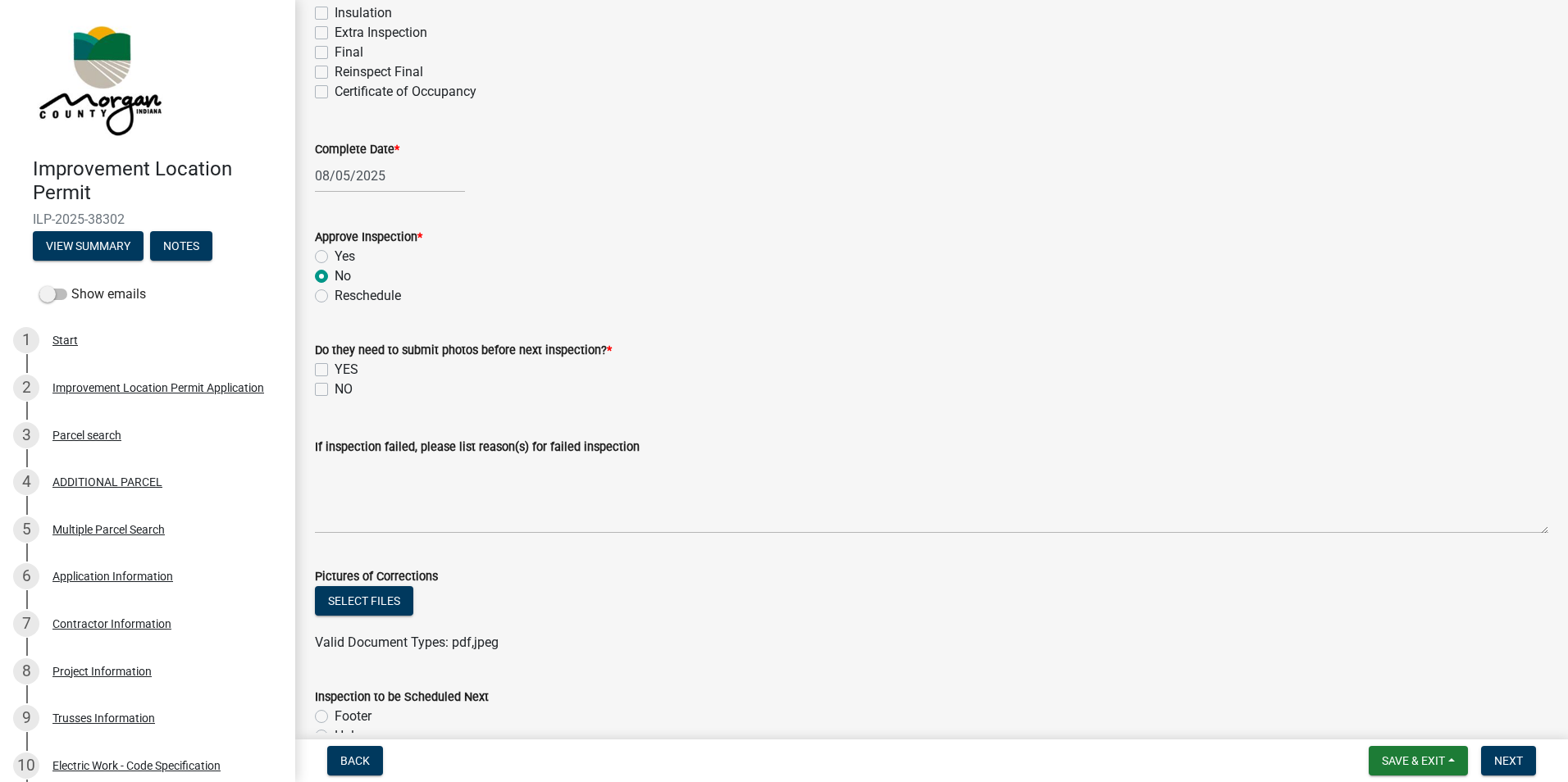 click on "NO" 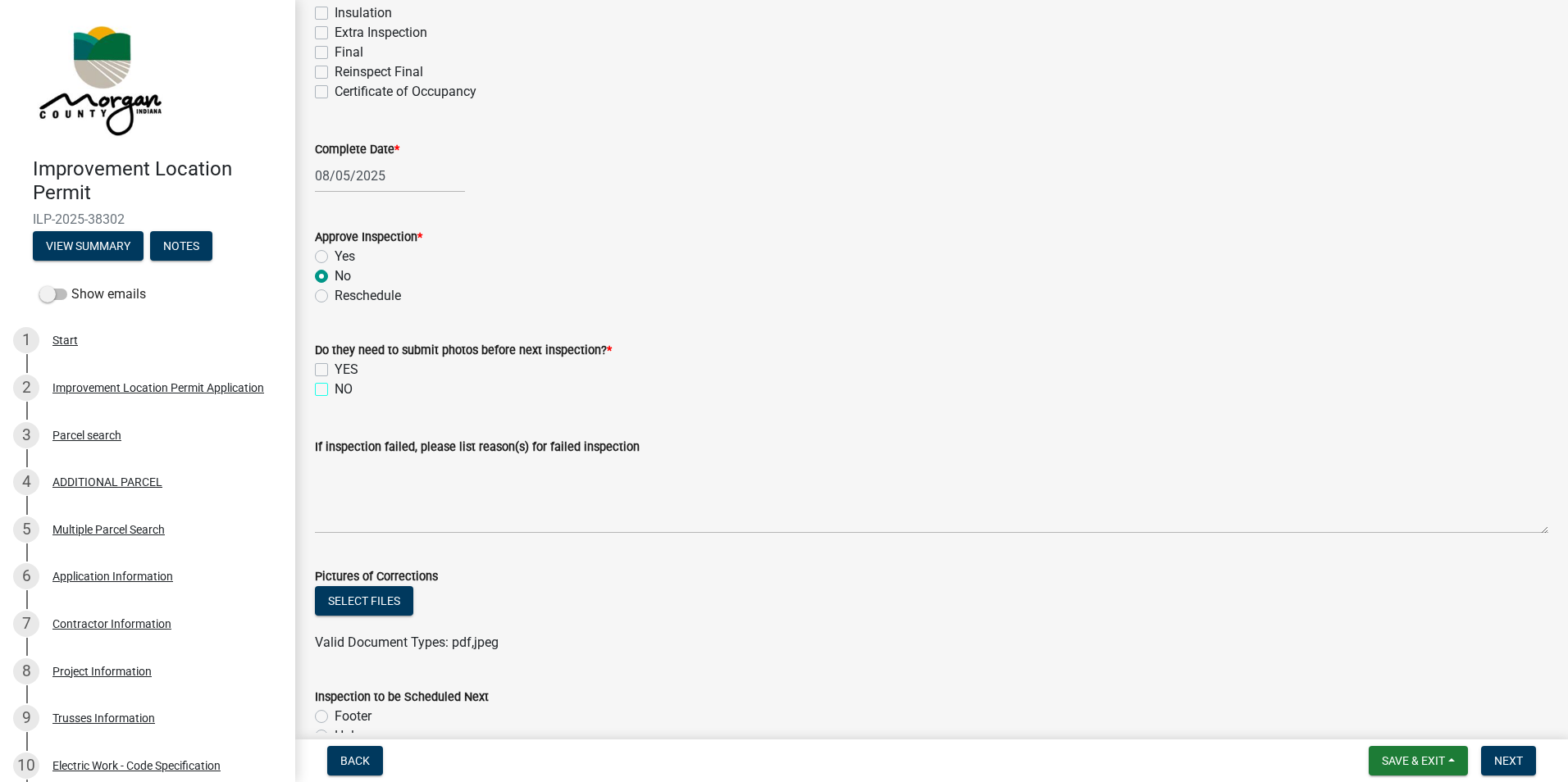 click on "NO" at bounding box center (340, 384) 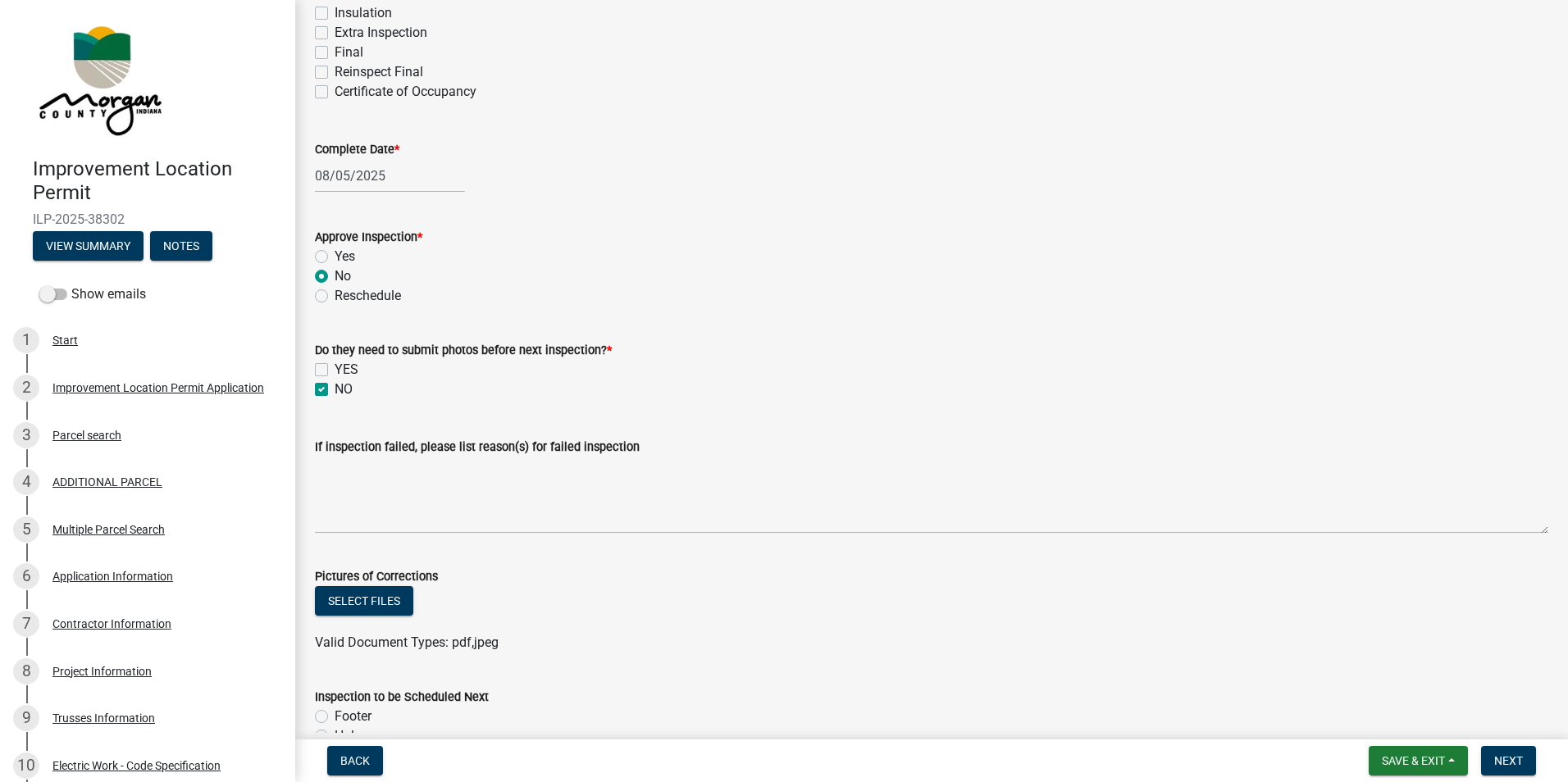 checkbox on "false" 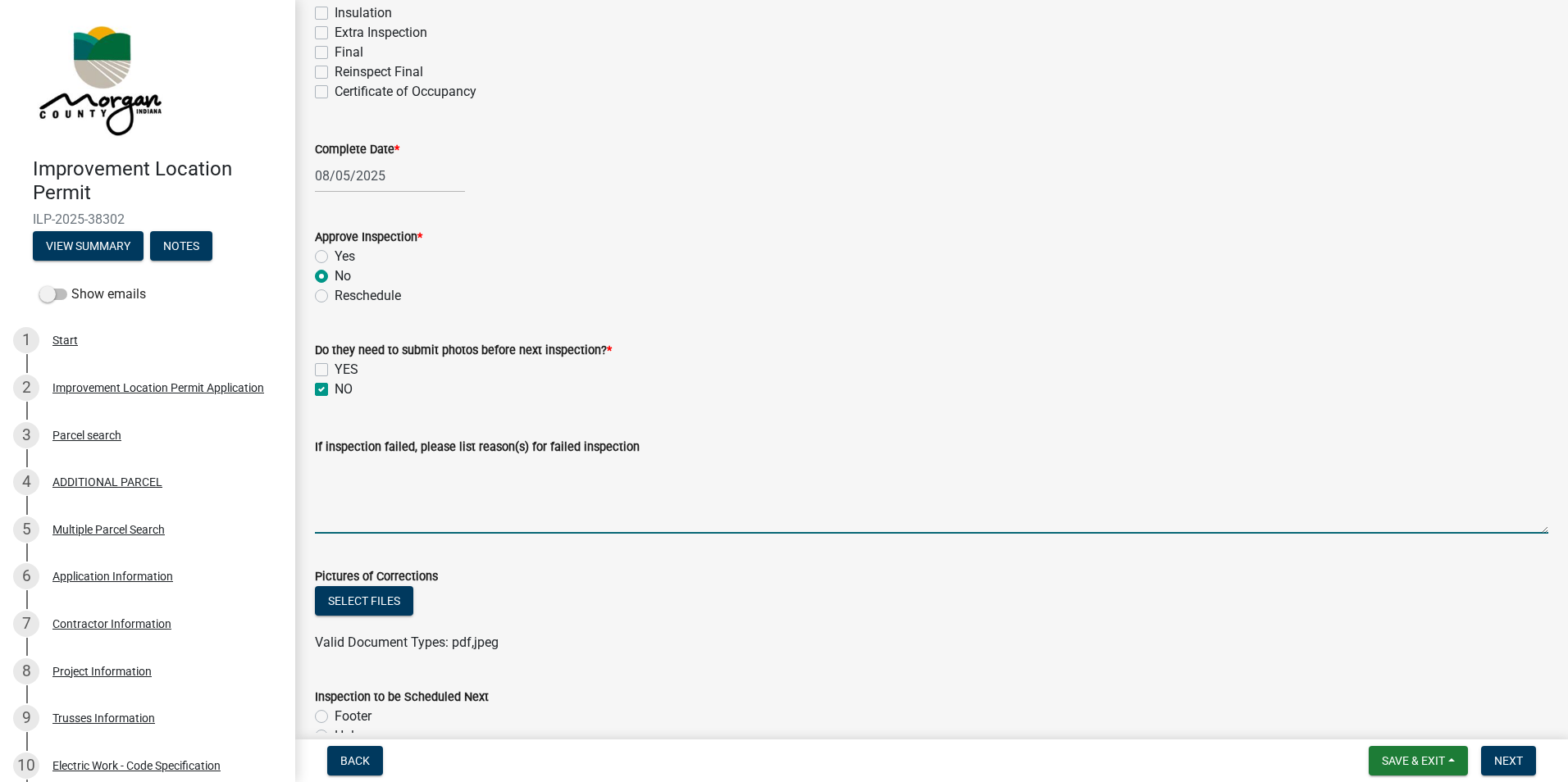 click on "If inspection failed, please list reason(s) for failed inspection" at bounding box center [932, 495] 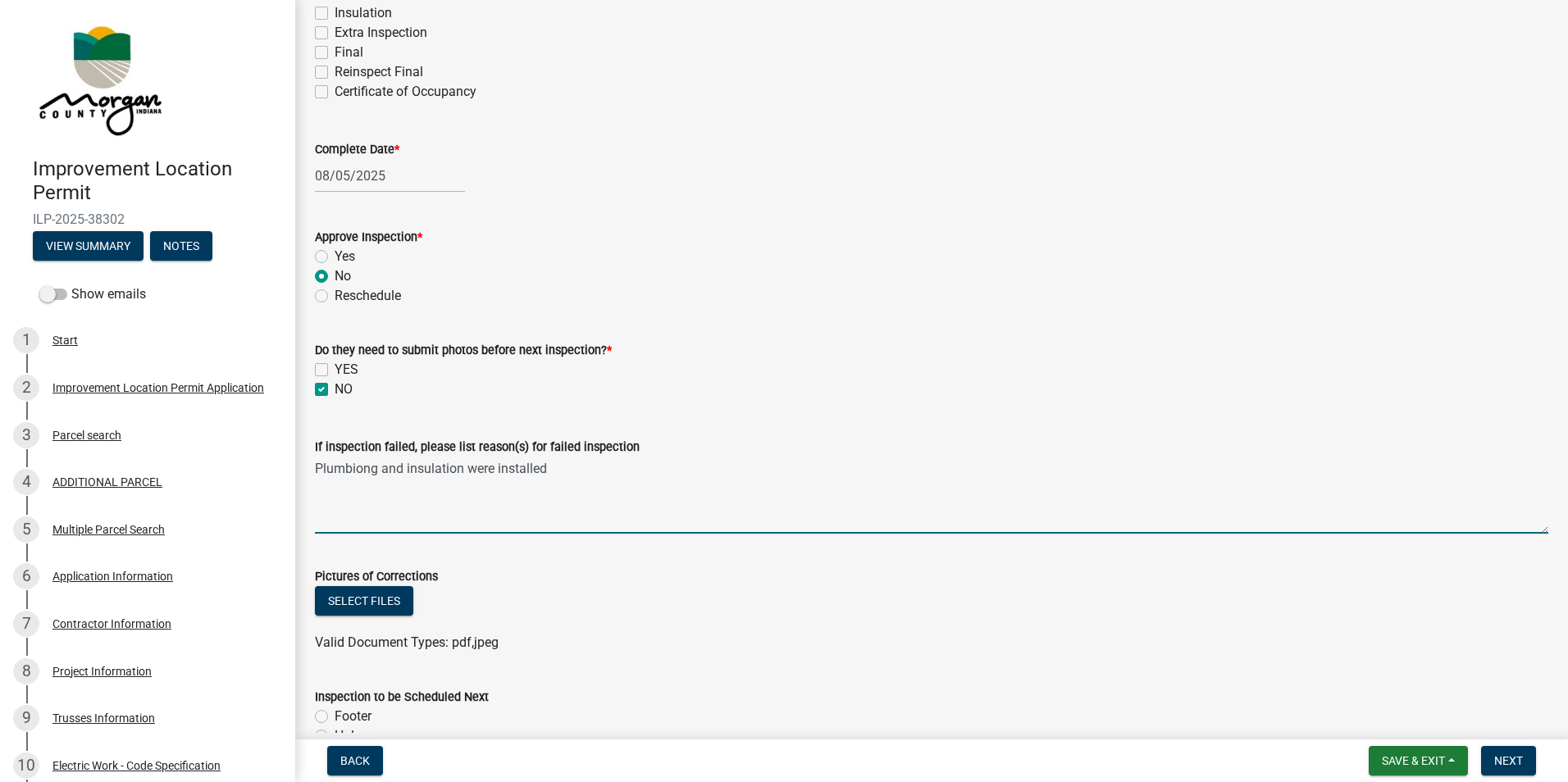 click on "Plumbiong and insulation were installed" at bounding box center [932, 495] 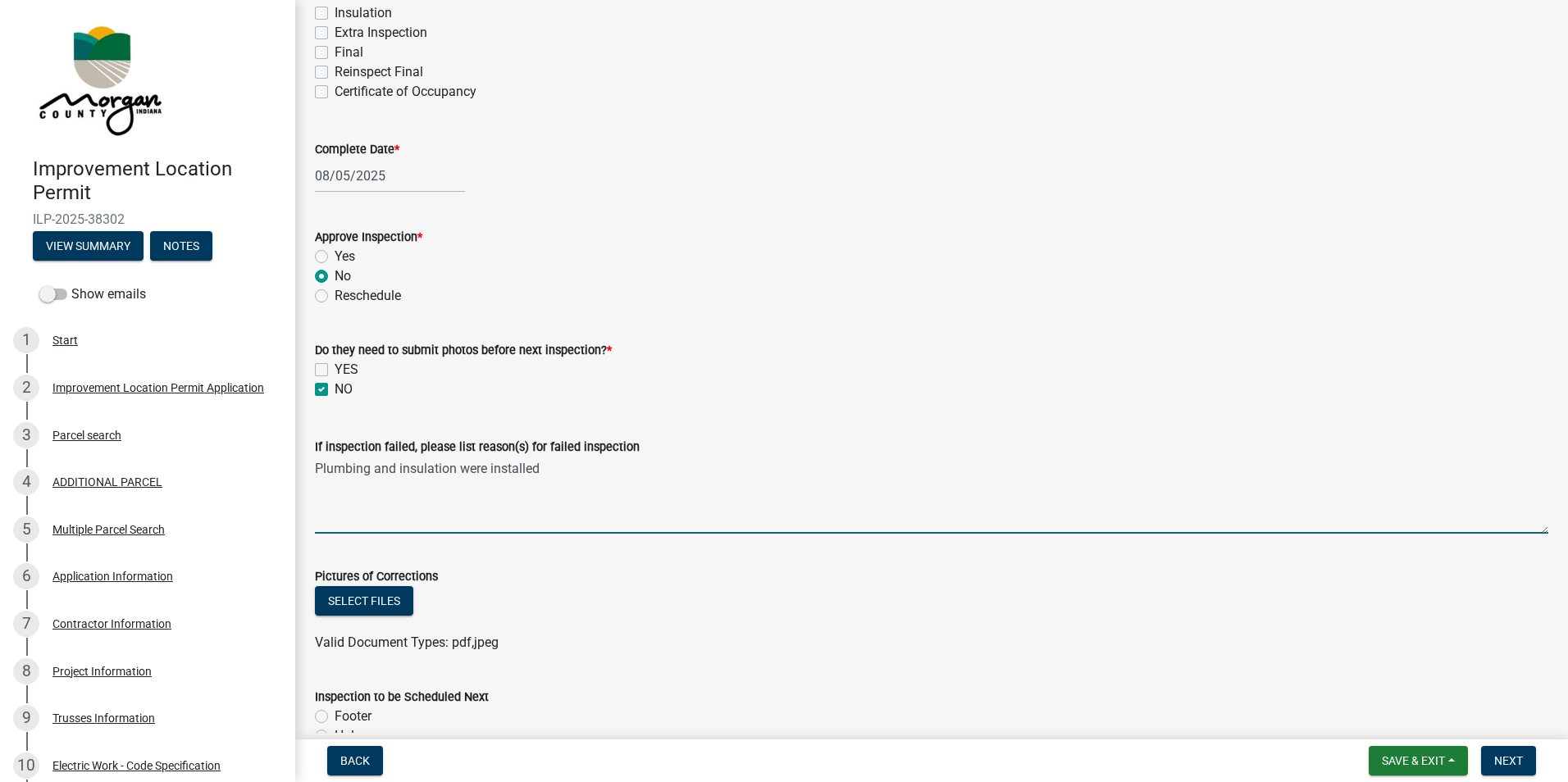 click on "Plumbing and insulation were installed" at bounding box center [932, 495] 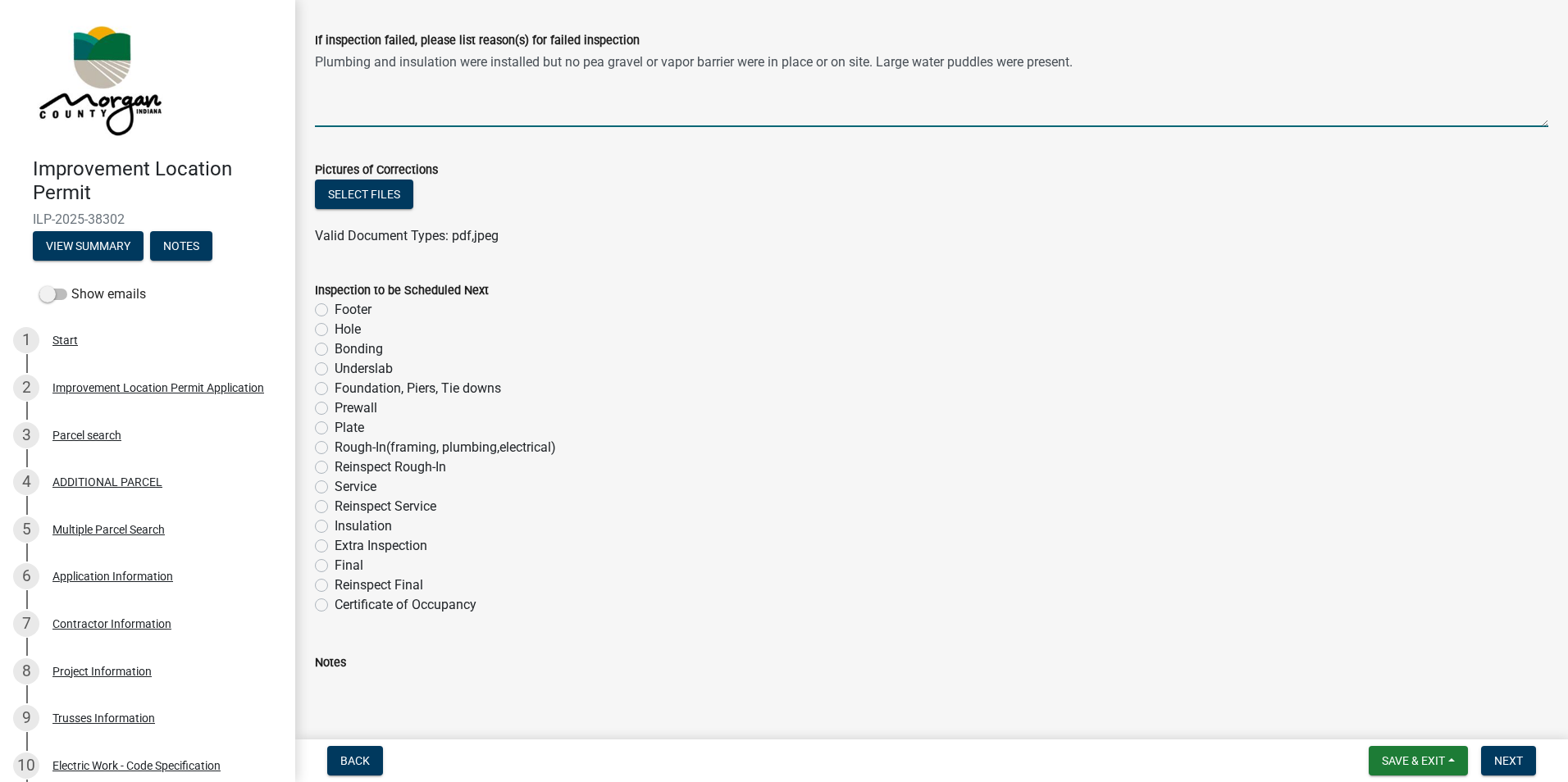 scroll, scrollTop: 820, scrollLeft: 0, axis: vertical 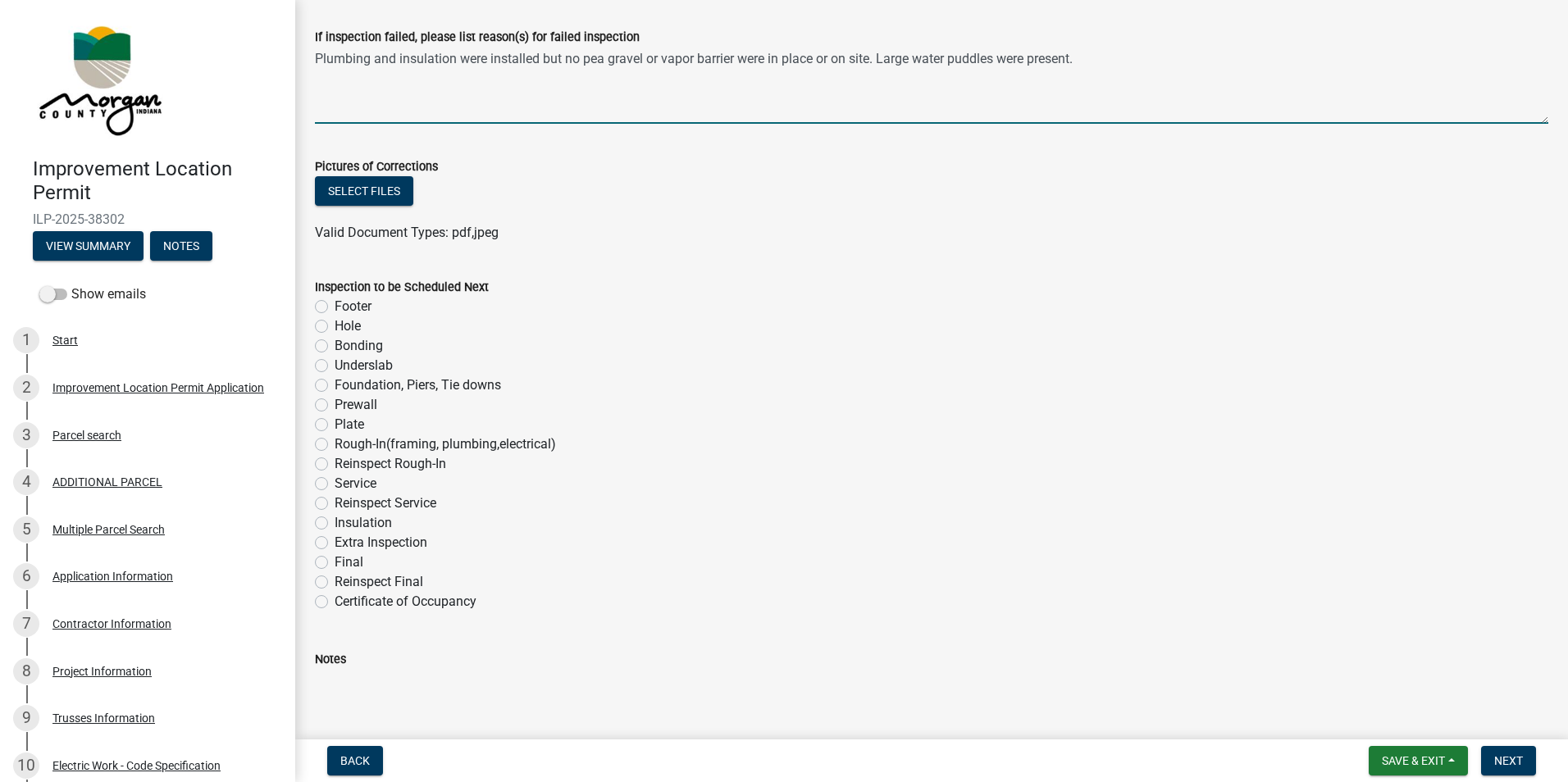 type on "Plumbing and insulation were installed but no pea gravel or vapor barrier were in place or on site. Large water puddles were present." 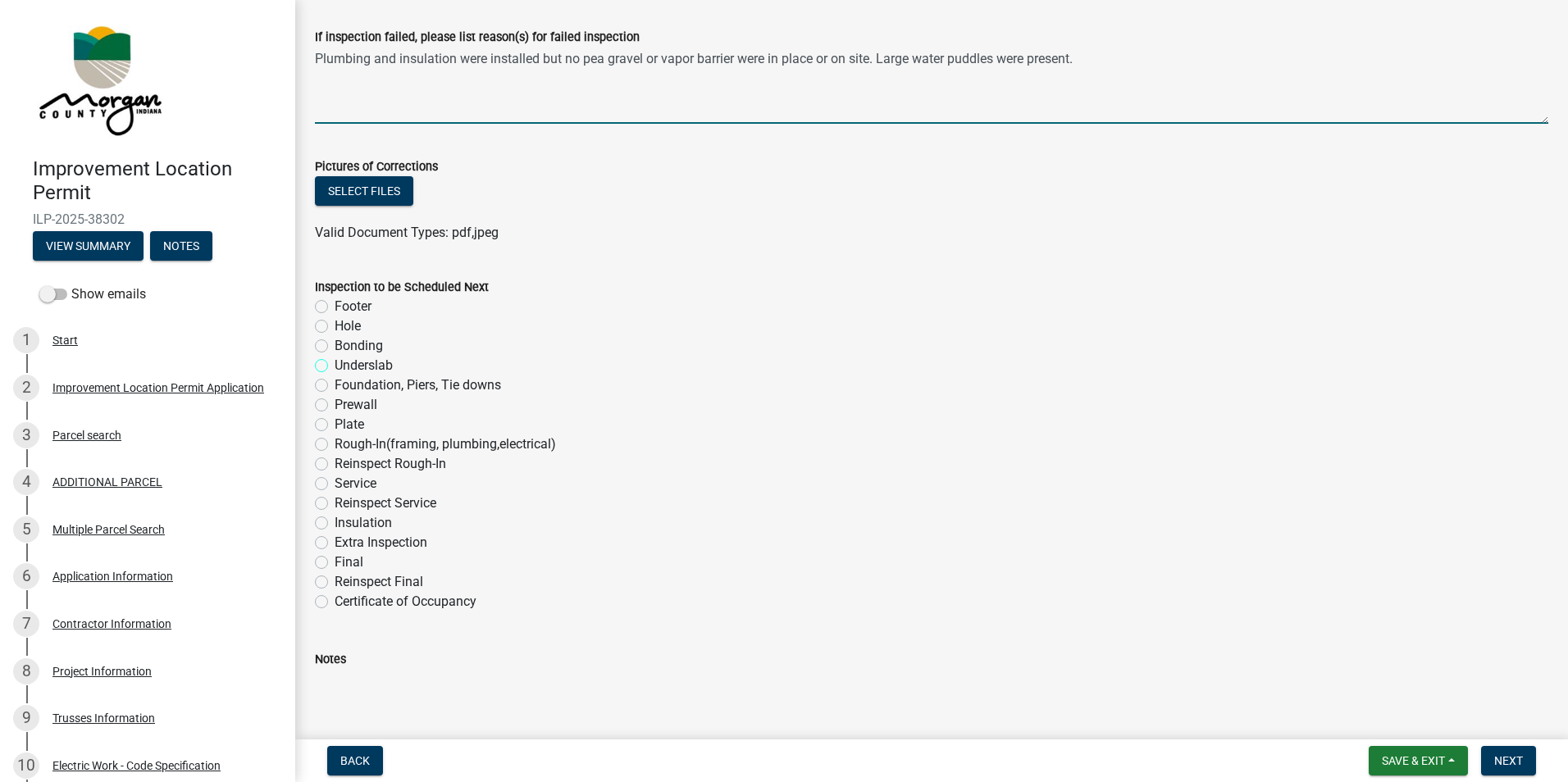 click on "Underslab" at bounding box center (340, 361) 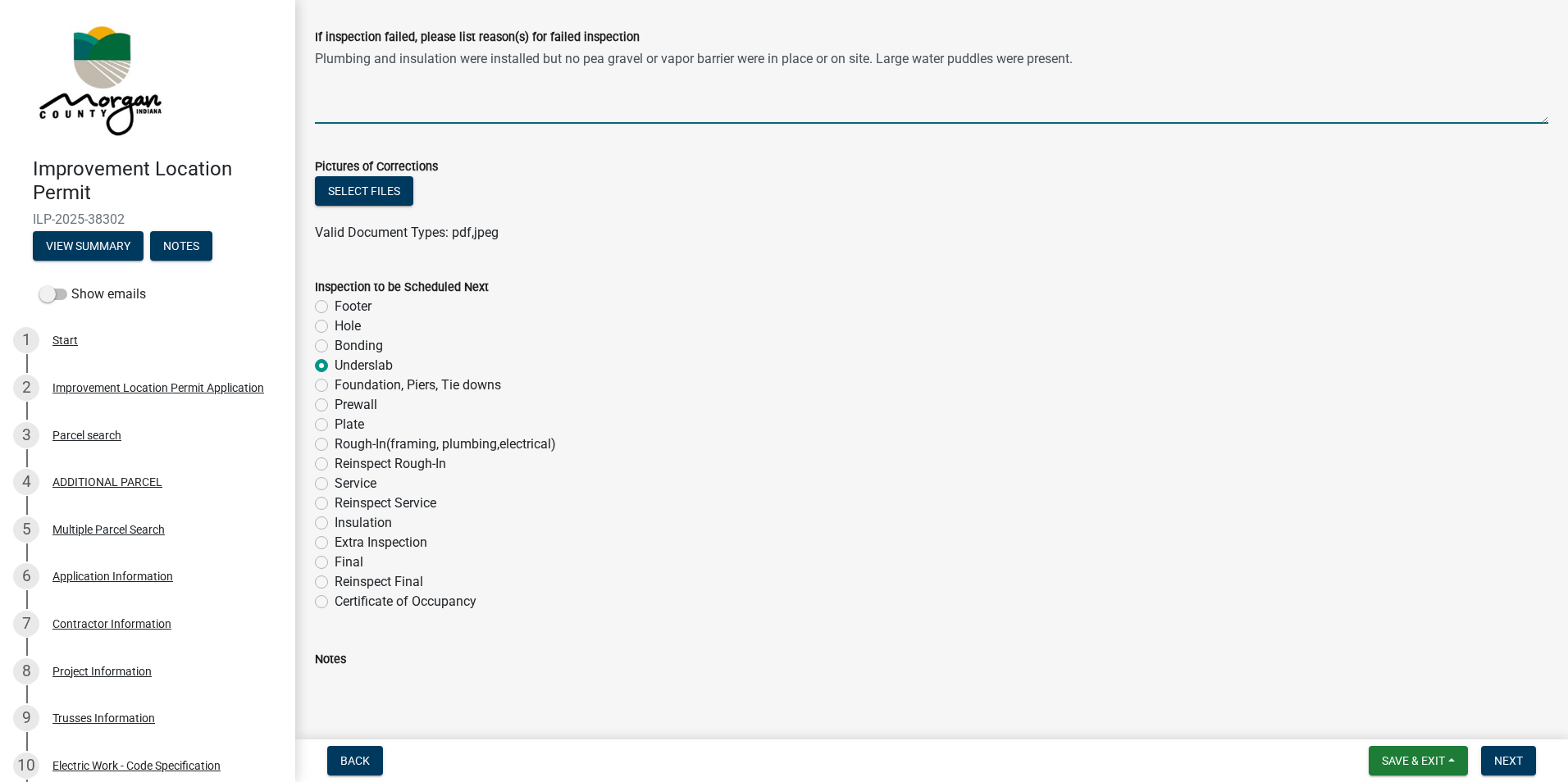 radio on "true" 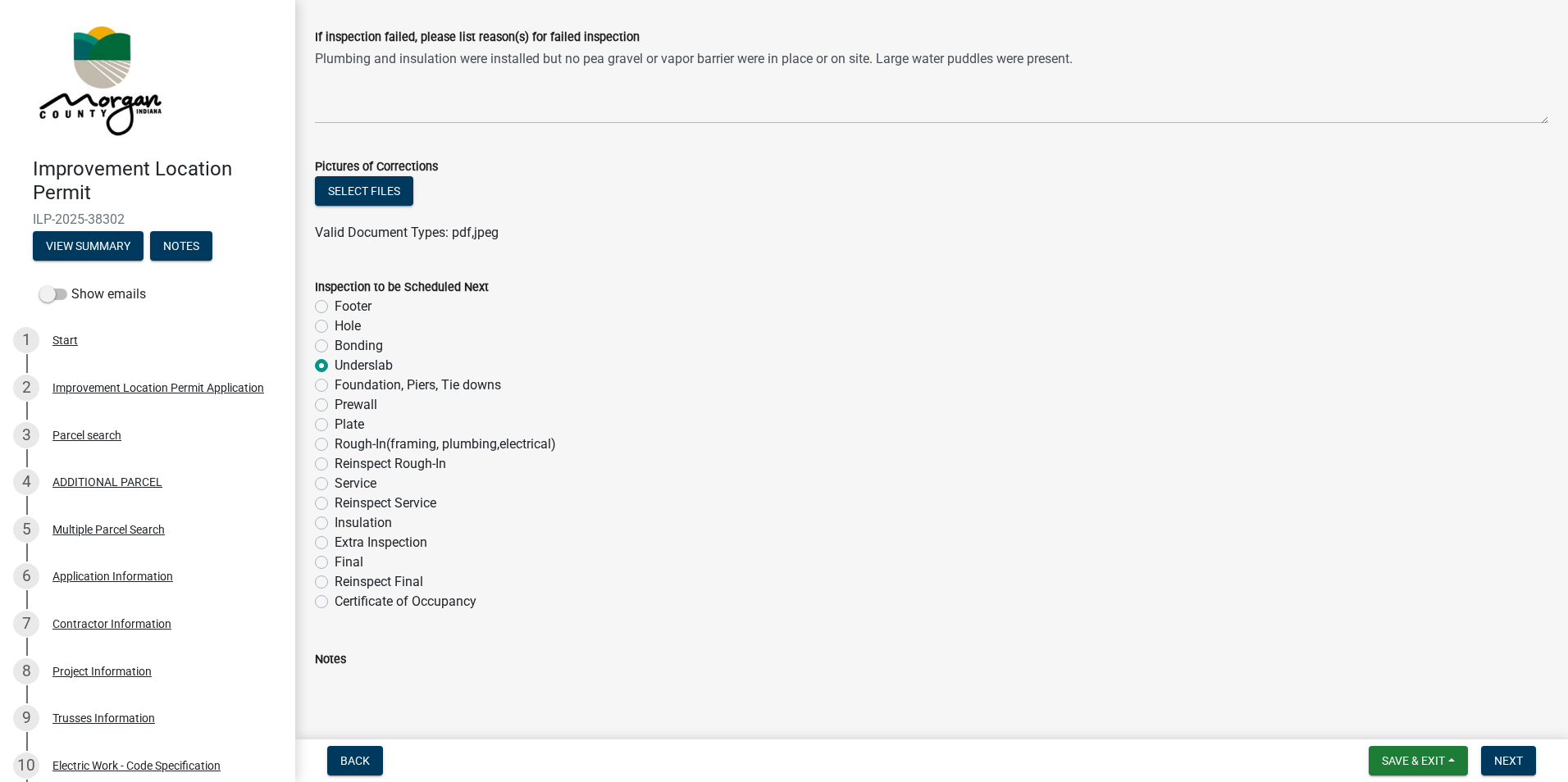 click on "Extra Inspection" 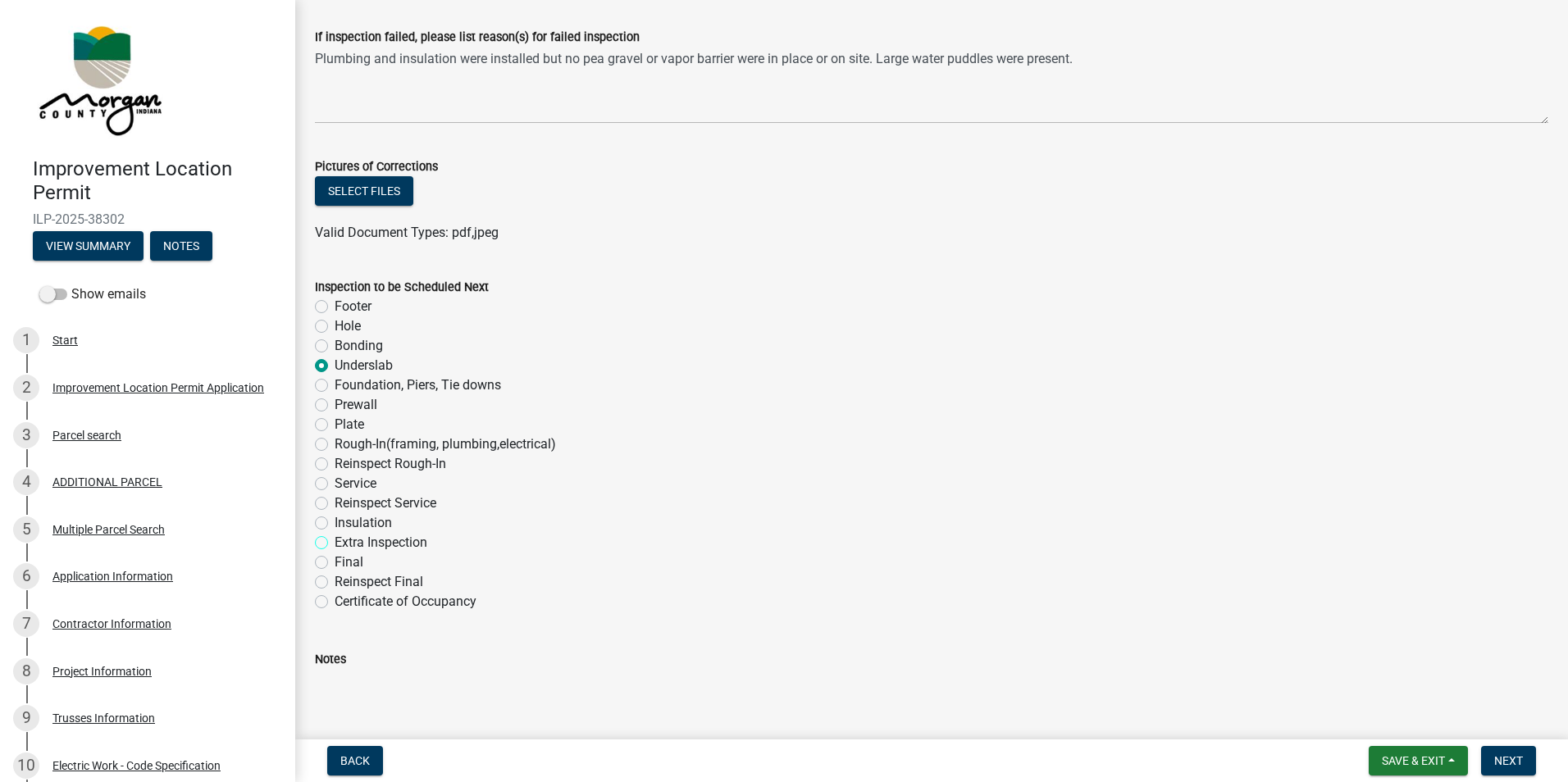click on "Extra Inspection" at bounding box center (340, 538) 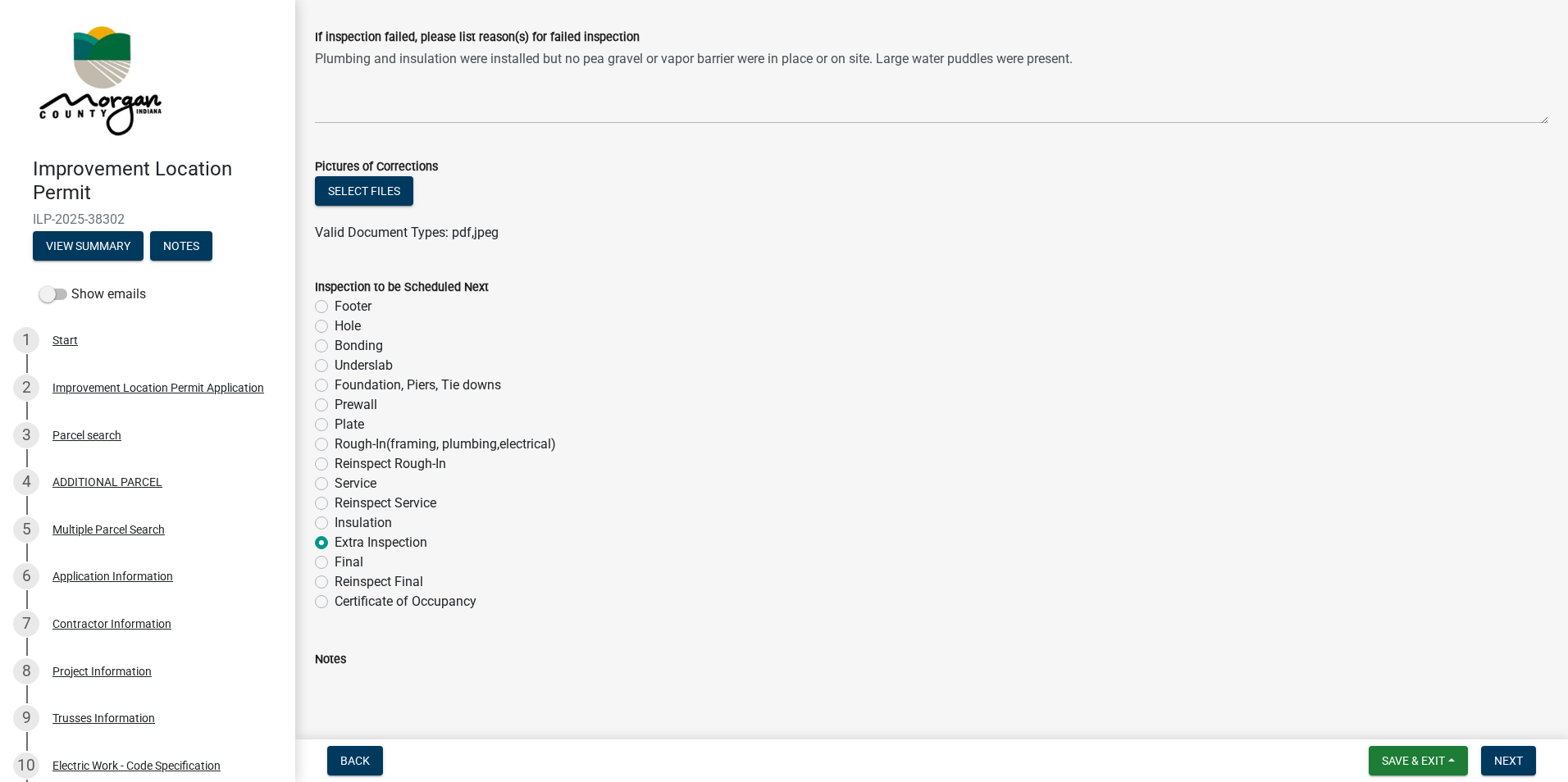 radio on "true" 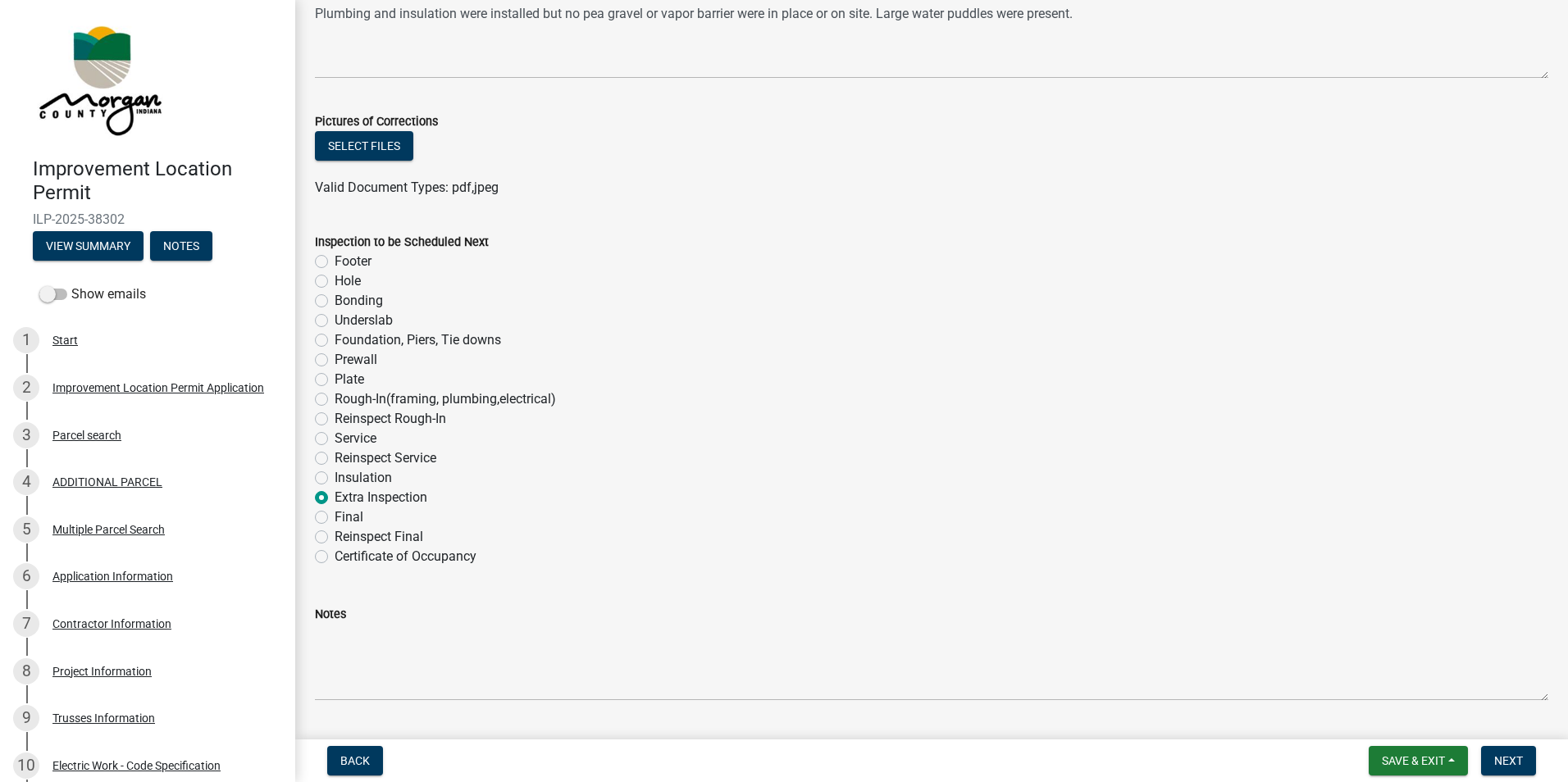 scroll, scrollTop: 910, scrollLeft: 0, axis: vertical 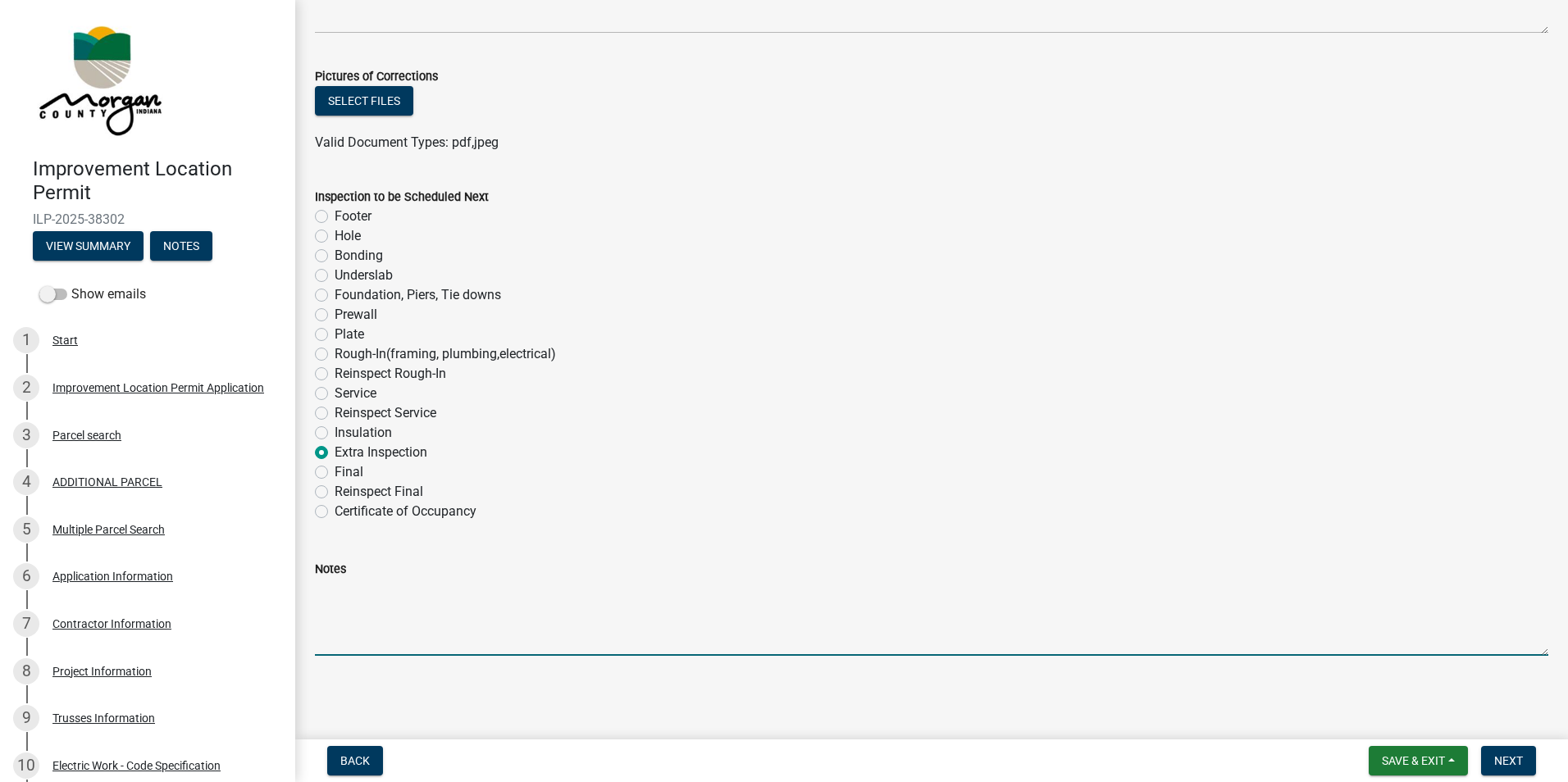 click on "Notes" at bounding box center (932, 617) 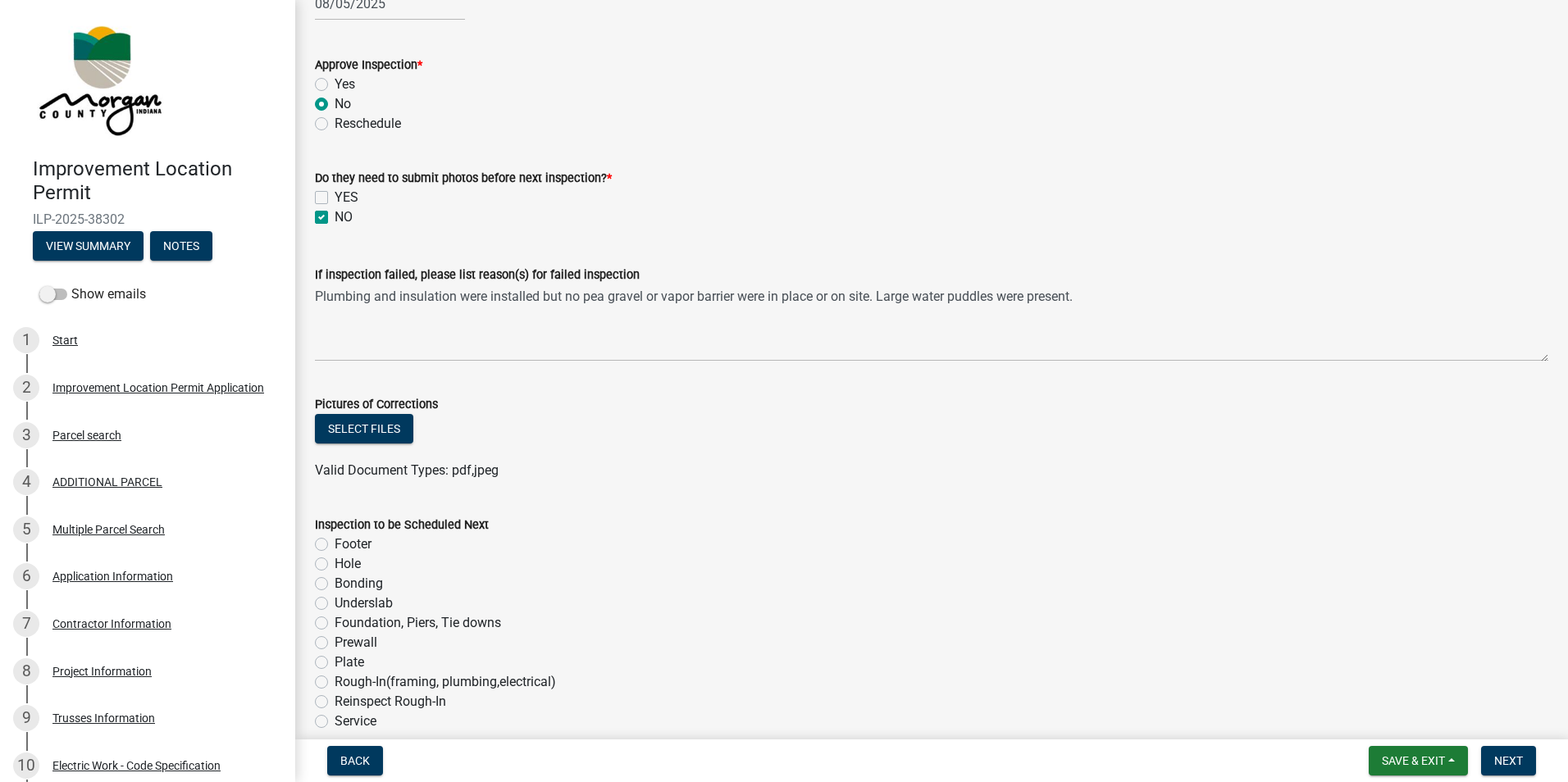 scroll, scrollTop: 500, scrollLeft: 0, axis: vertical 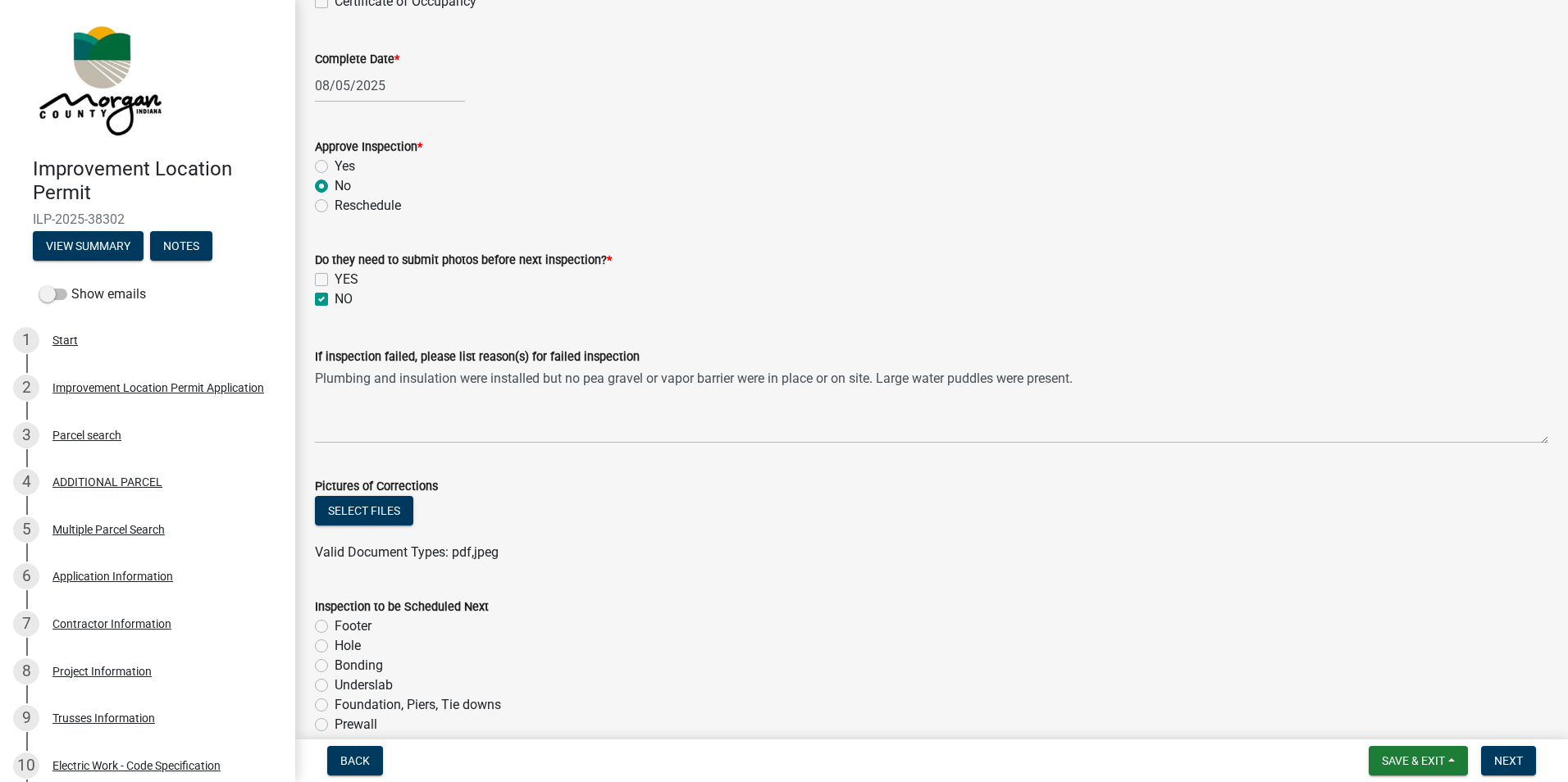 type on "Second underslab inspection needed to see pea gravel and vapor barrier." 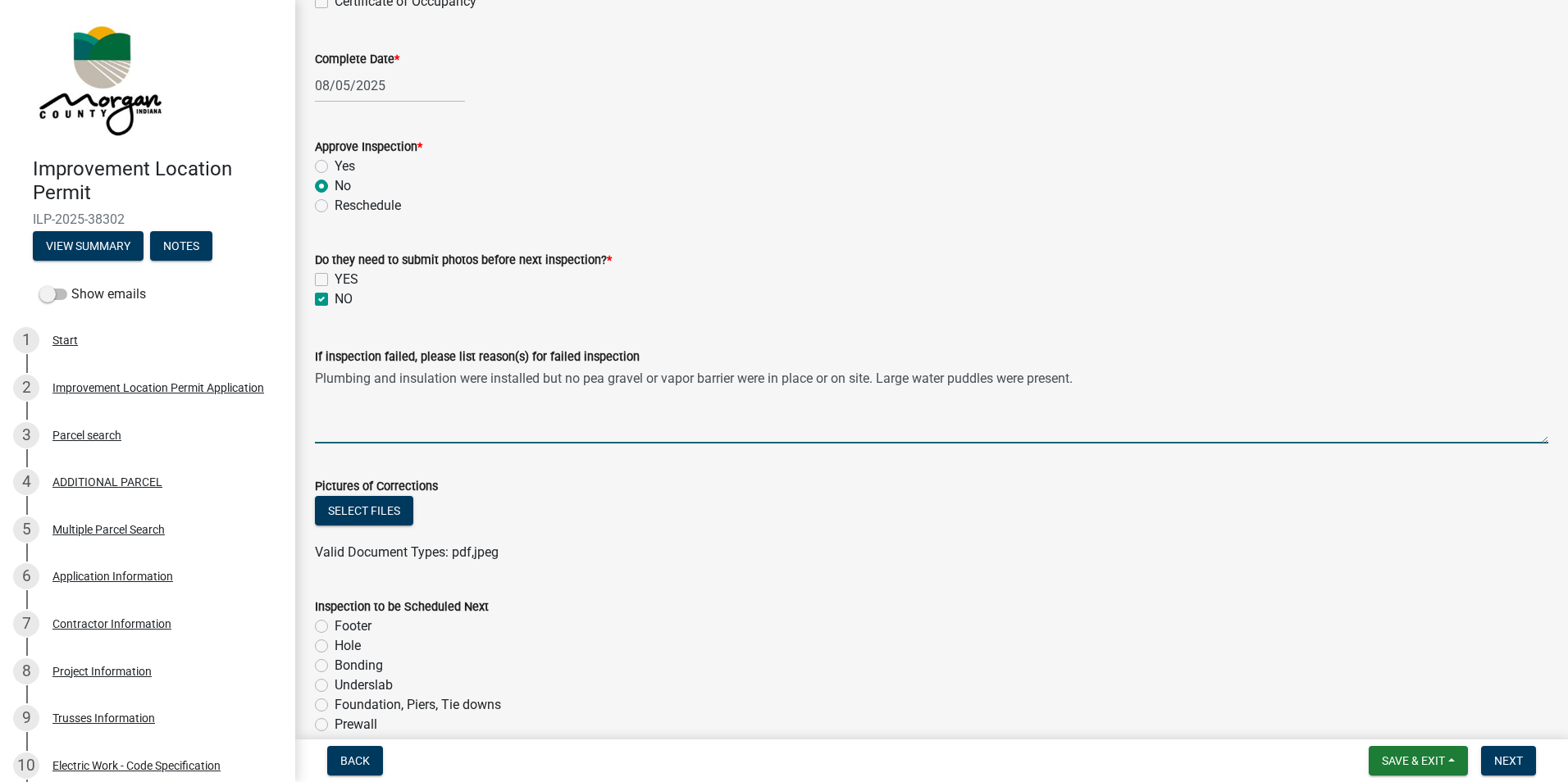 click on "Plumbing and insulation were installed but no pea gravel or vapor barrier were in place or on site. Large water puddles were present." at bounding box center (932, 405) 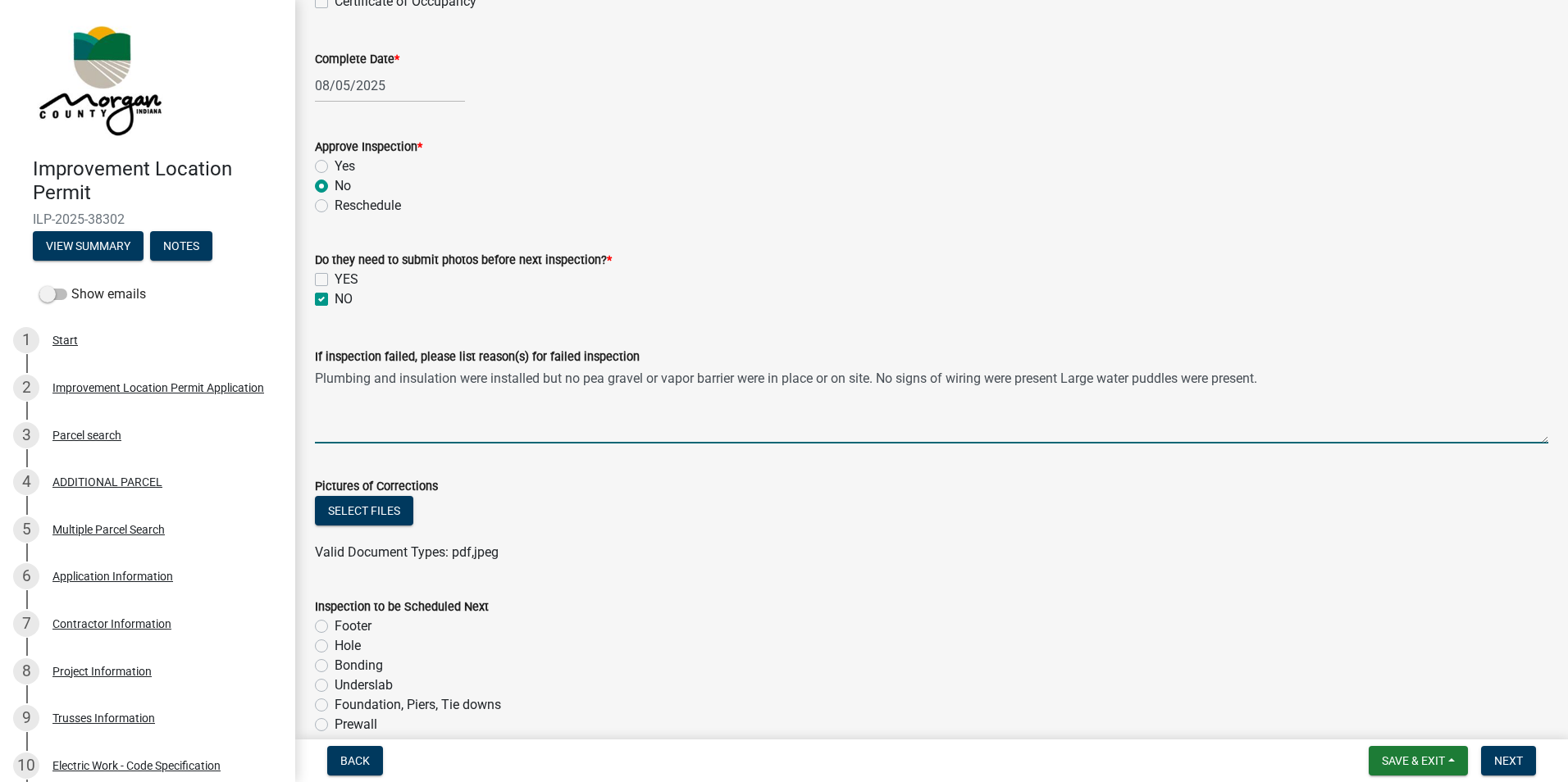 type on "Plumbing and insulation were installed but no pea gravel or vapor barrier were in place or on site. No signs of wiring were present Large water puddles were present." 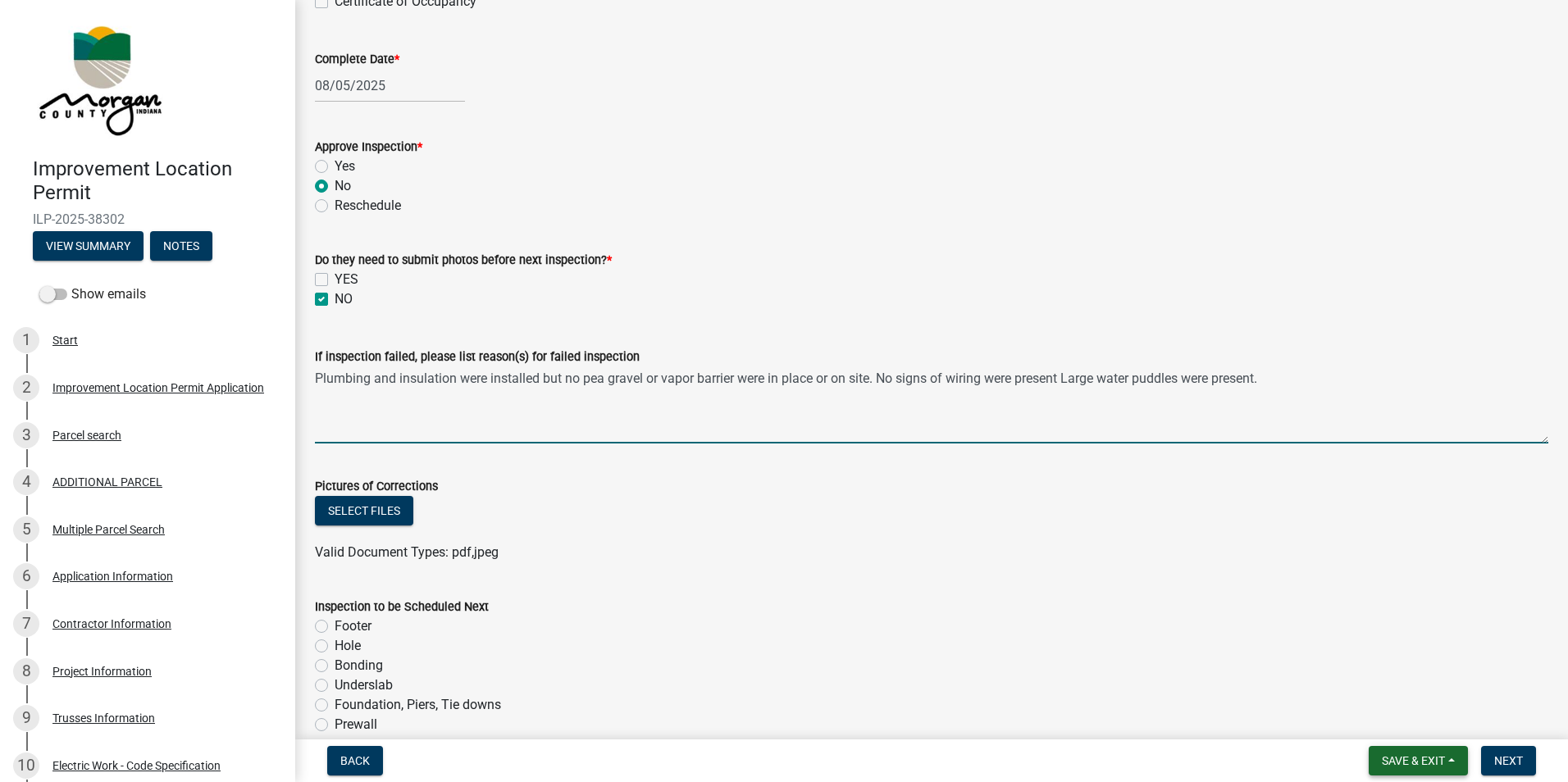 click on "Save & Exit" at bounding box center [1413, 761] 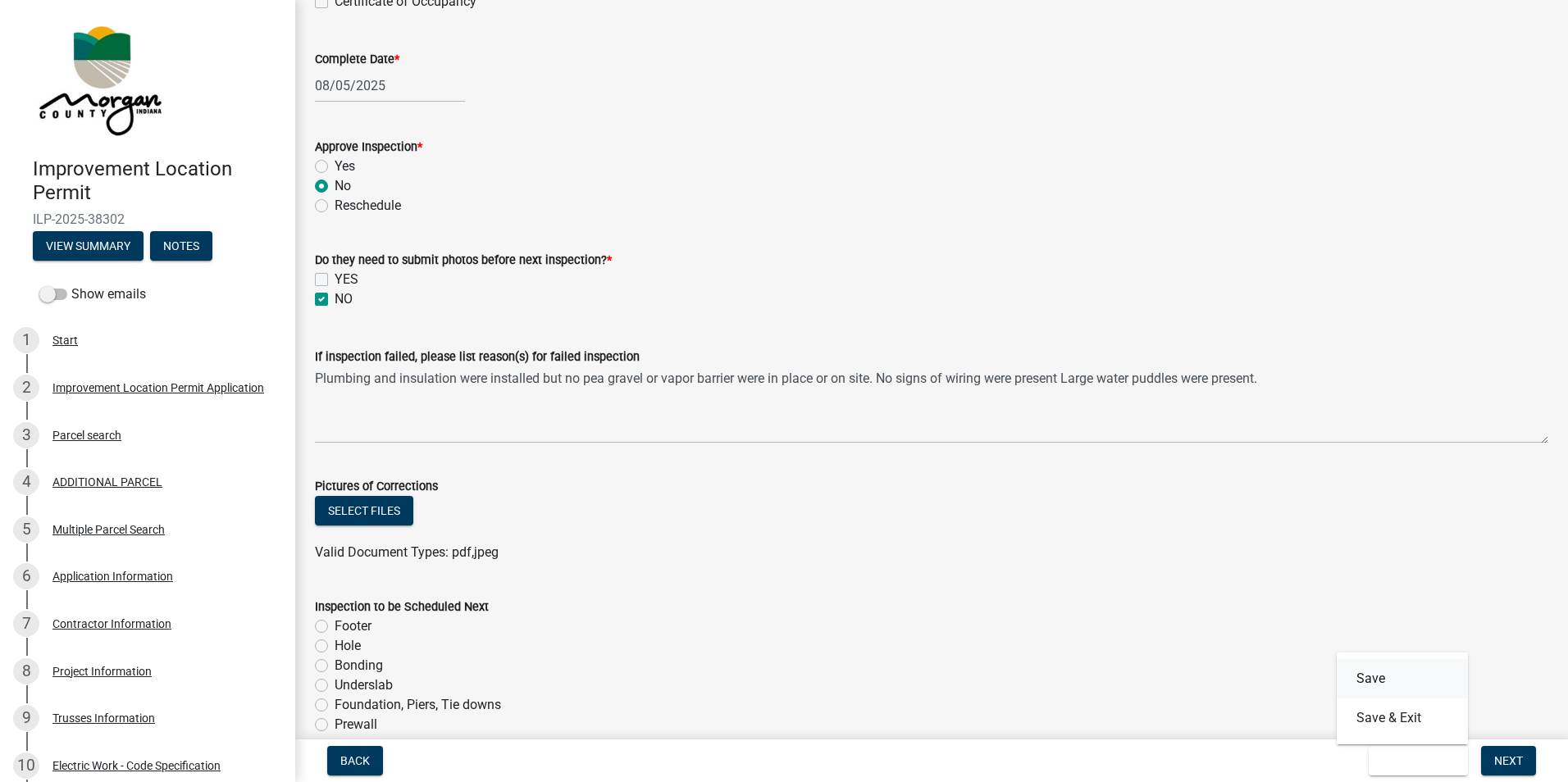 click on "Save" at bounding box center [1402, 679] 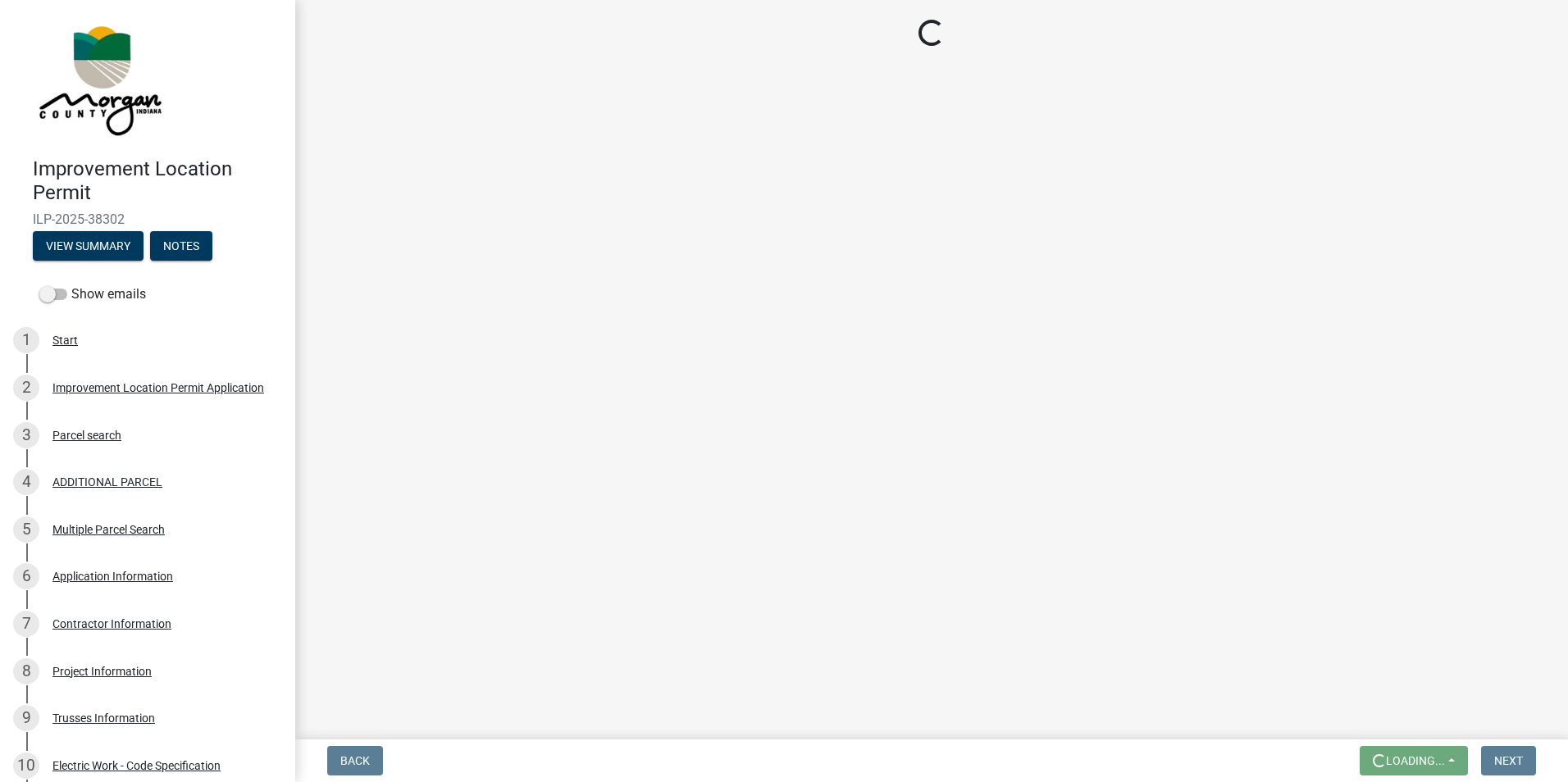 scroll, scrollTop: 0, scrollLeft: 0, axis: both 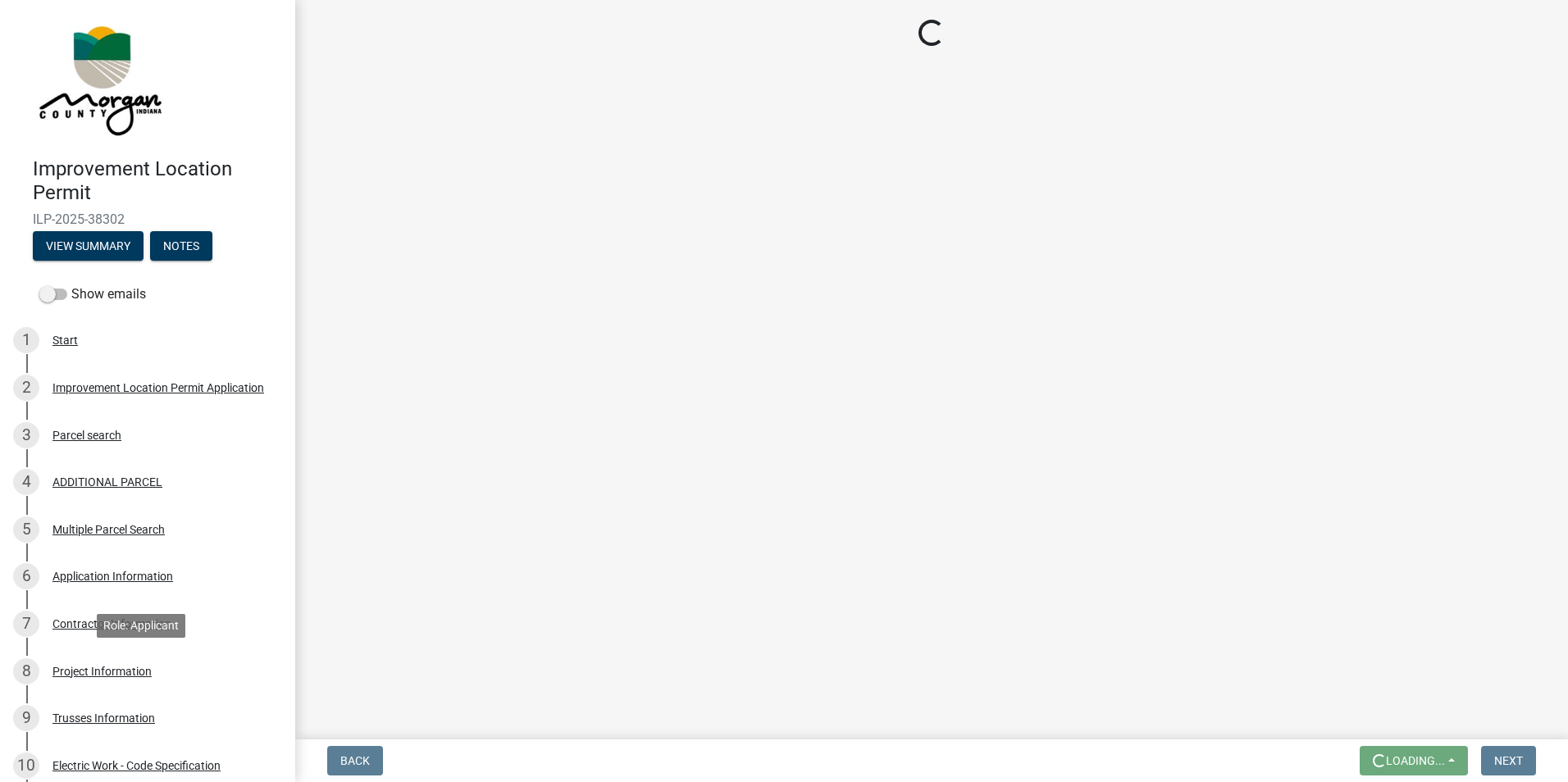 click on "Project Information" at bounding box center [102, 671] 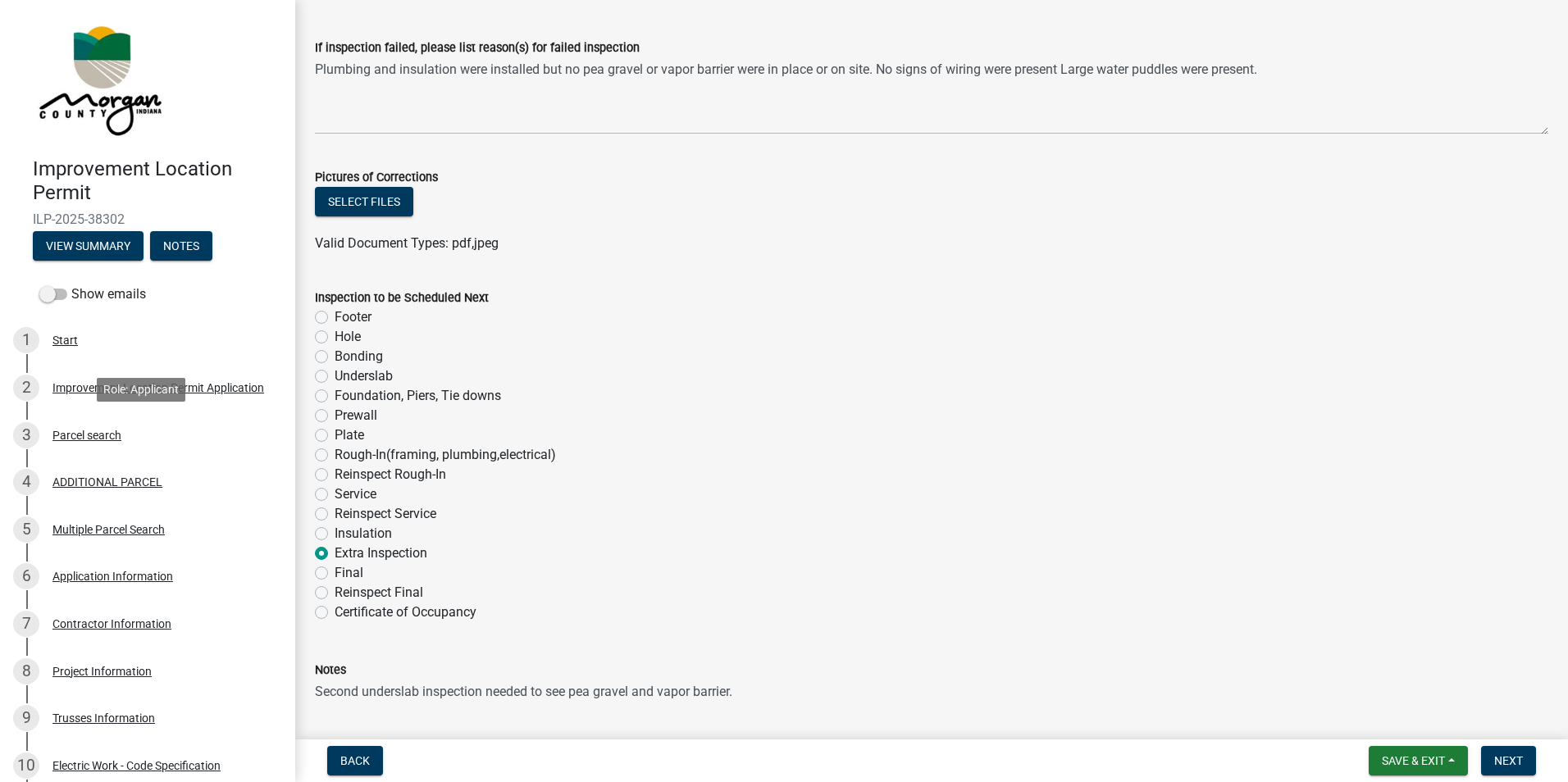 scroll, scrollTop: 746, scrollLeft: 0, axis: vertical 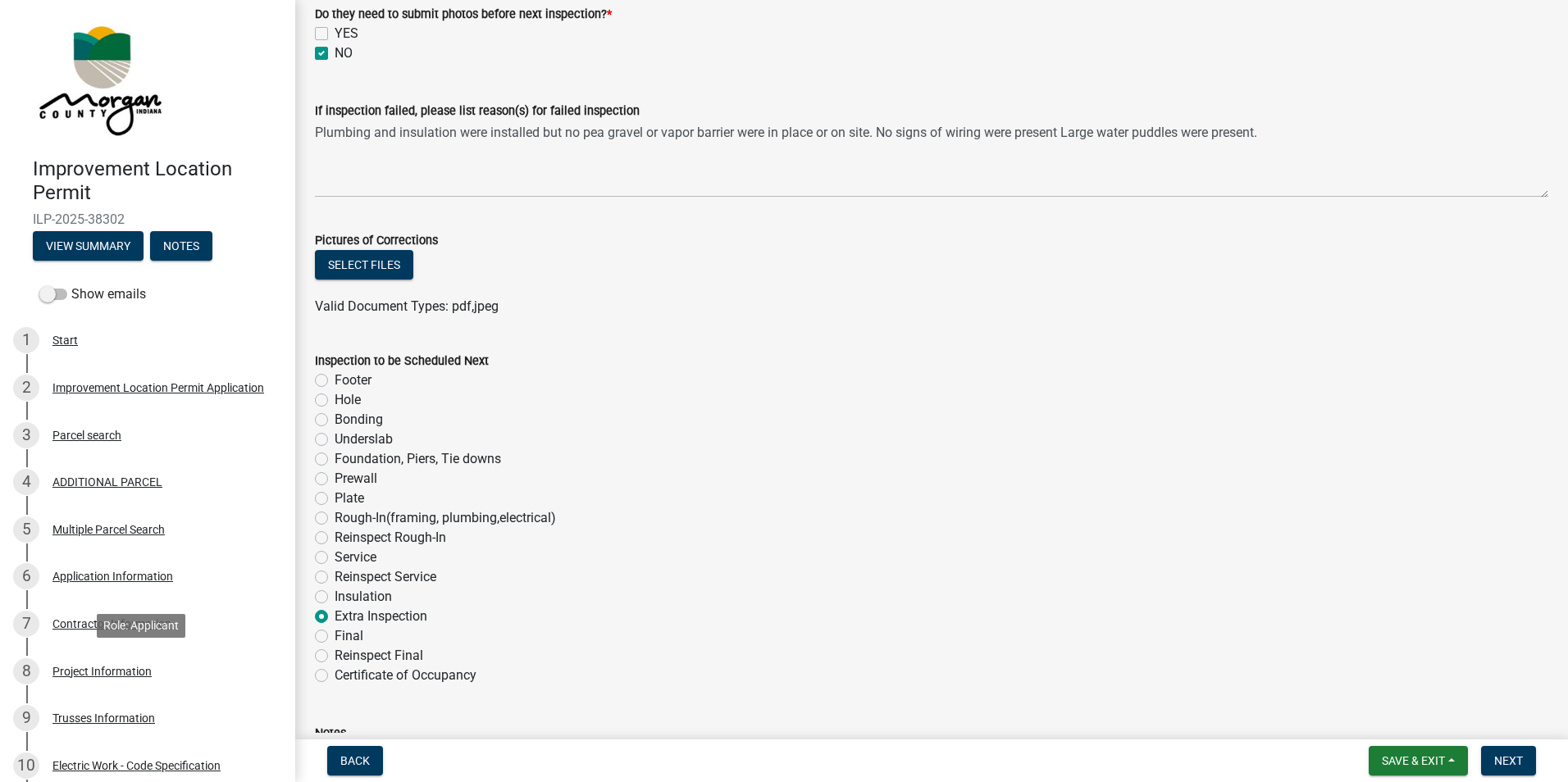 click on "Project Information" at bounding box center [102, 671] 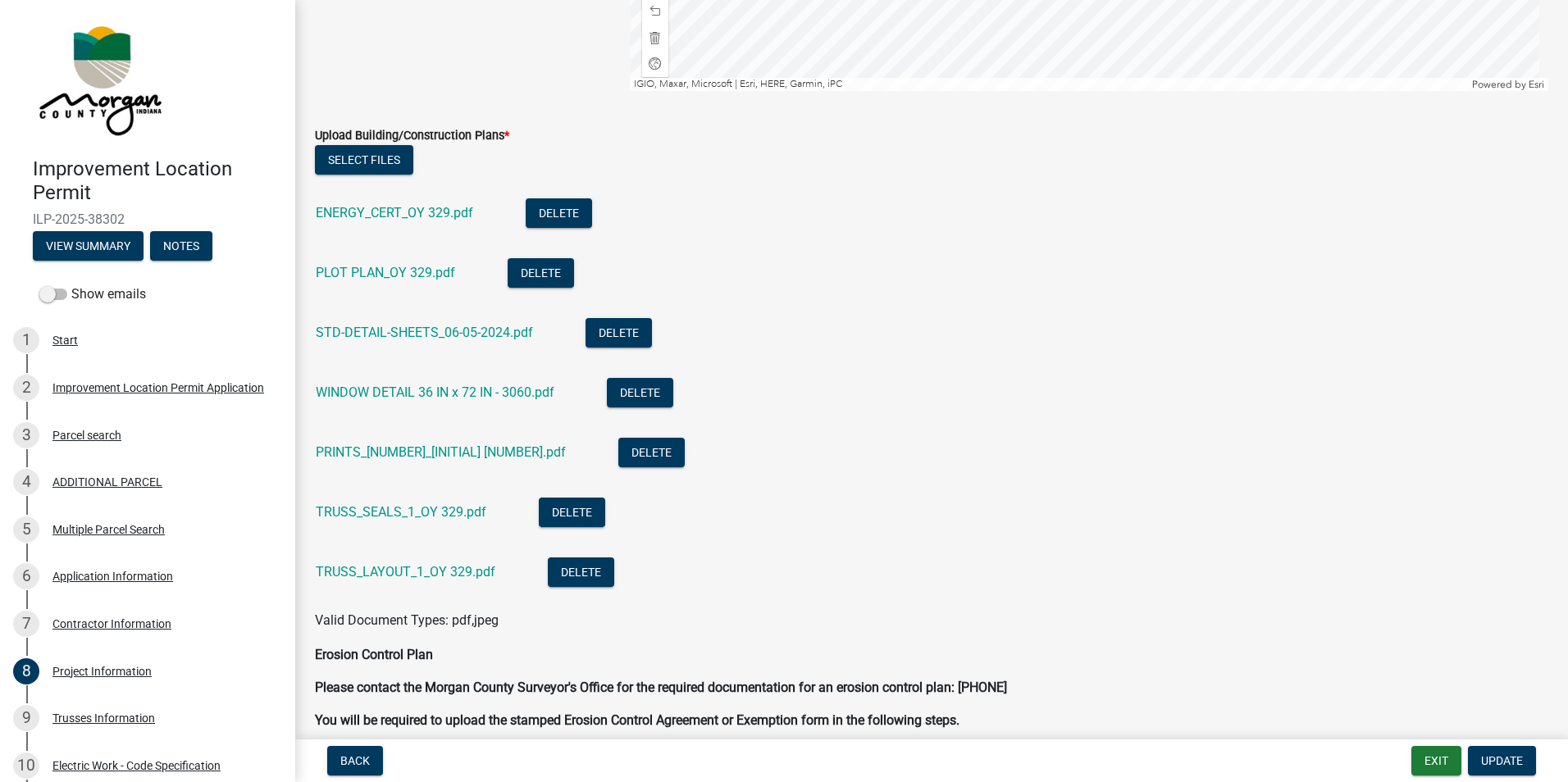 scroll, scrollTop: 3115, scrollLeft: 0, axis: vertical 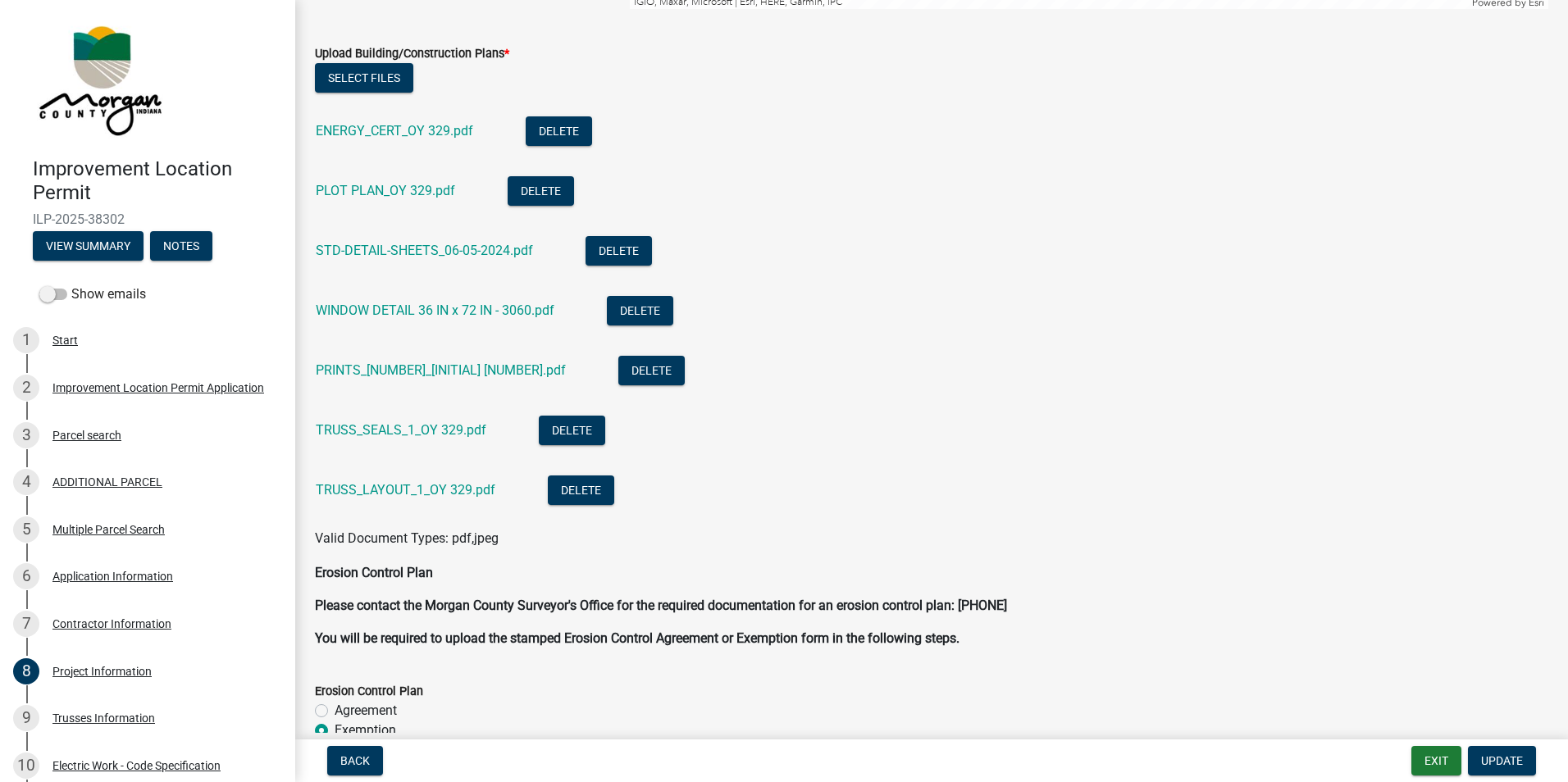 click on "PRINTS_[NUMBER]_[INITIAL] [NUMBER].pdf" 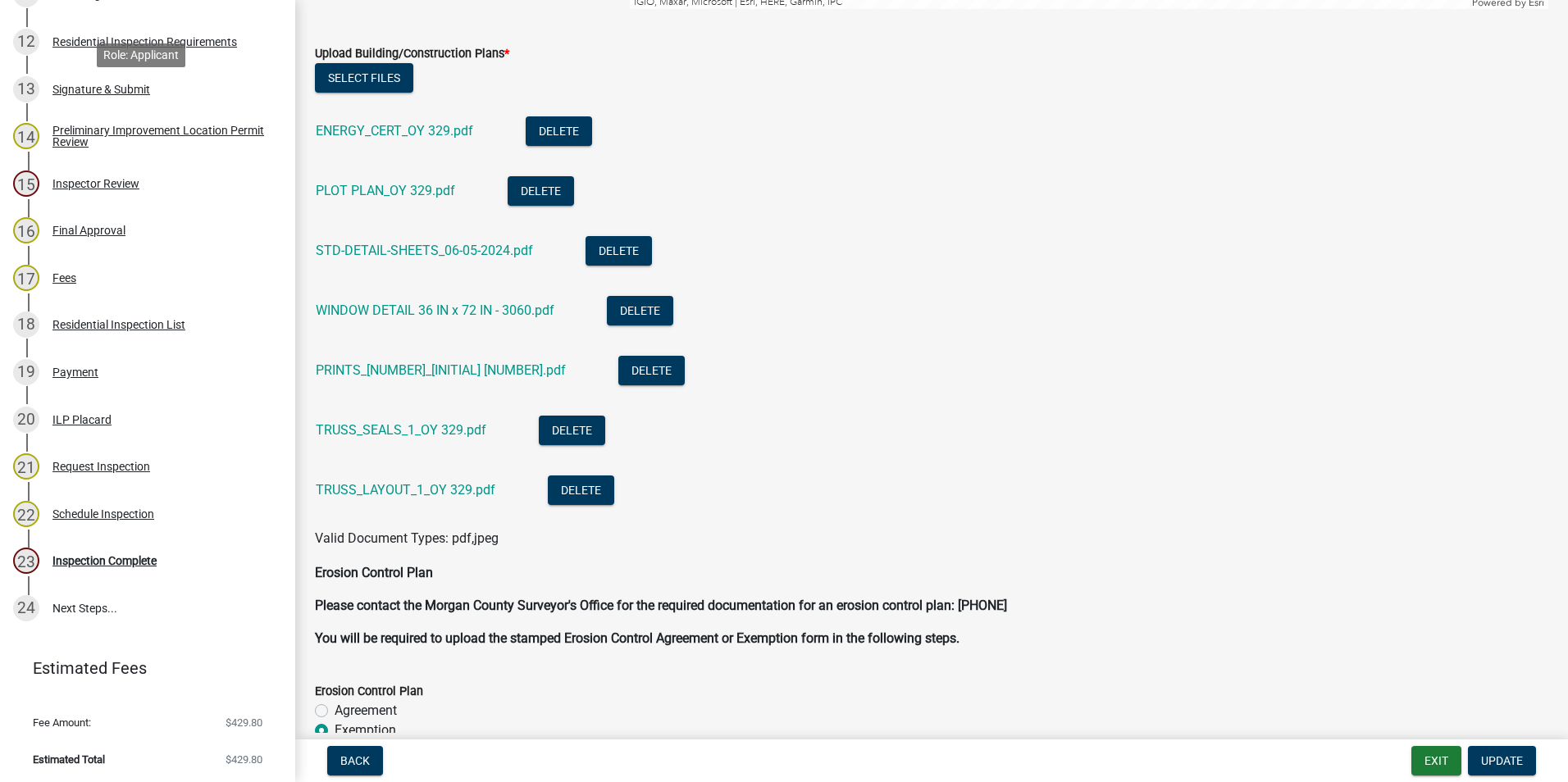 scroll, scrollTop: 821, scrollLeft: 0, axis: vertical 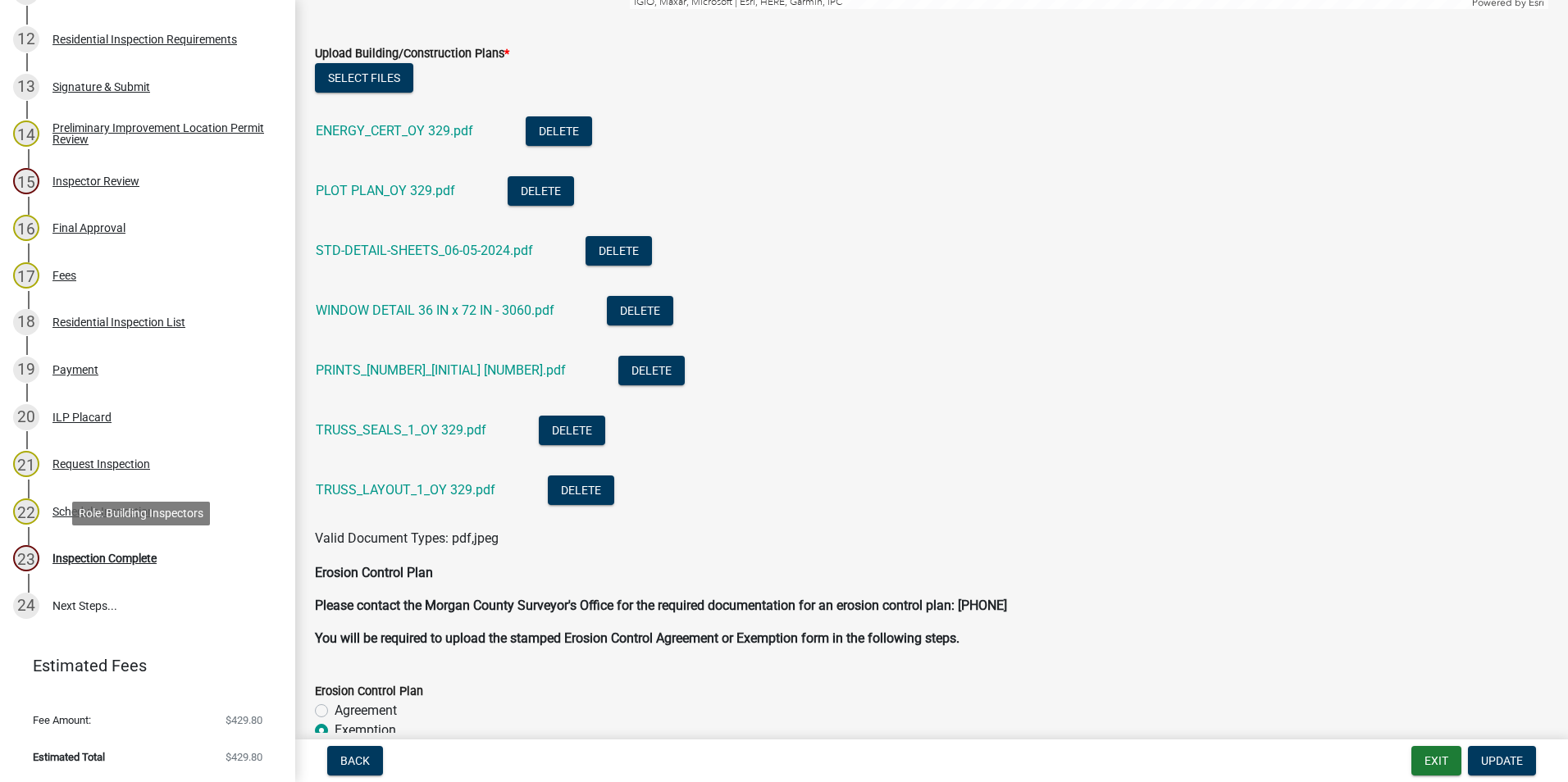 click on "Inspection Complete" at bounding box center (104, 558) 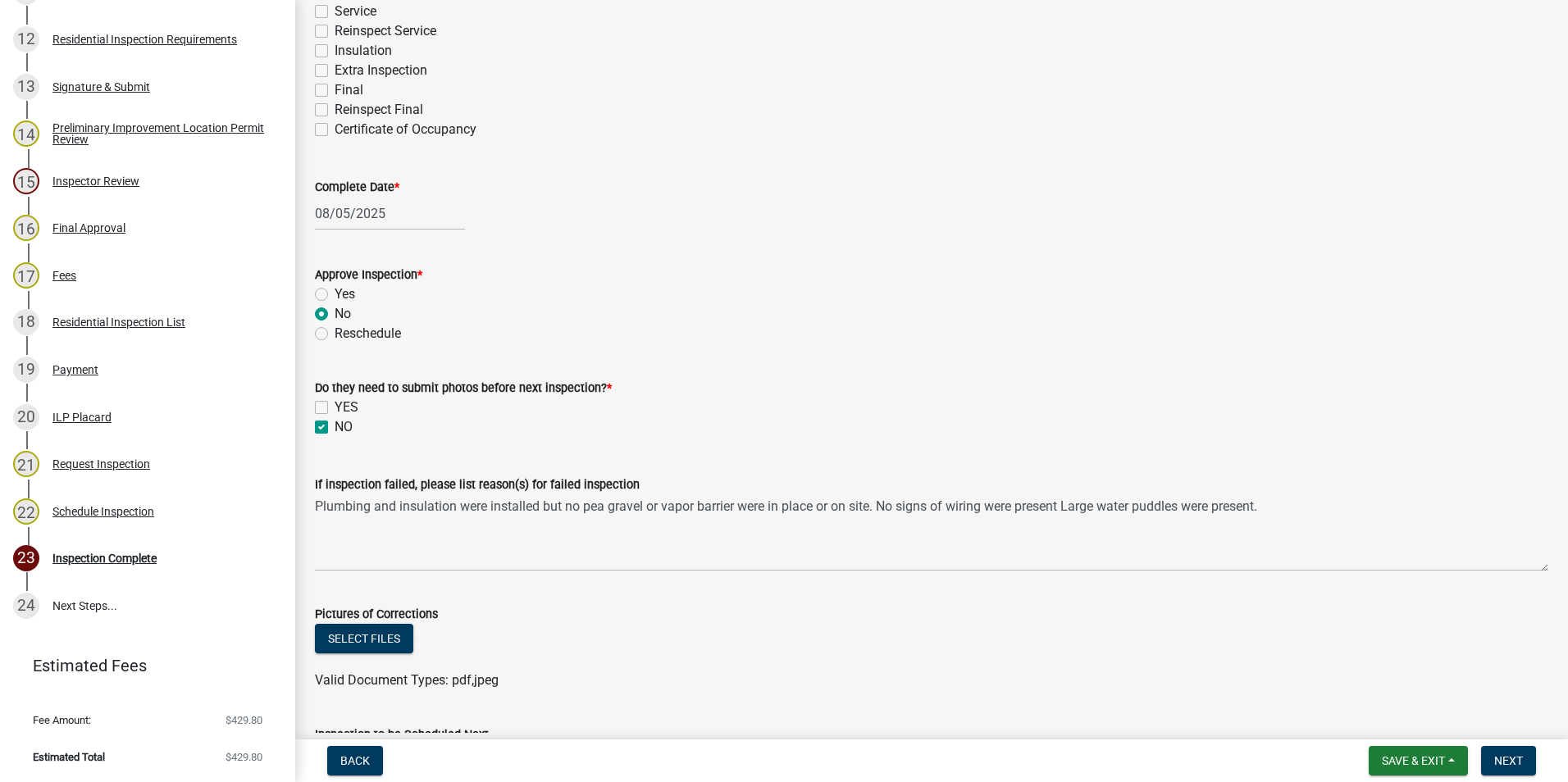 scroll, scrollTop: 410, scrollLeft: 0, axis: vertical 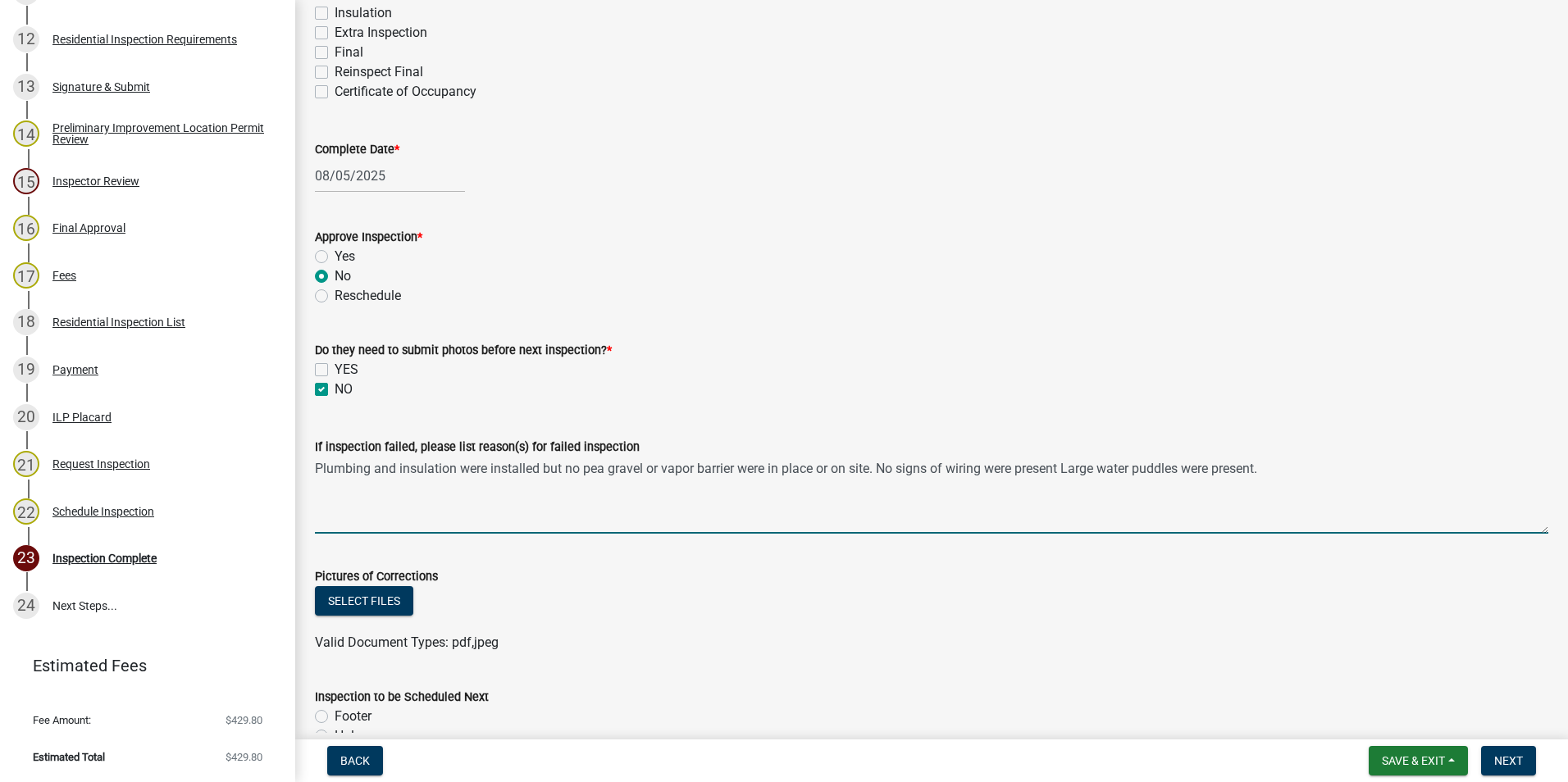 click on "Plumbing and insulation were installed but no pea gravel or vapor barrier were in place or on site. No signs of wiring were present Large water puddles were present." at bounding box center (932, 495) 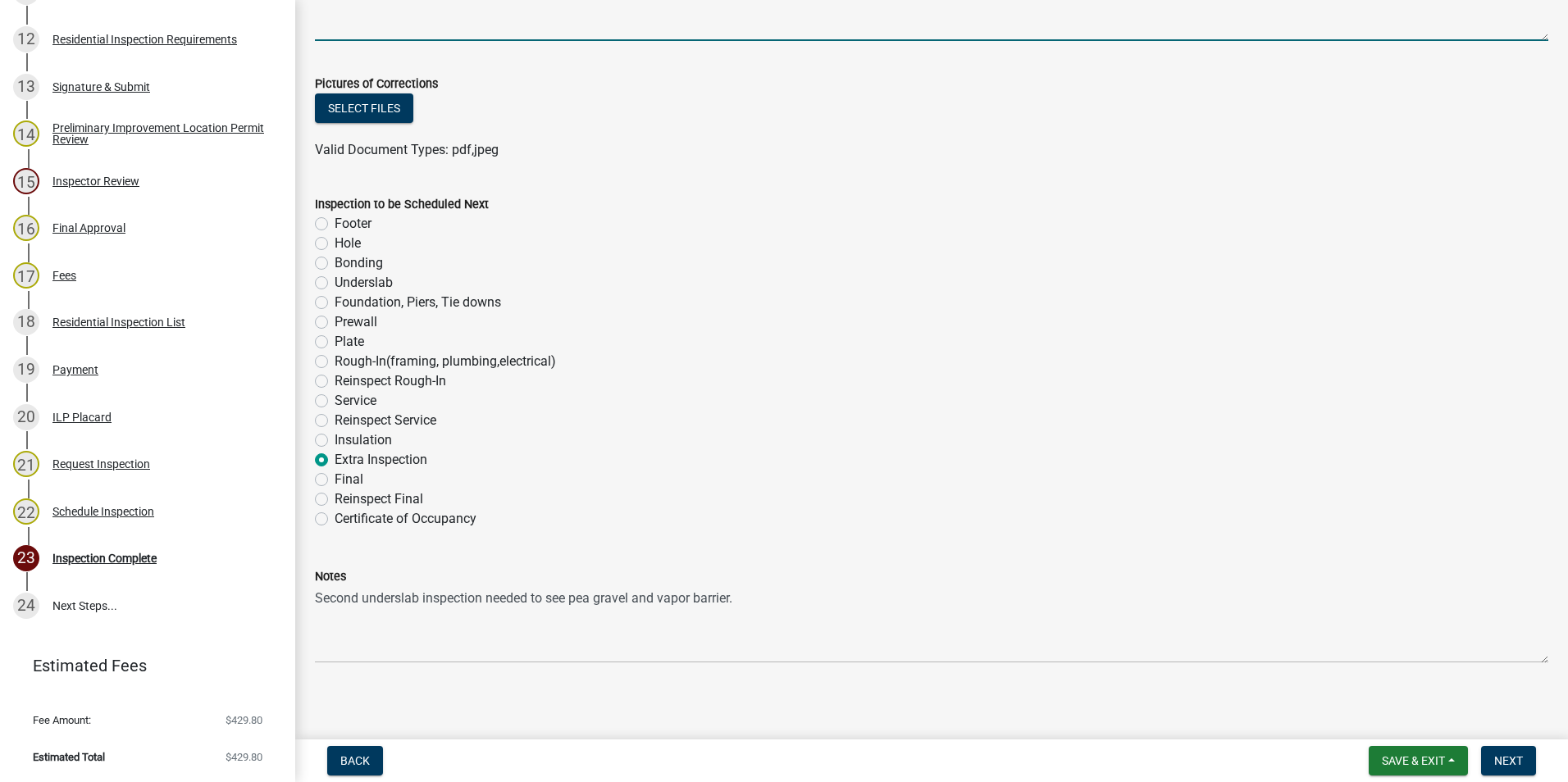 scroll, scrollTop: 910, scrollLeft: 0, axis: vertical 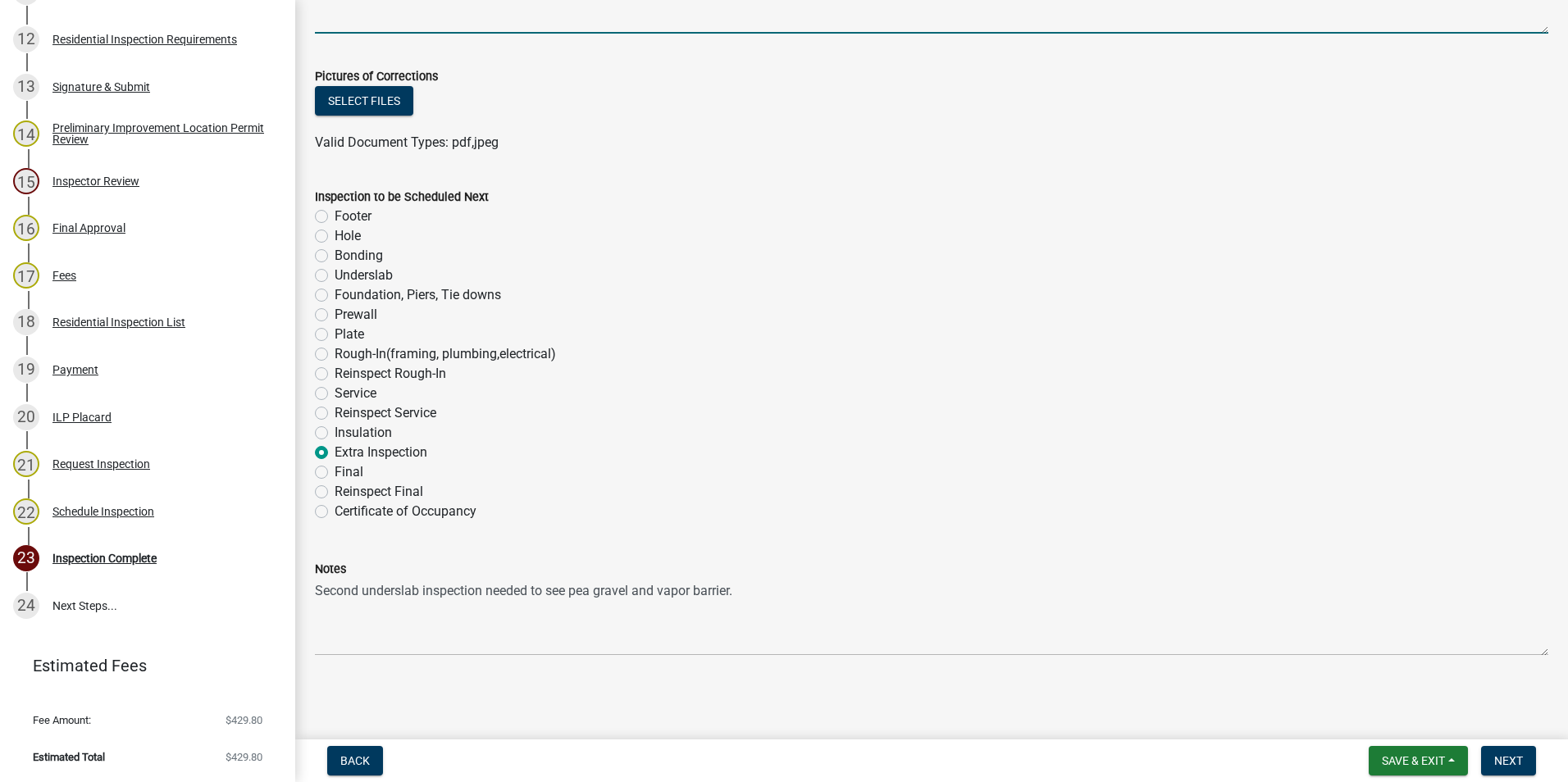 type on "Plumbing and insulation were installed but no pea gravel or vapor barrier were in place or on site. No signs of wiring were present under the slab (kitchen island wiring).  Large water puddles were present." 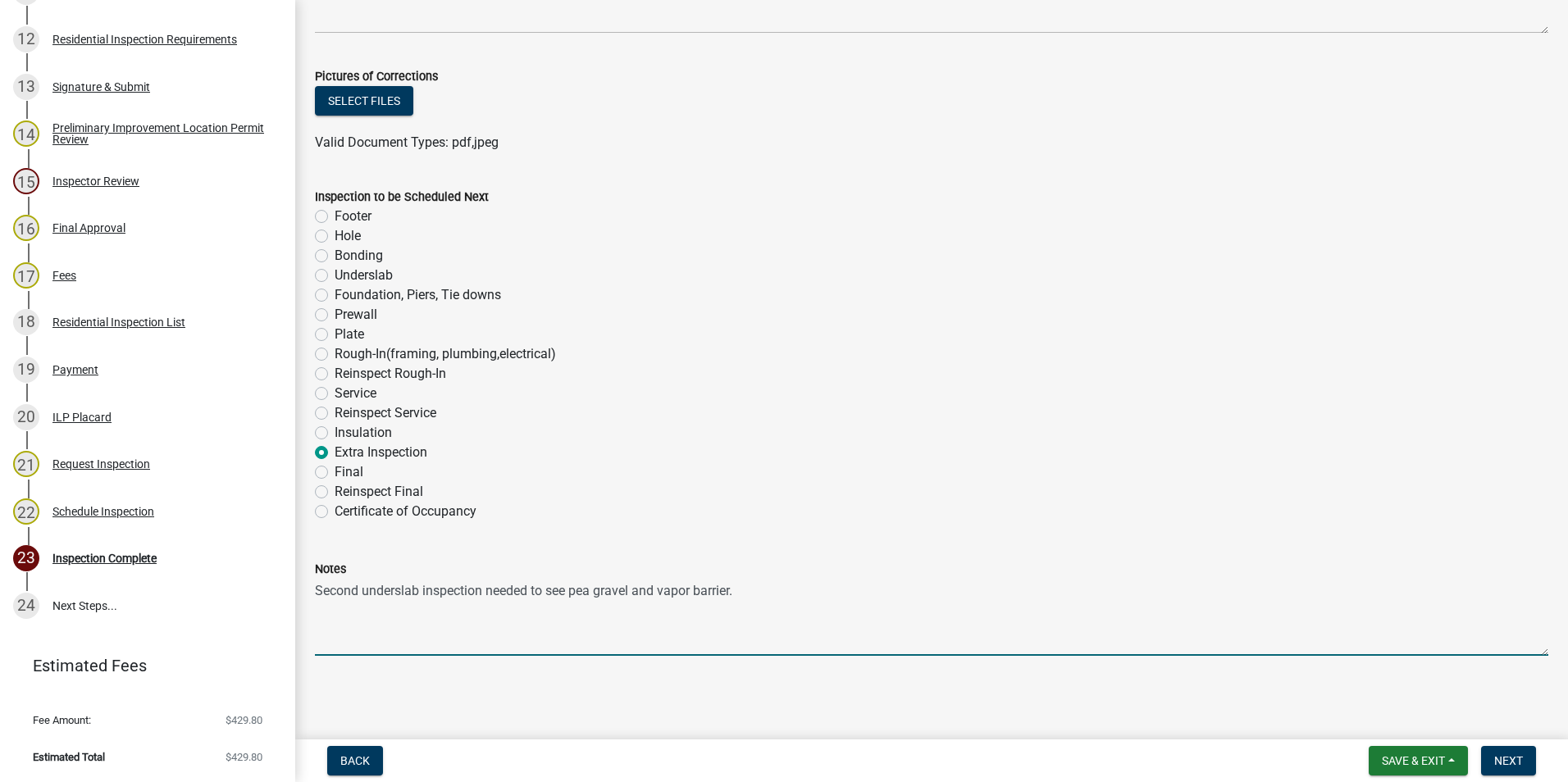 click on "Second underslab inspection needed to see pea gravel and vapor barrier." at bounding box center [932, 617] 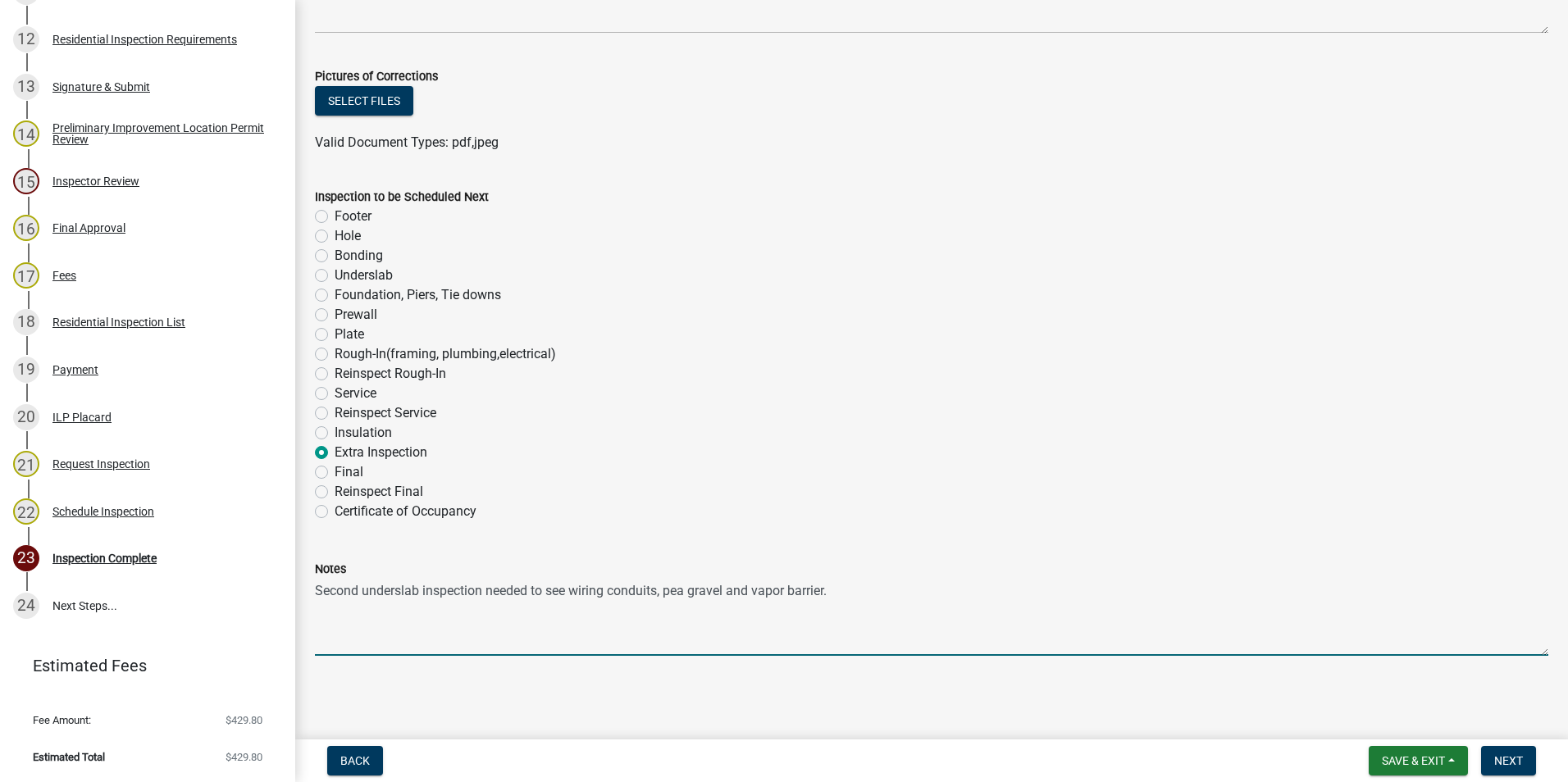 type on "Second underslab inspection needed to see wiring conduits, pea gravel and vapor barrier." 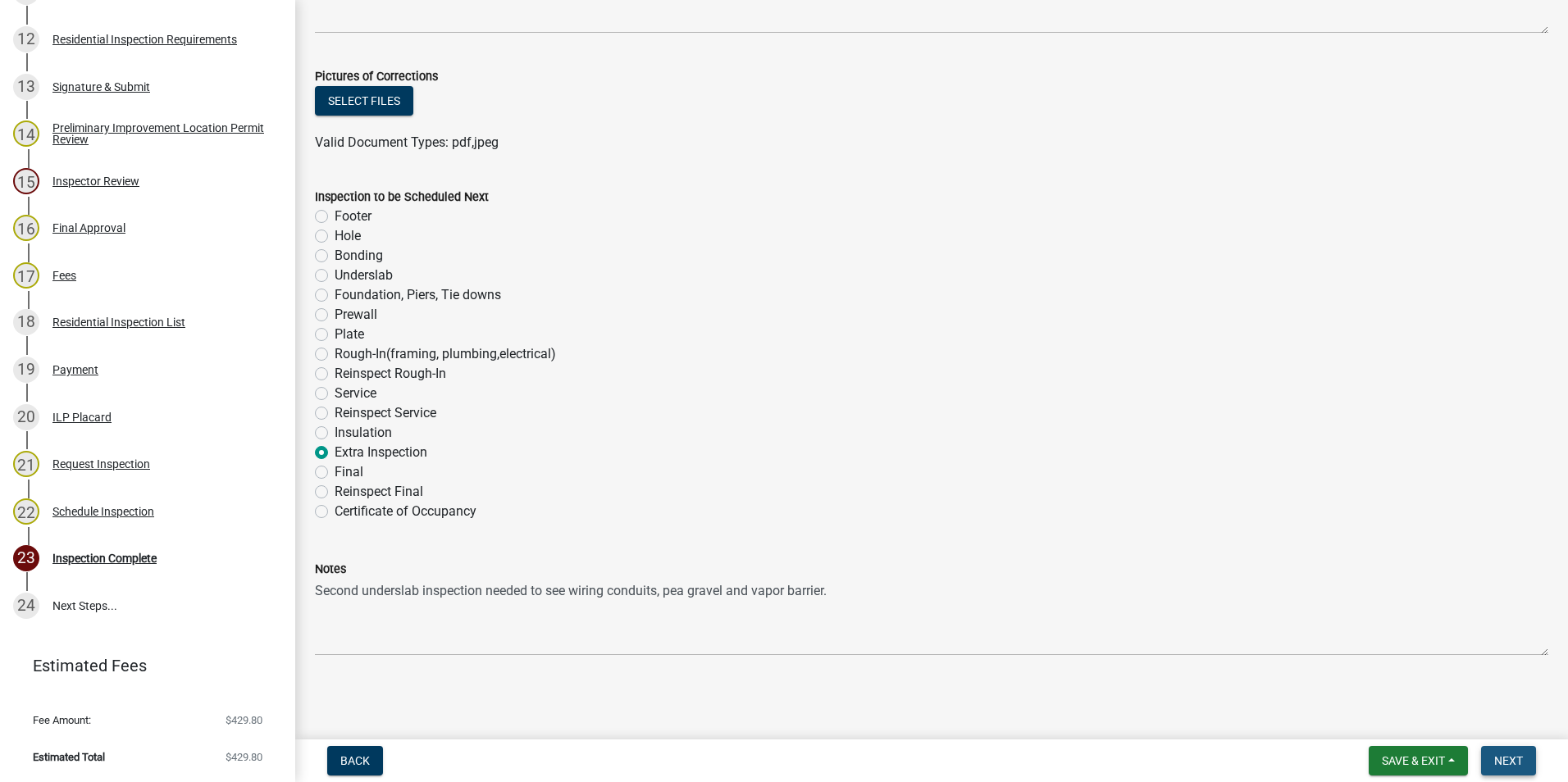 click on "Next" at bounding box center (1508, 761) 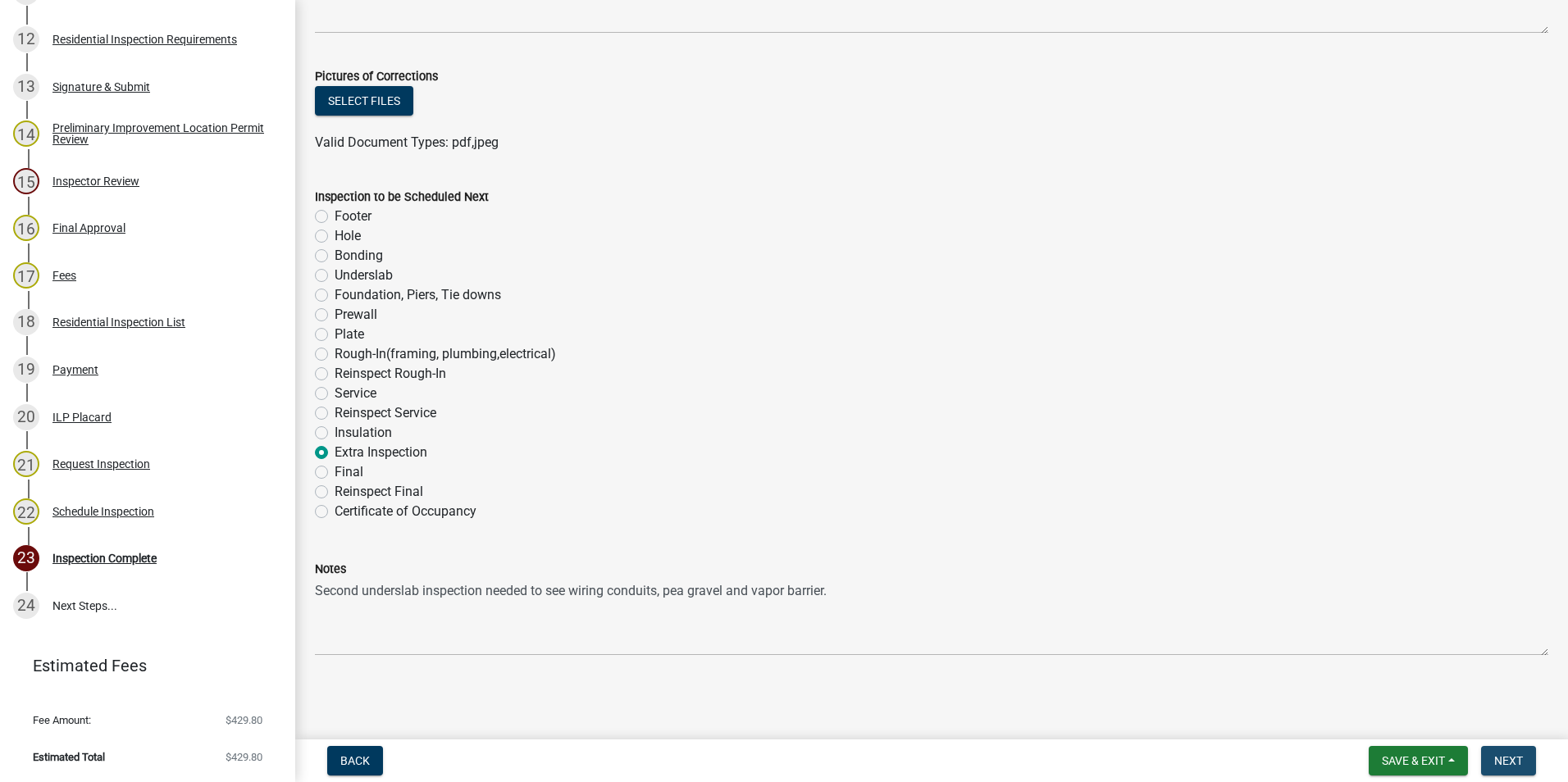 scroll, scrollTop: 0, scrollLeft: 0, axis: both 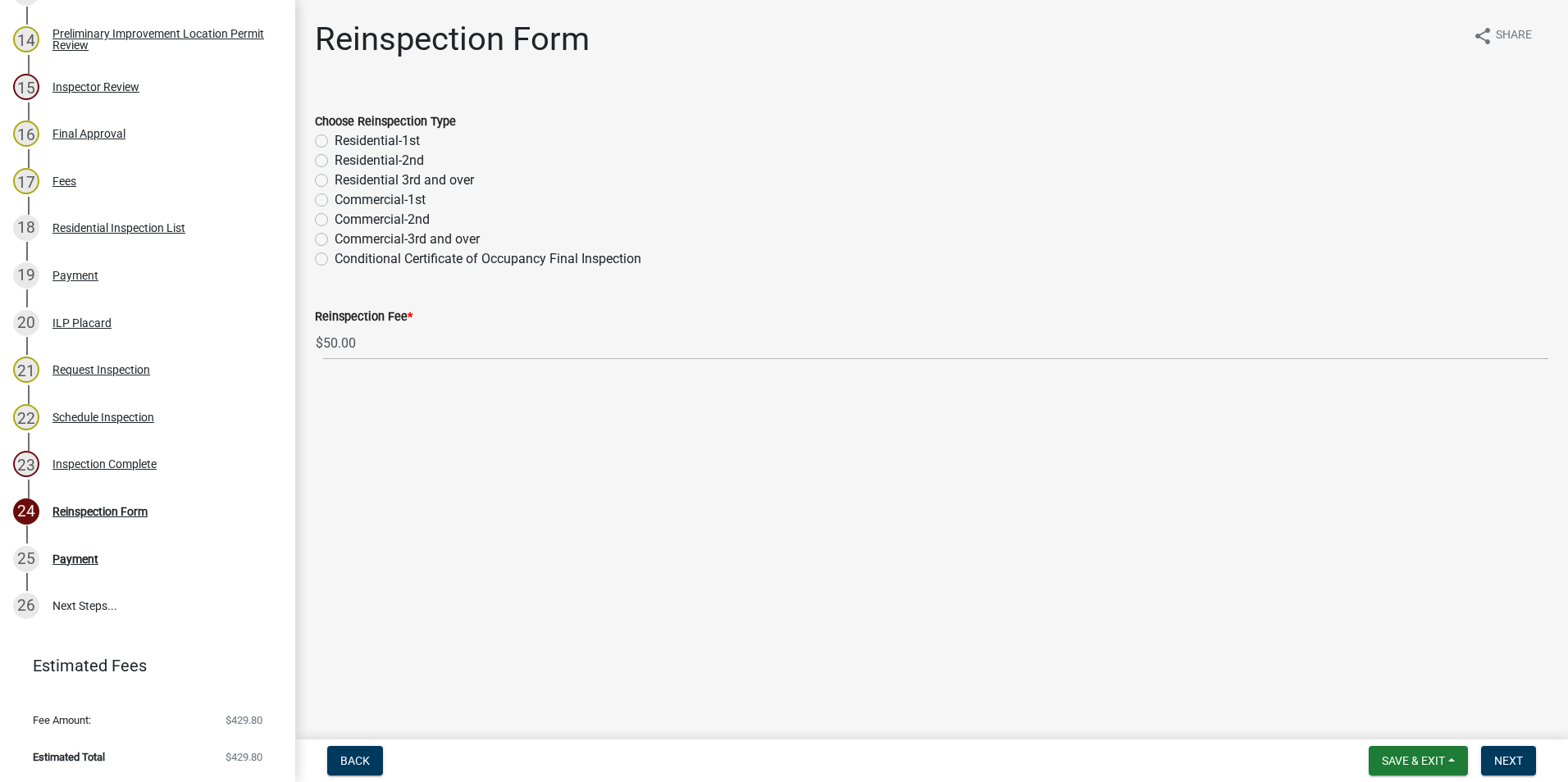 click on "Residential-1st" 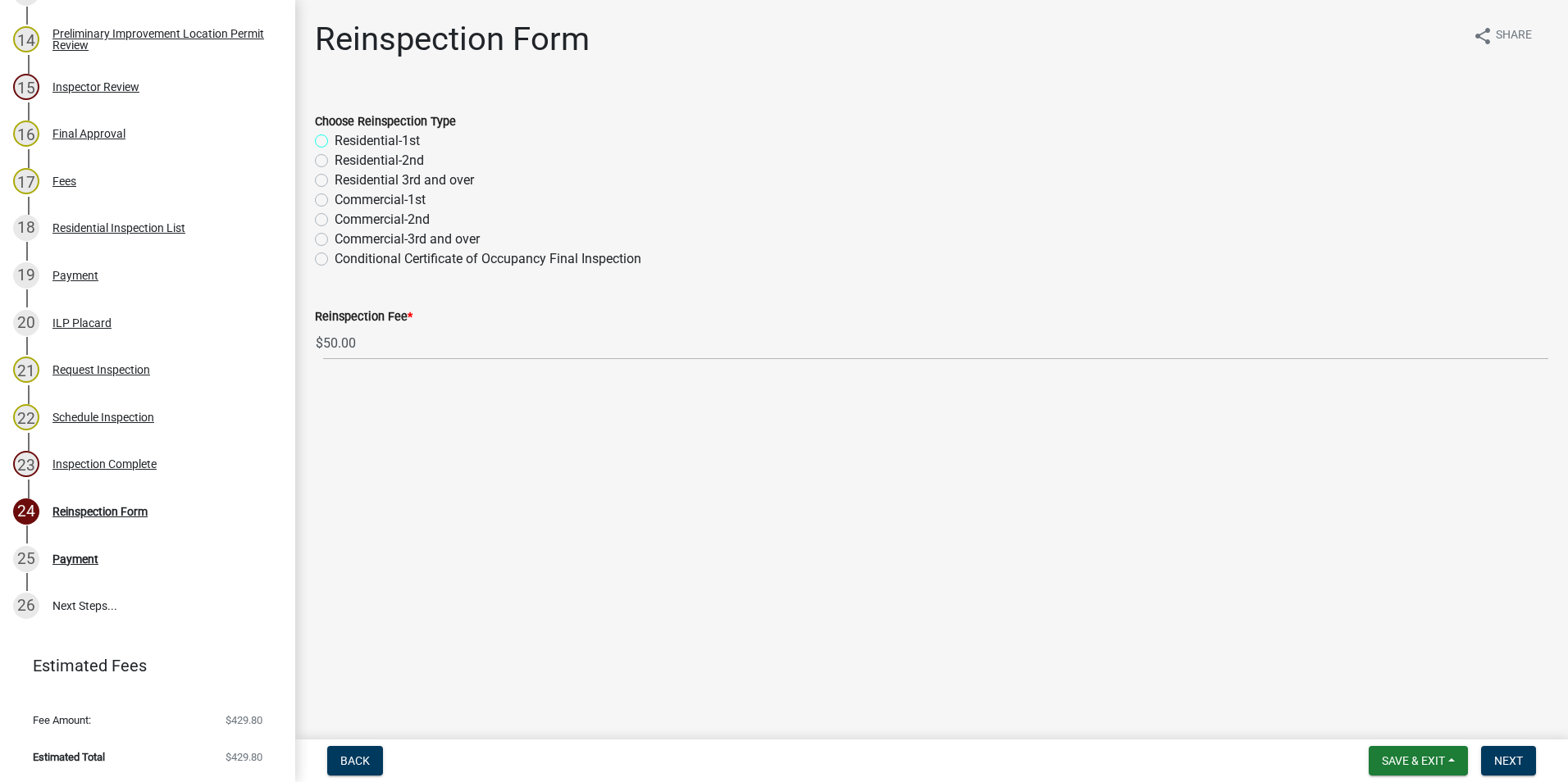 click on "Residential-1st" at bounding box center [340, 136] 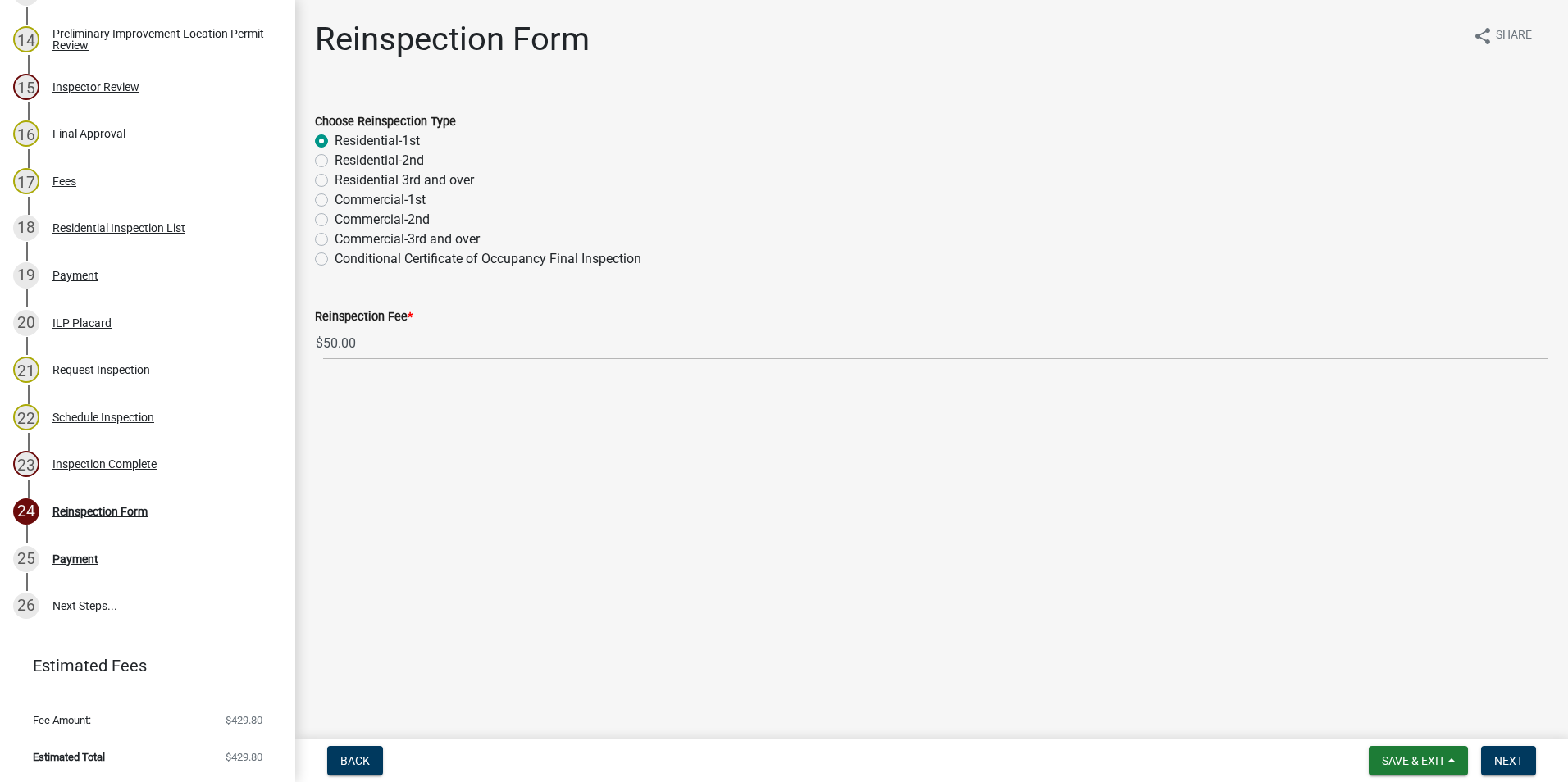 radio on "true" 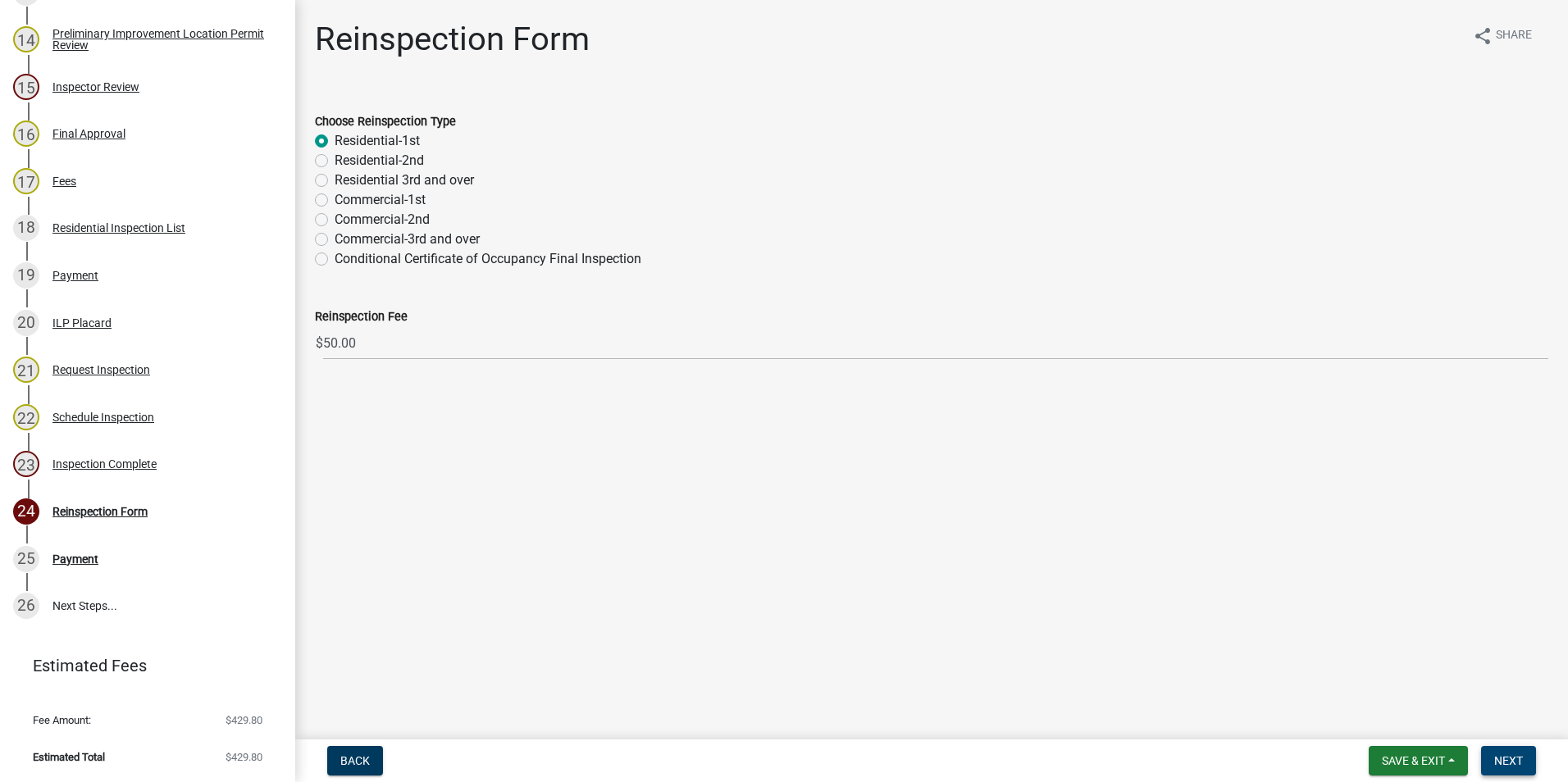 click on "Next" at bounding box center [1508, 761] 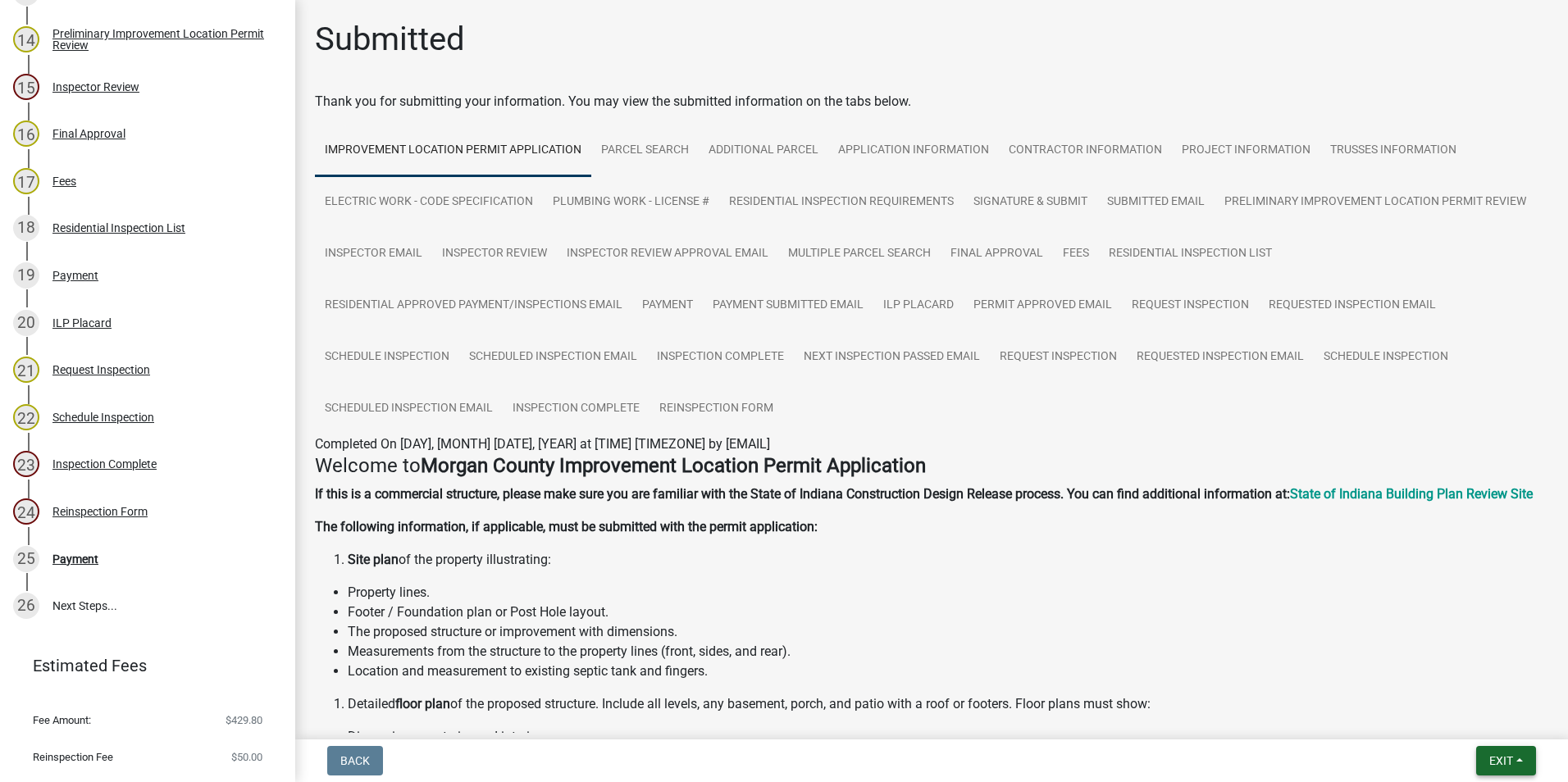 click on "Exit" at bounding box center (1506, 761) 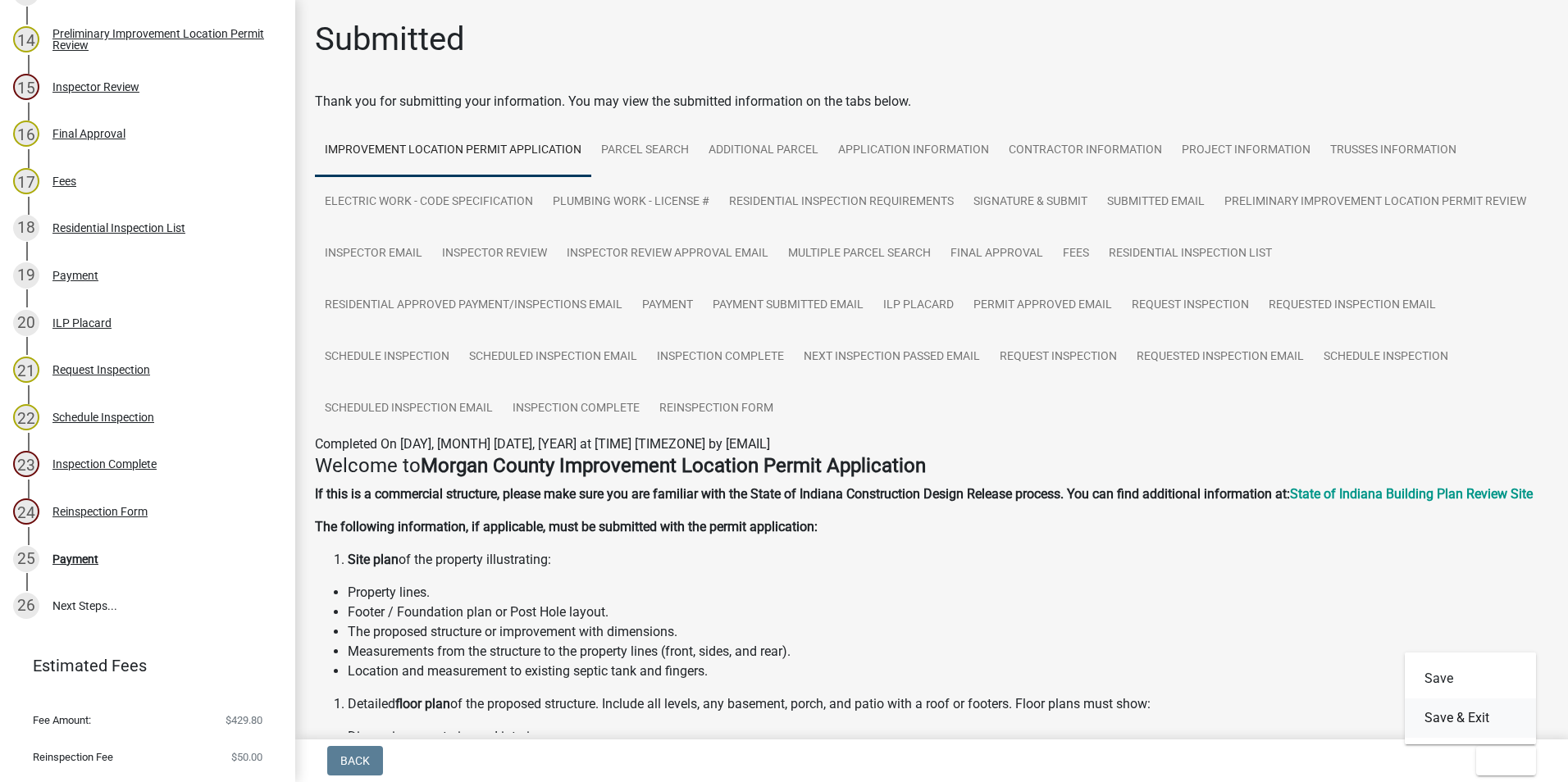 click on "Save & Exit" at bounding box center (1470, 718) 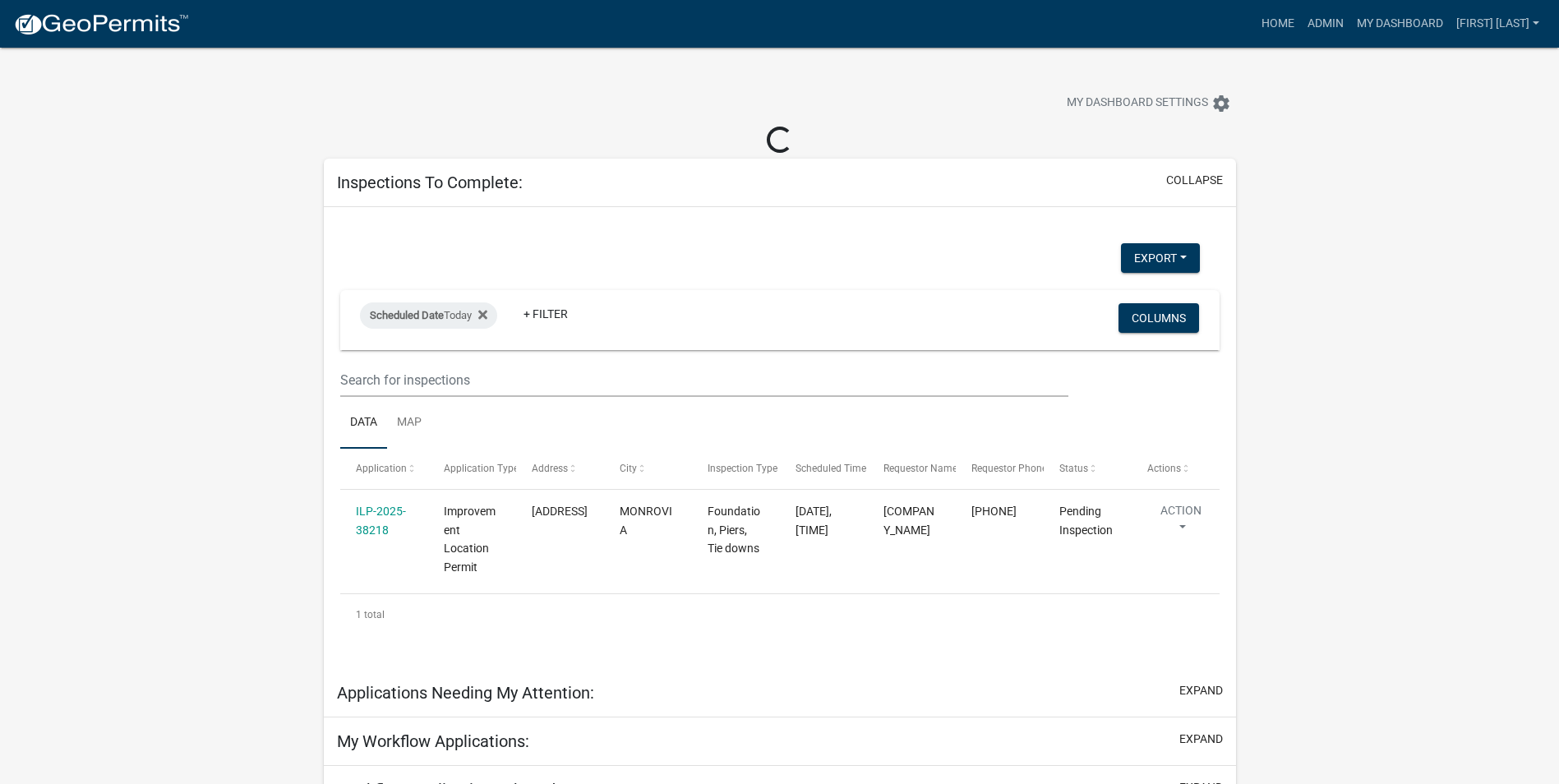 click on "ILP-2025-38218" 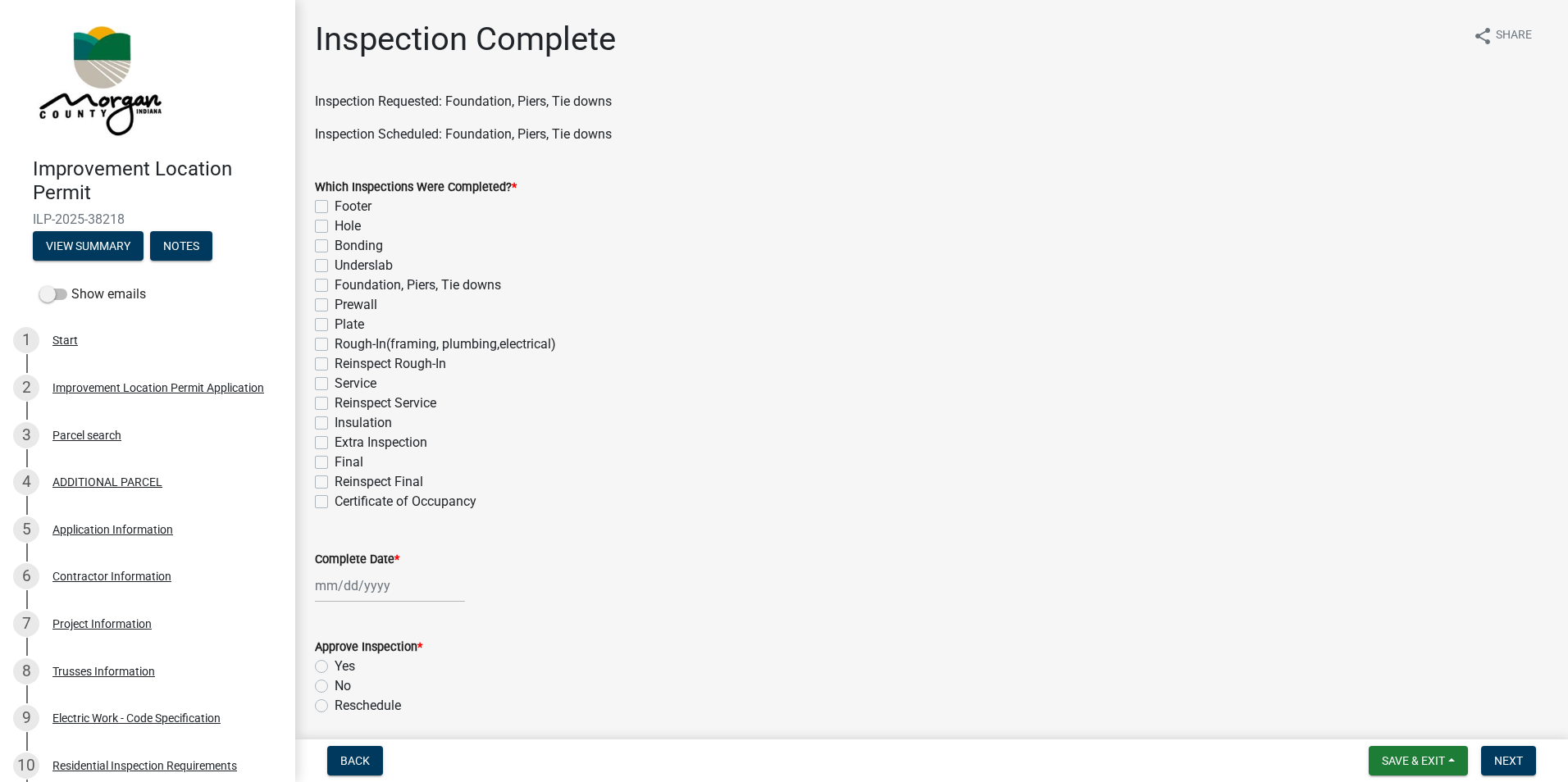 click on "Rough-In(framing, plumbing,electrical)" 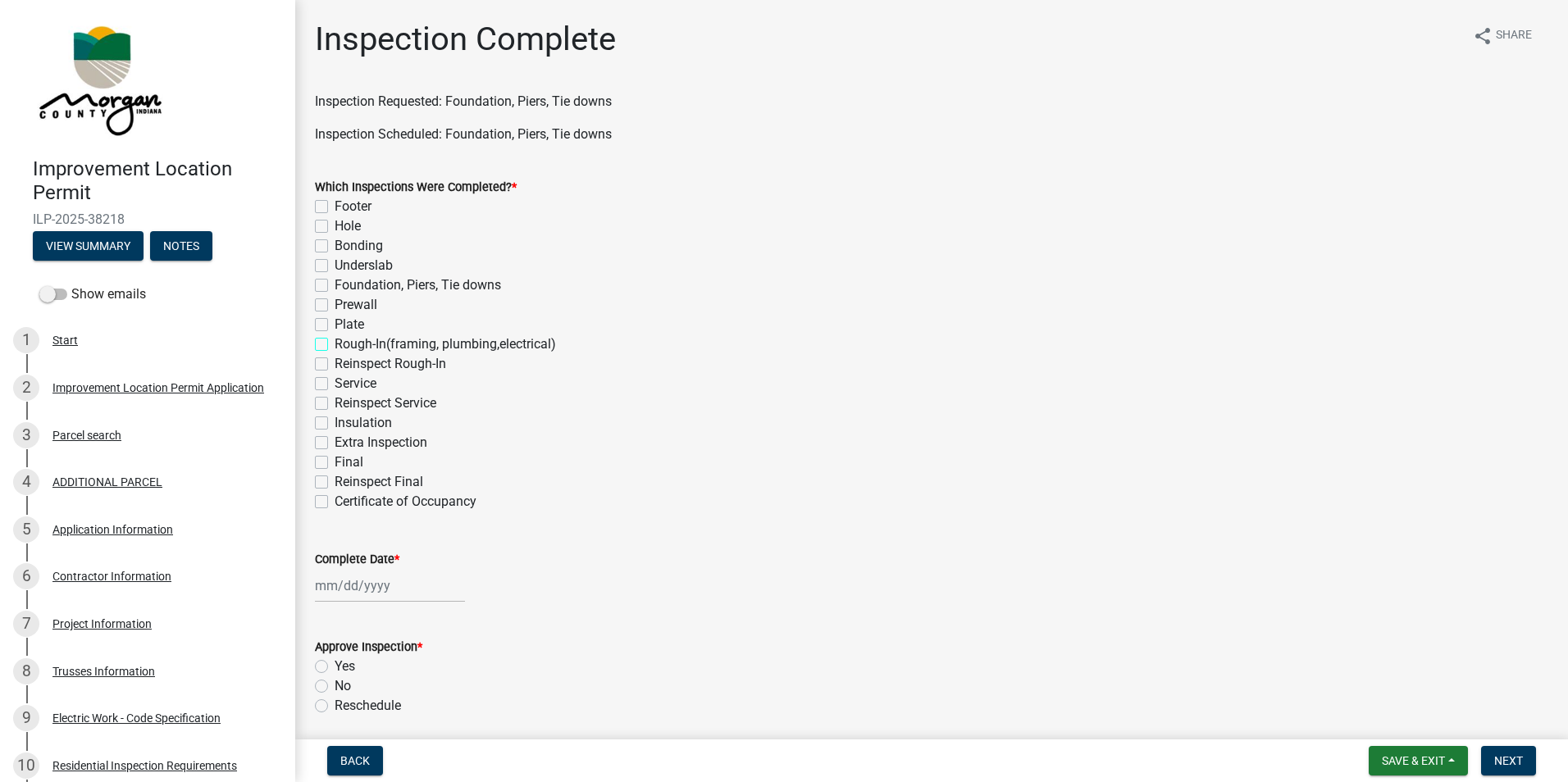click on "Rough-In(framing, plumbing,electrical)" at bounding box center [340, 339] 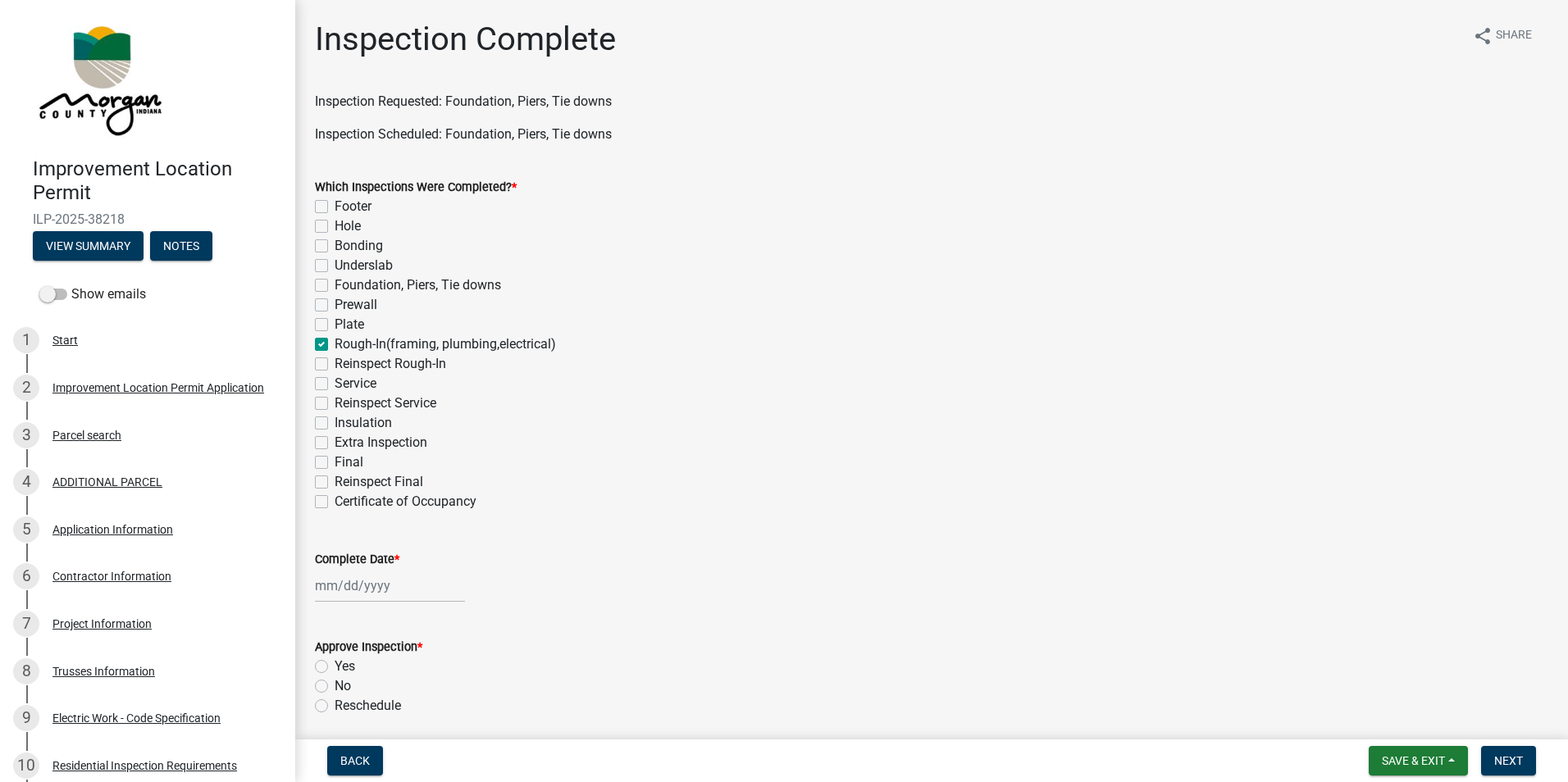 checkbox on "false" 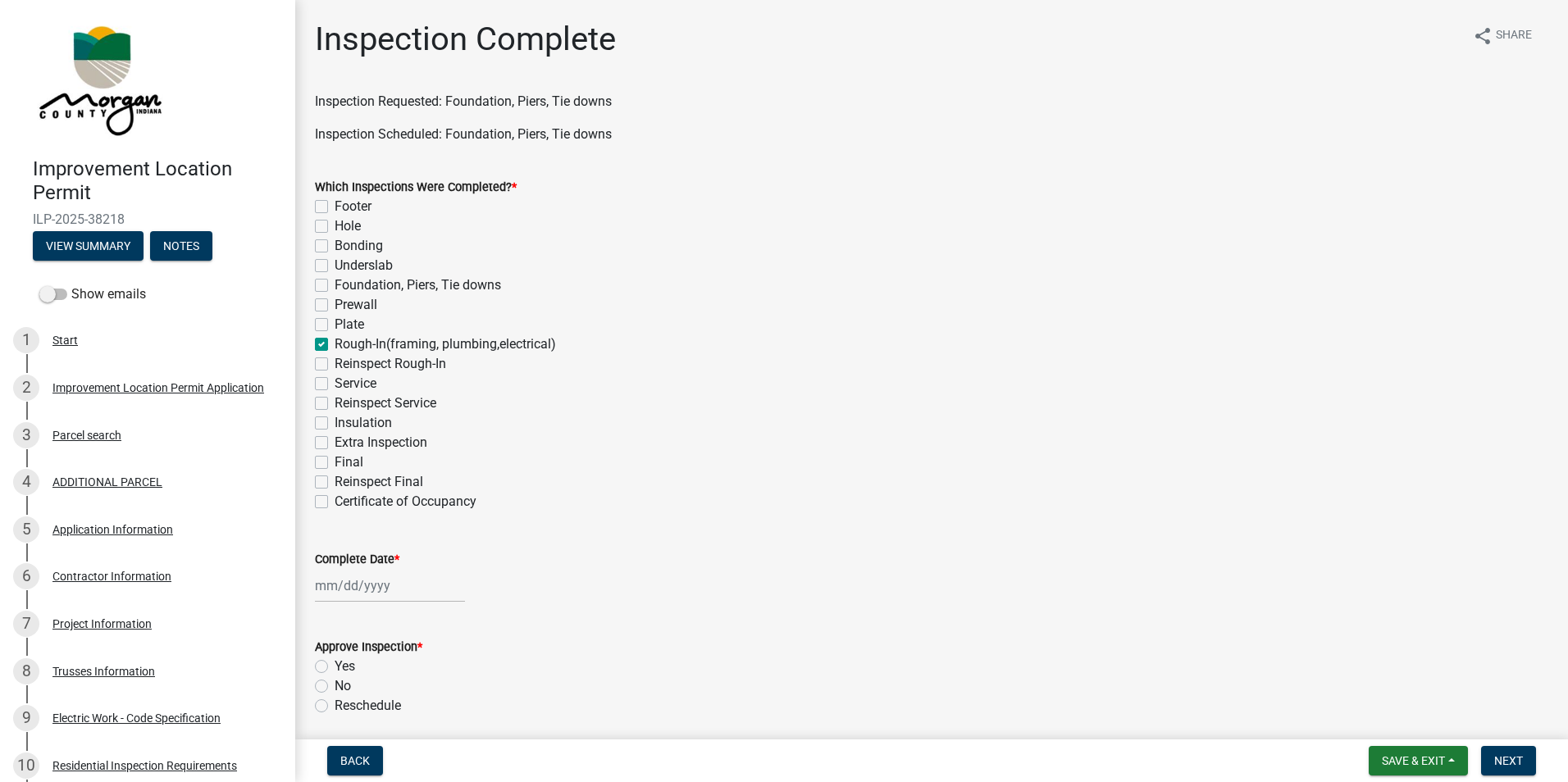 click on "Plate" 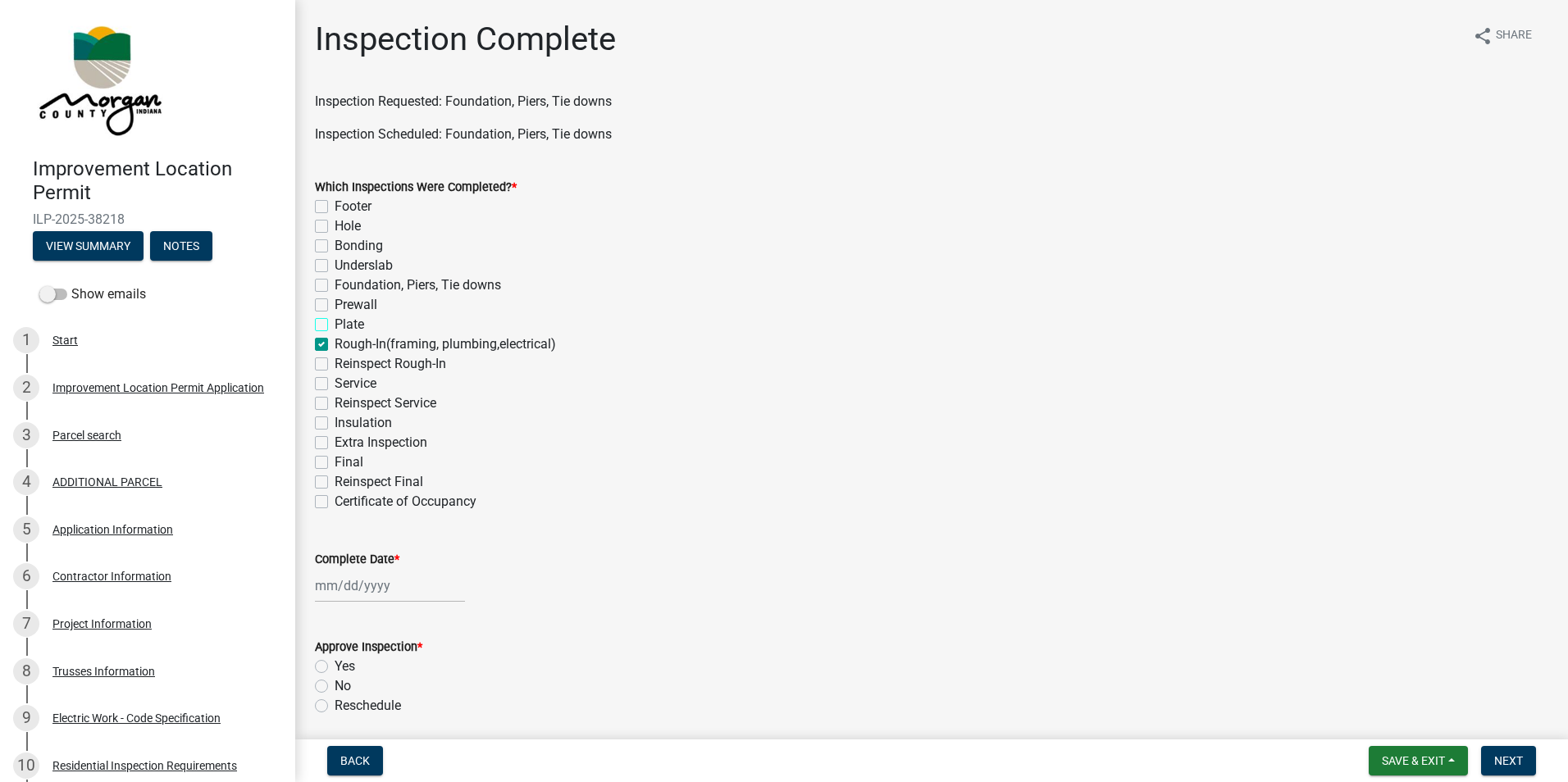 click on "Plate" at bounding box center [340, 320] 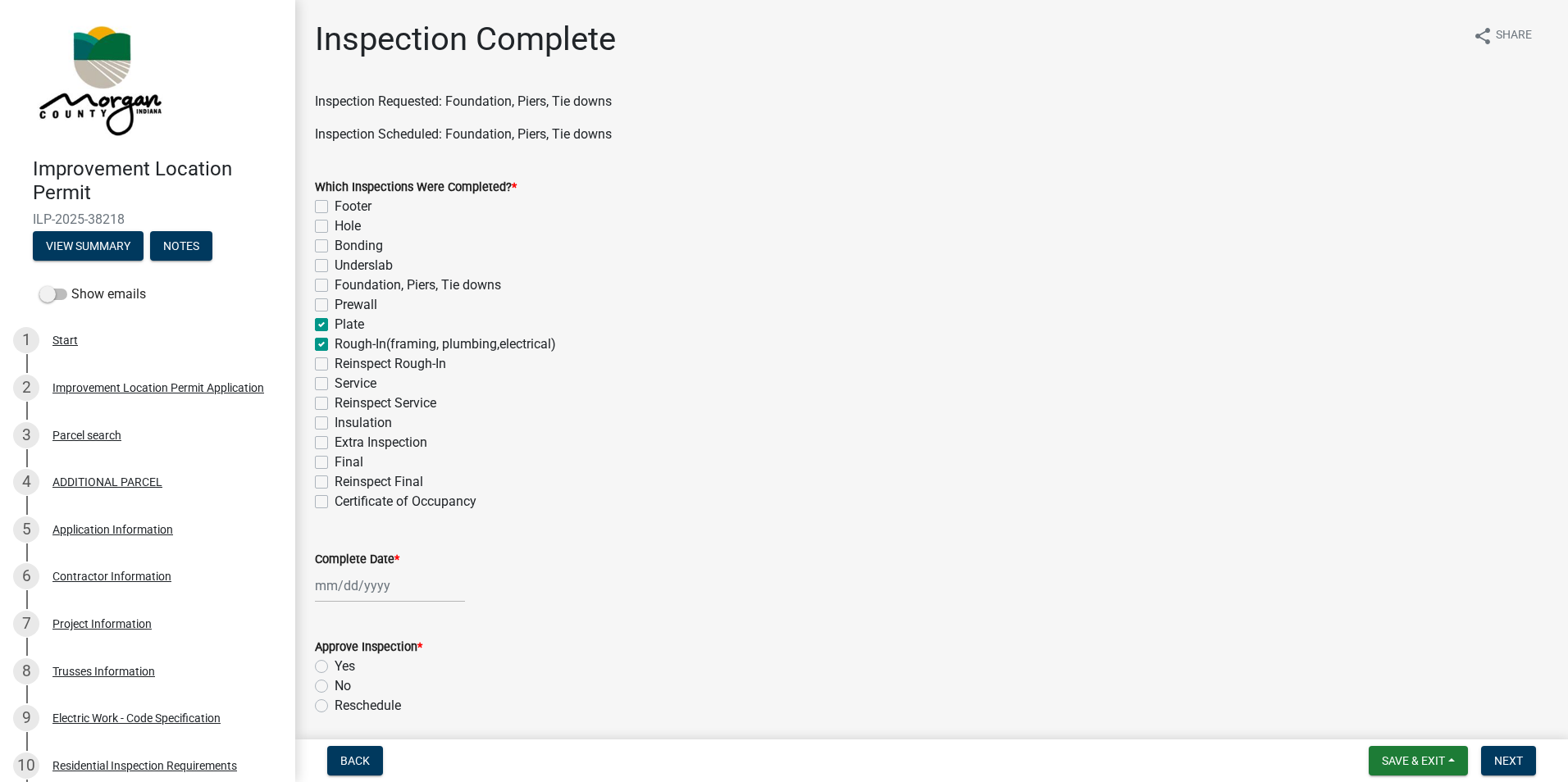 checkbox on "false" 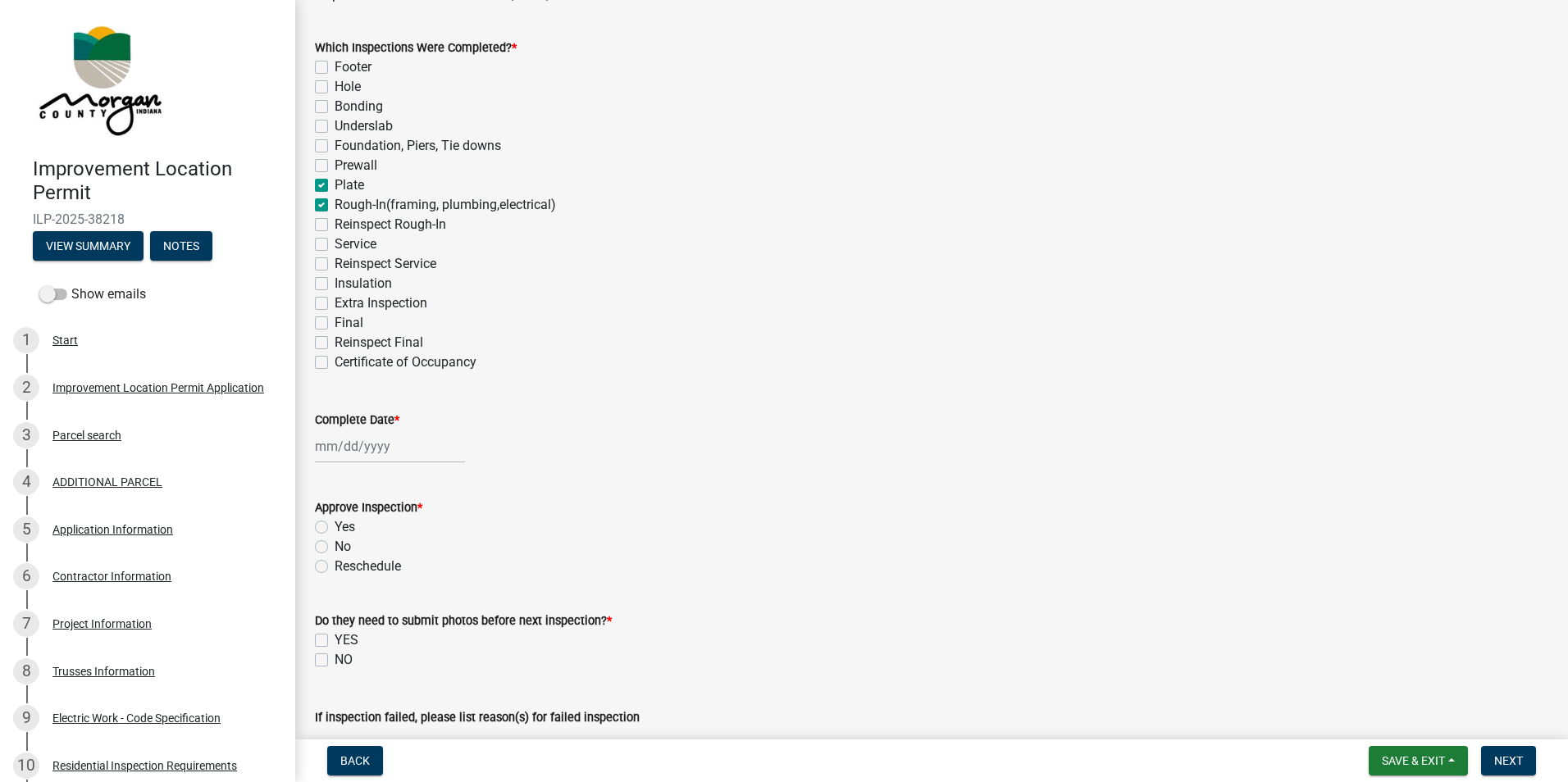 scroll, scrollTop: 164, scrollLeft: 0, axis: vertical 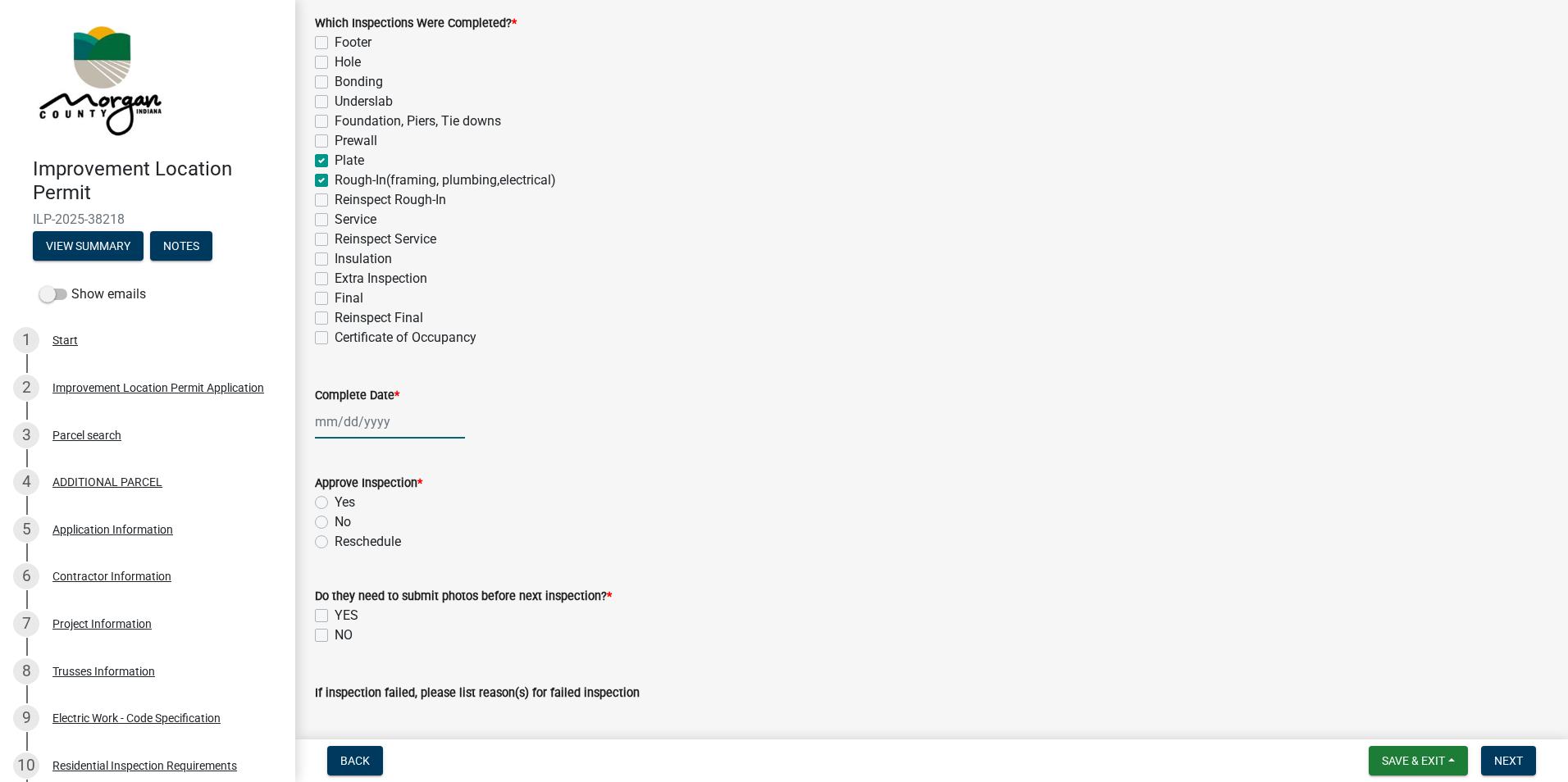 click 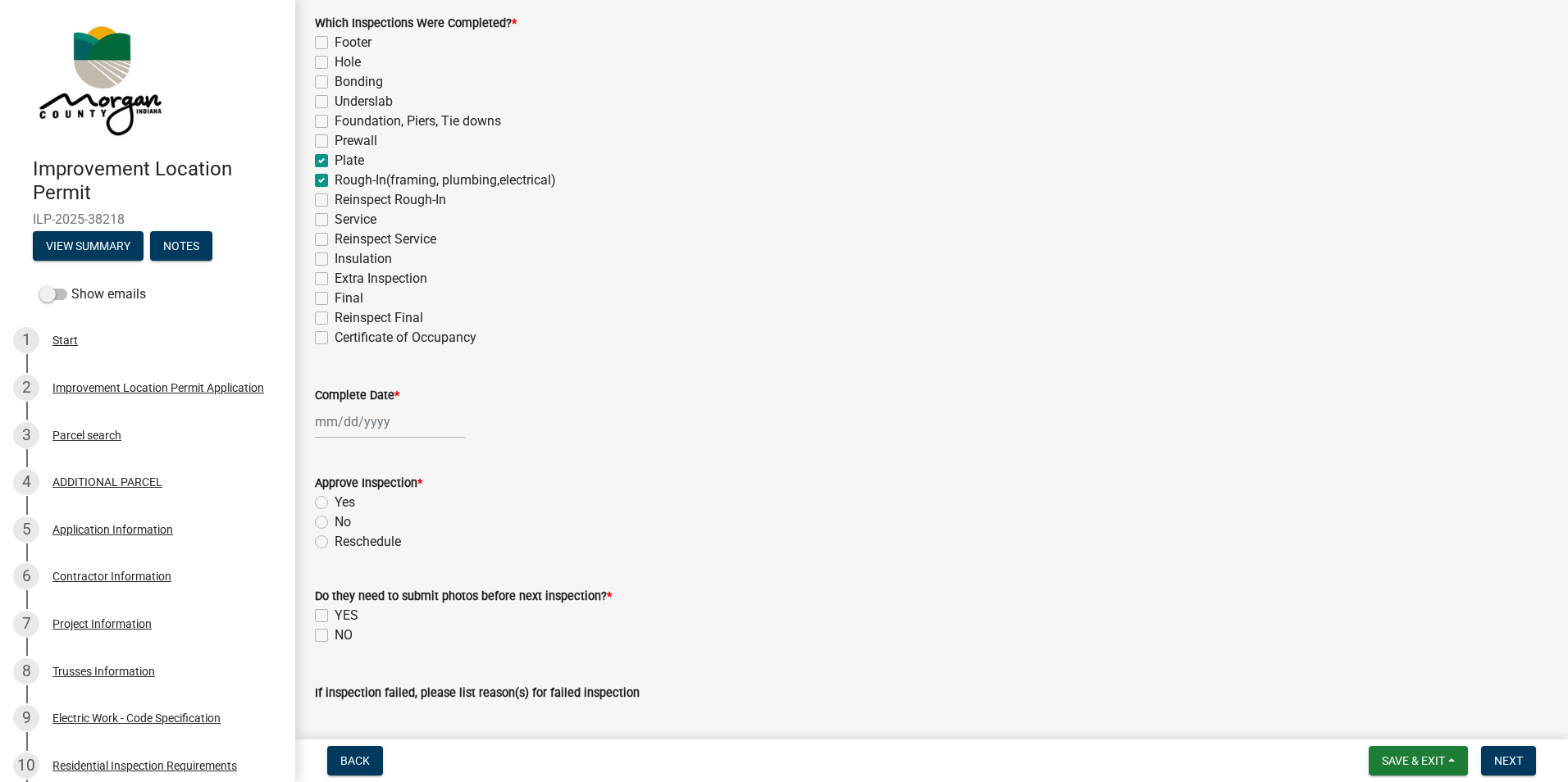 select on "8" 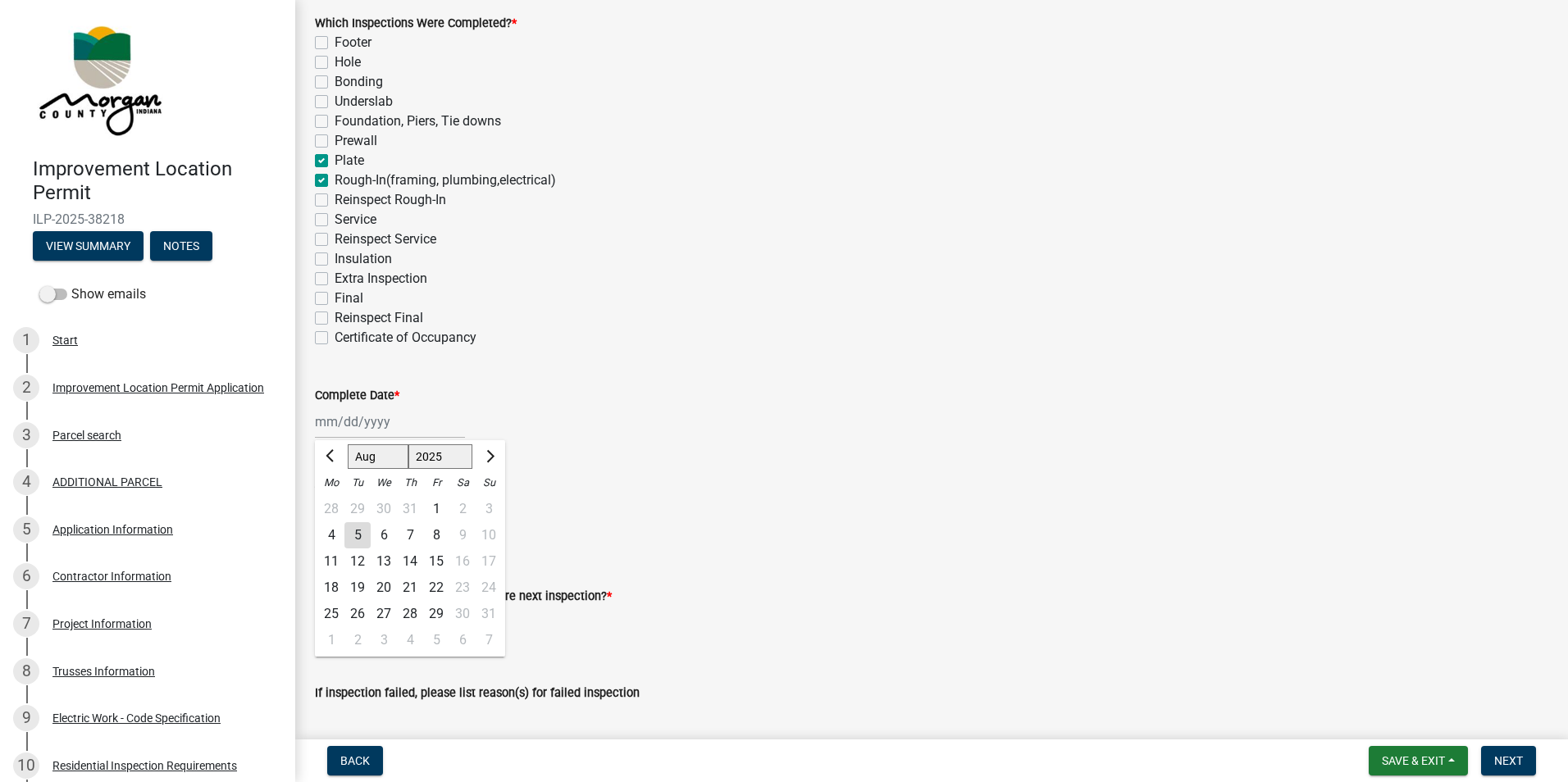 click on "5" 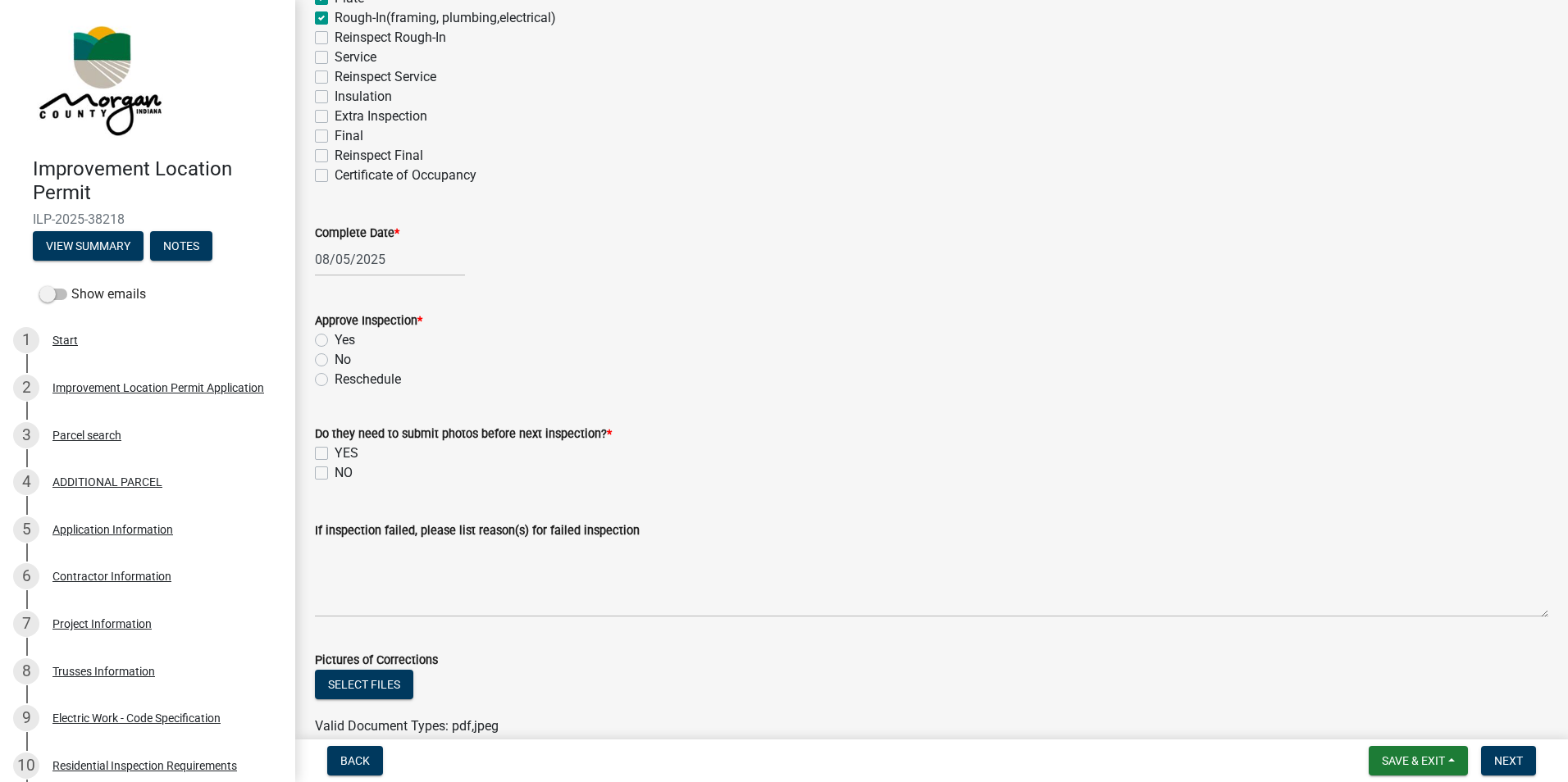 scroll, scrollTop: 328, scrollLeft: 0, axis: vertical 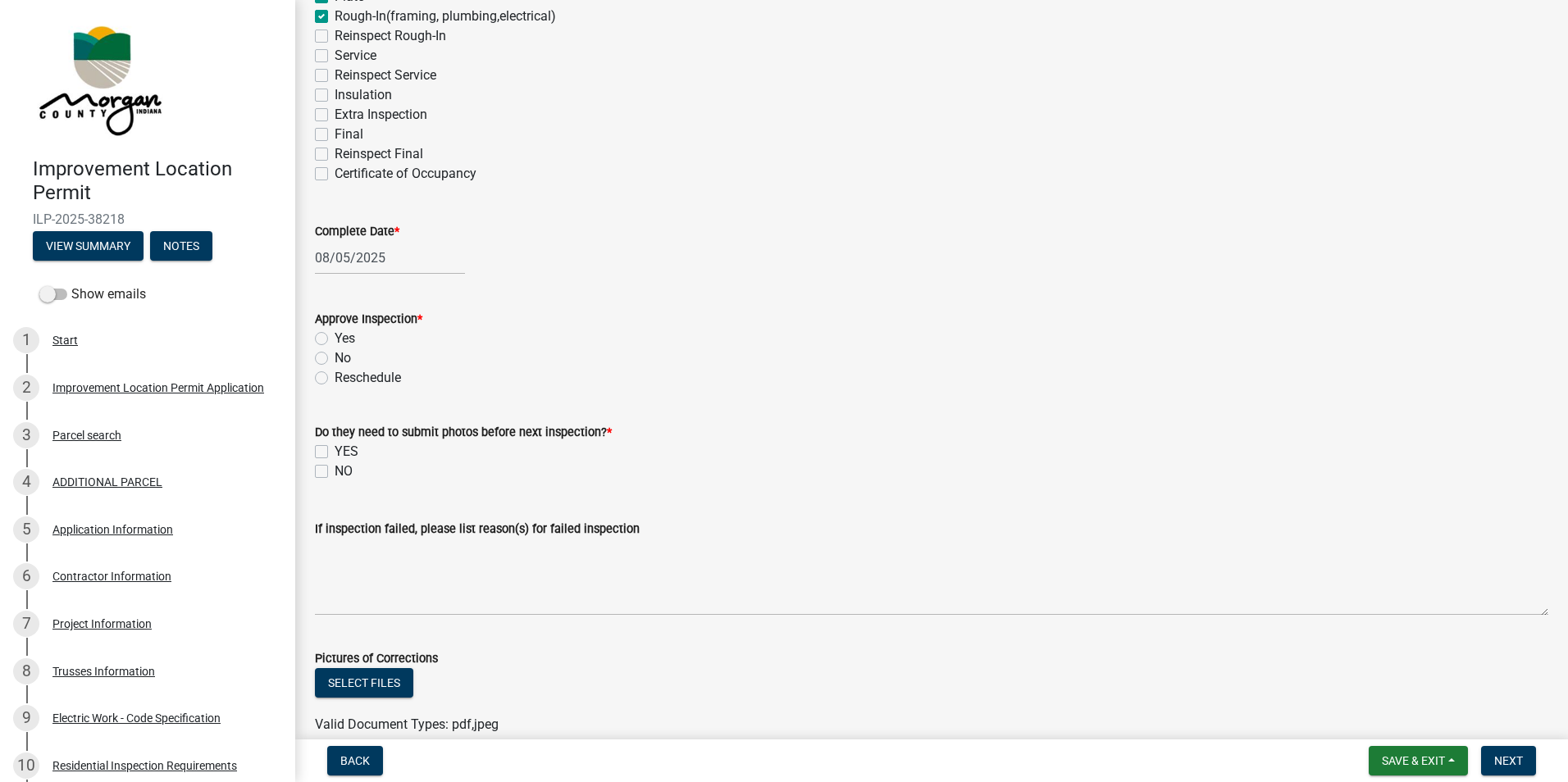 click on "Yes" 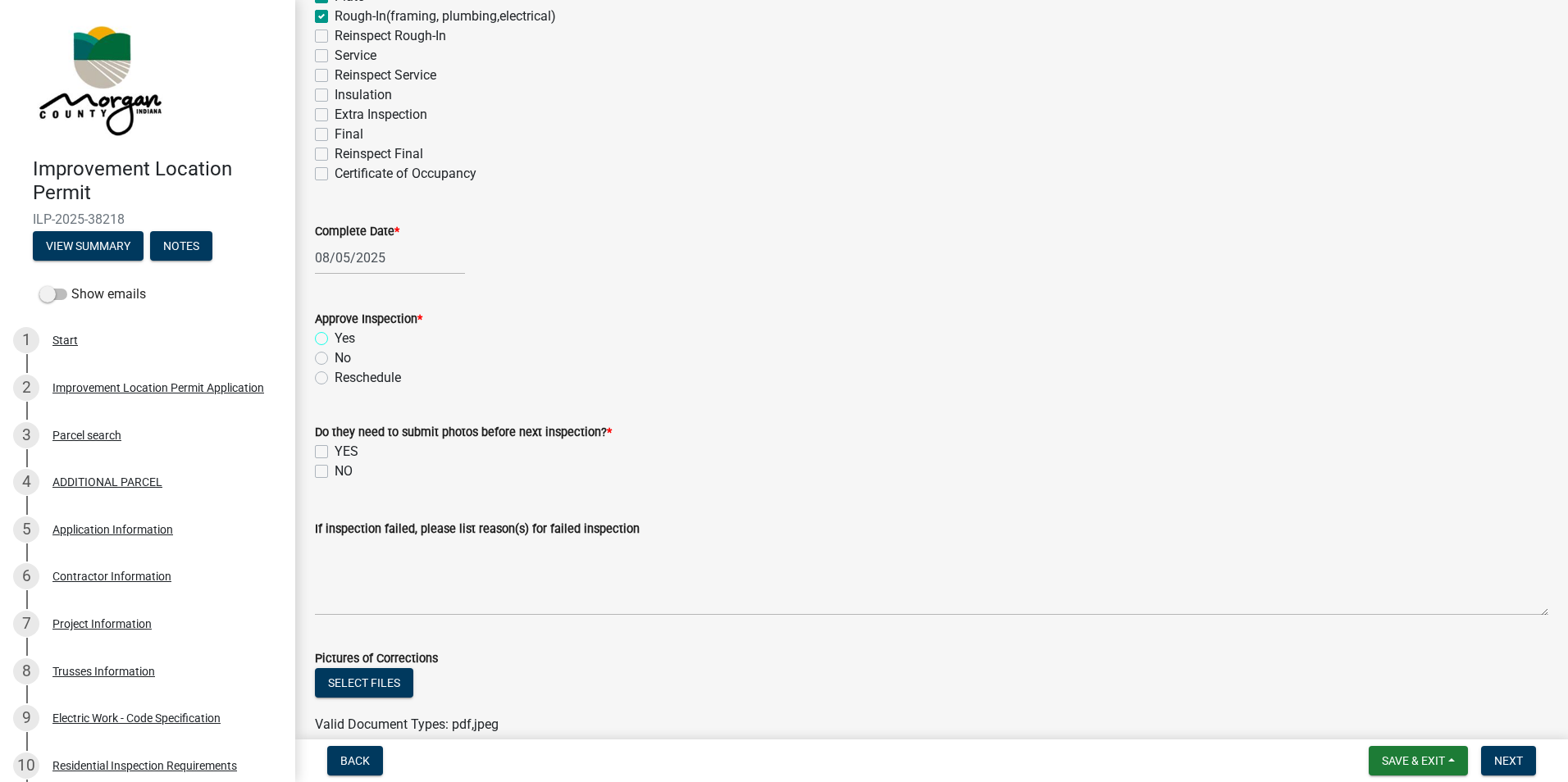 click on "Yes" at bounding box center [340, 334] 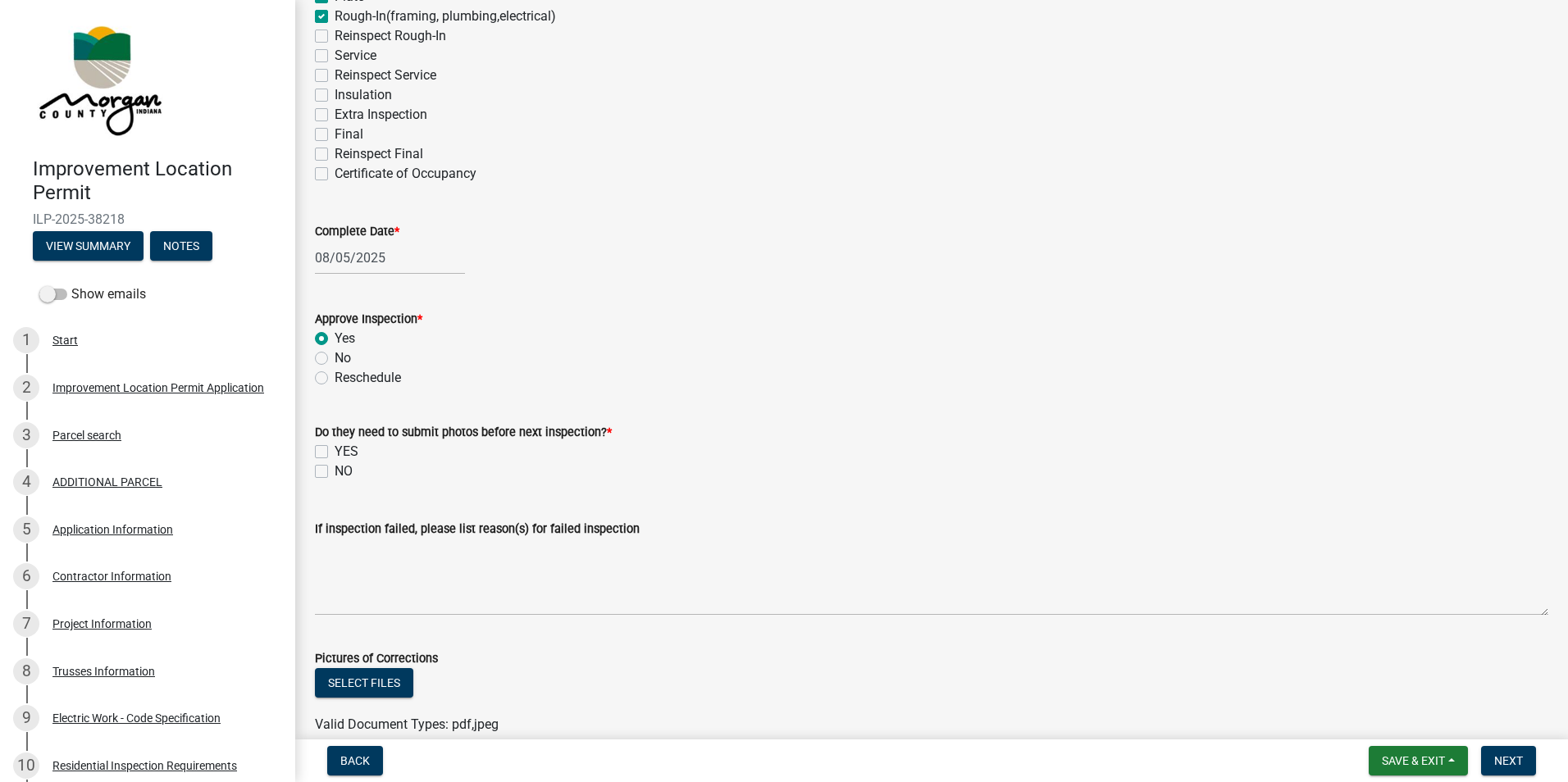 radio on "true" 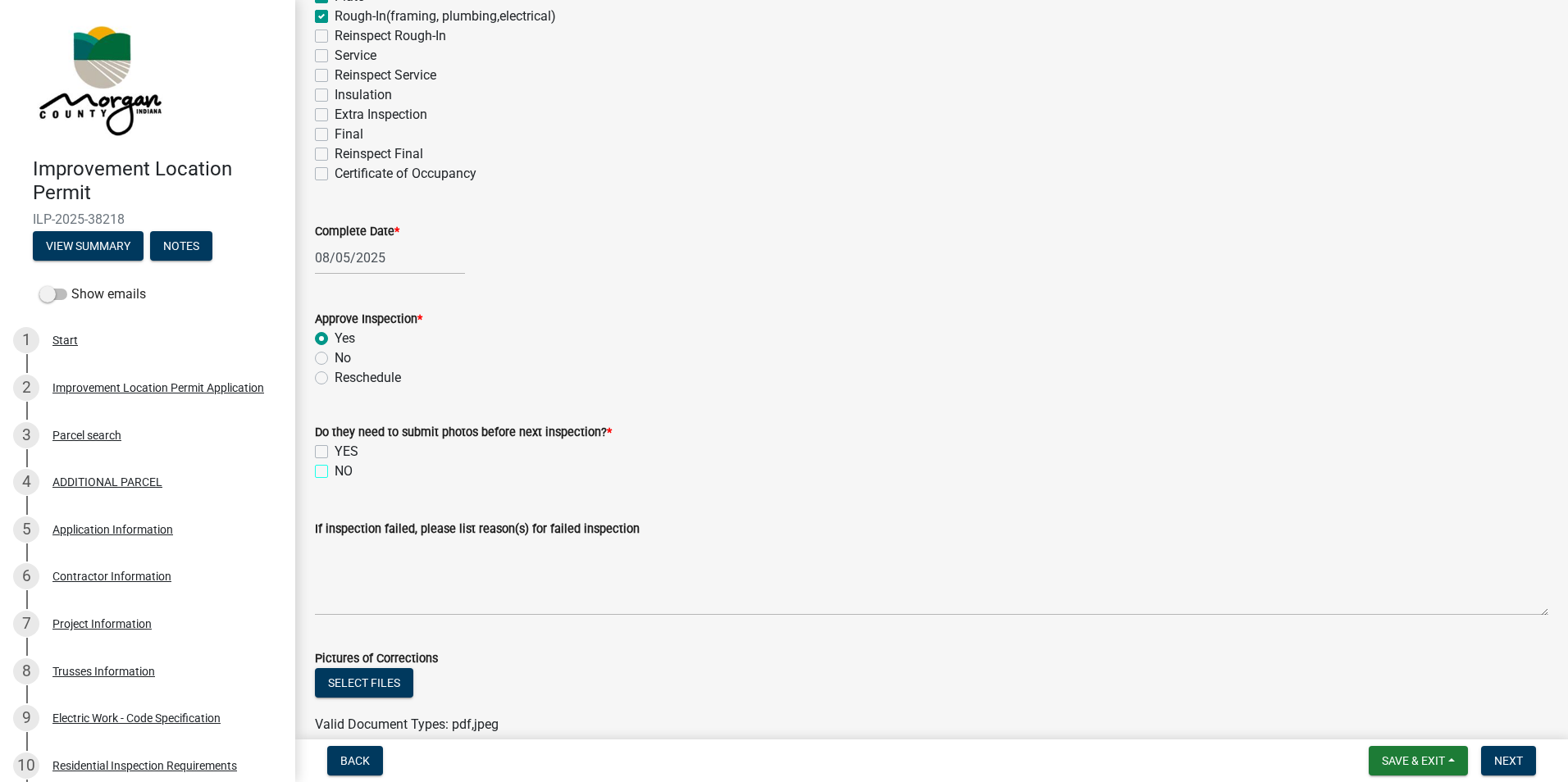 click on "NO" at bounding box center [340, 466] 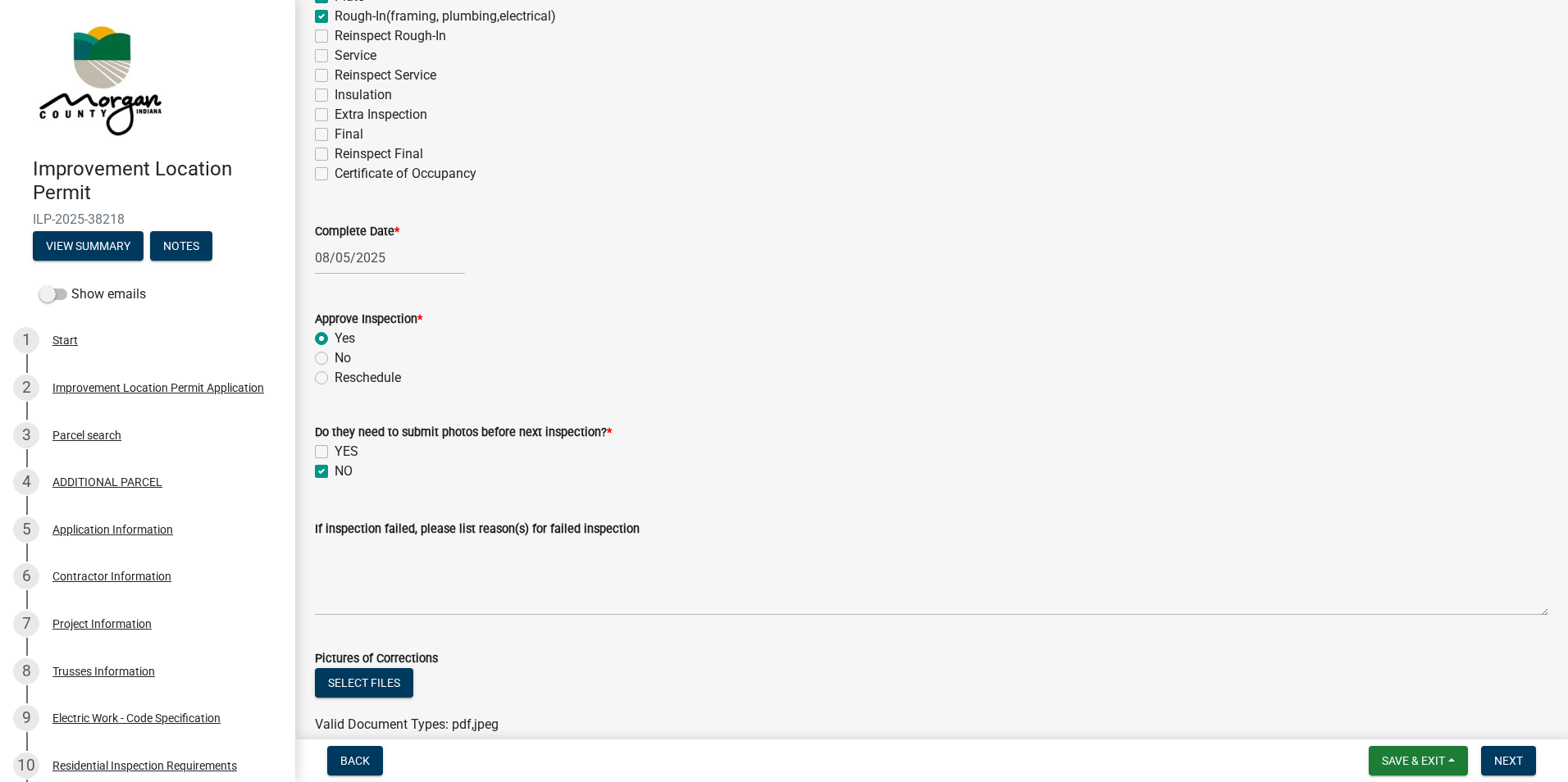 checkbox on "false" 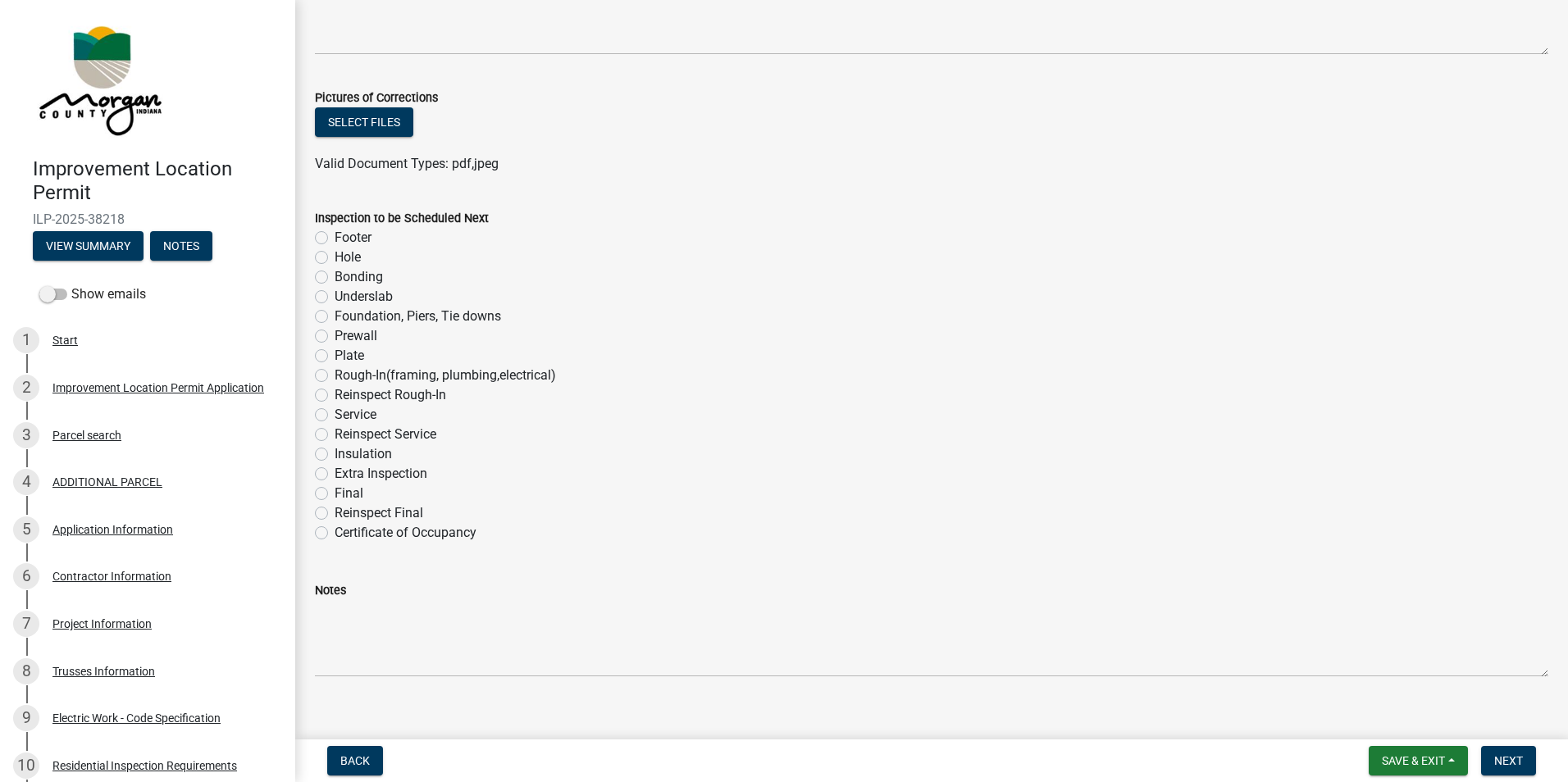 scroll, scrollTop: 902, scrollLeft: 0, axis: vertical 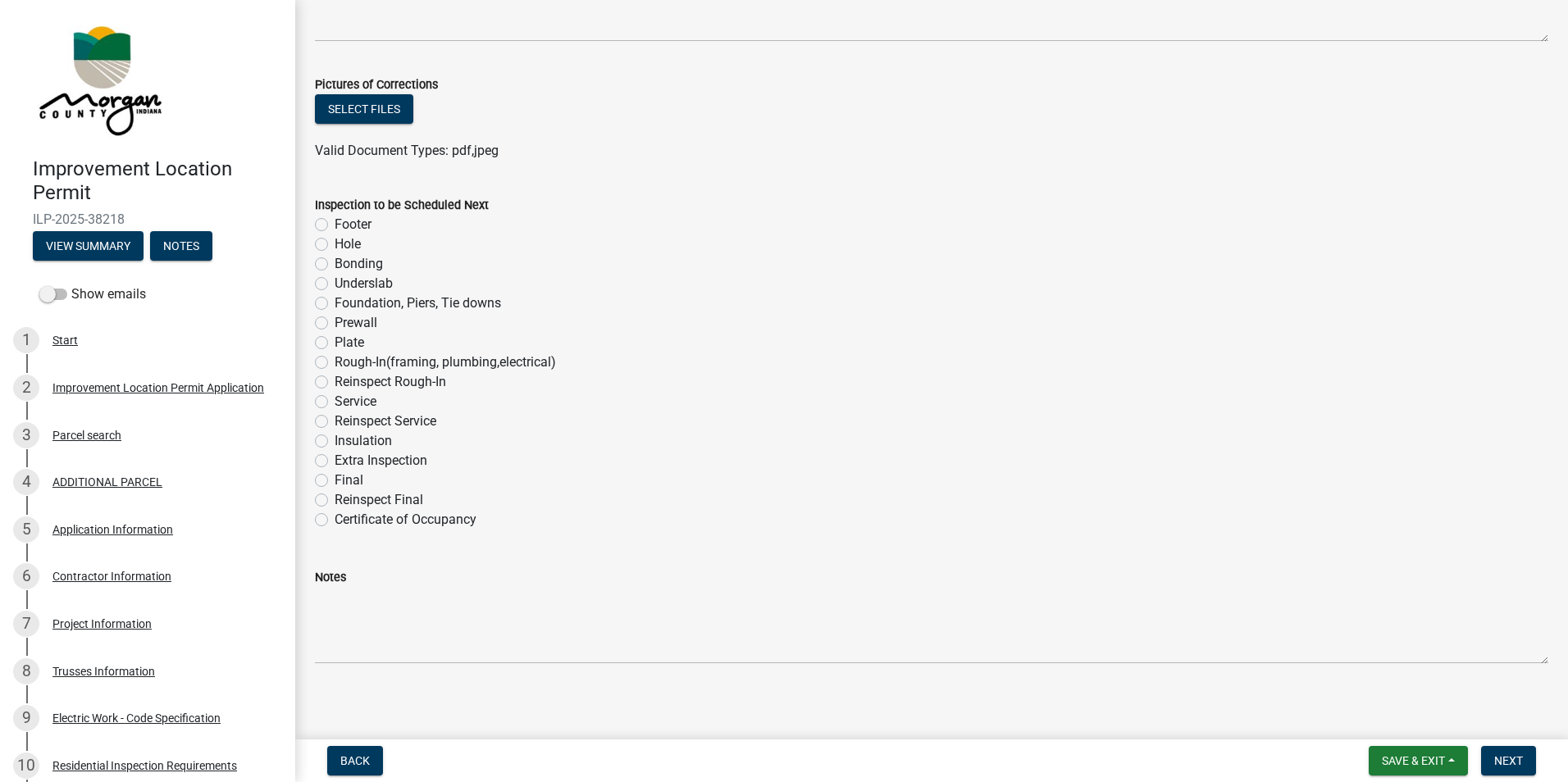 click on "Insulation" 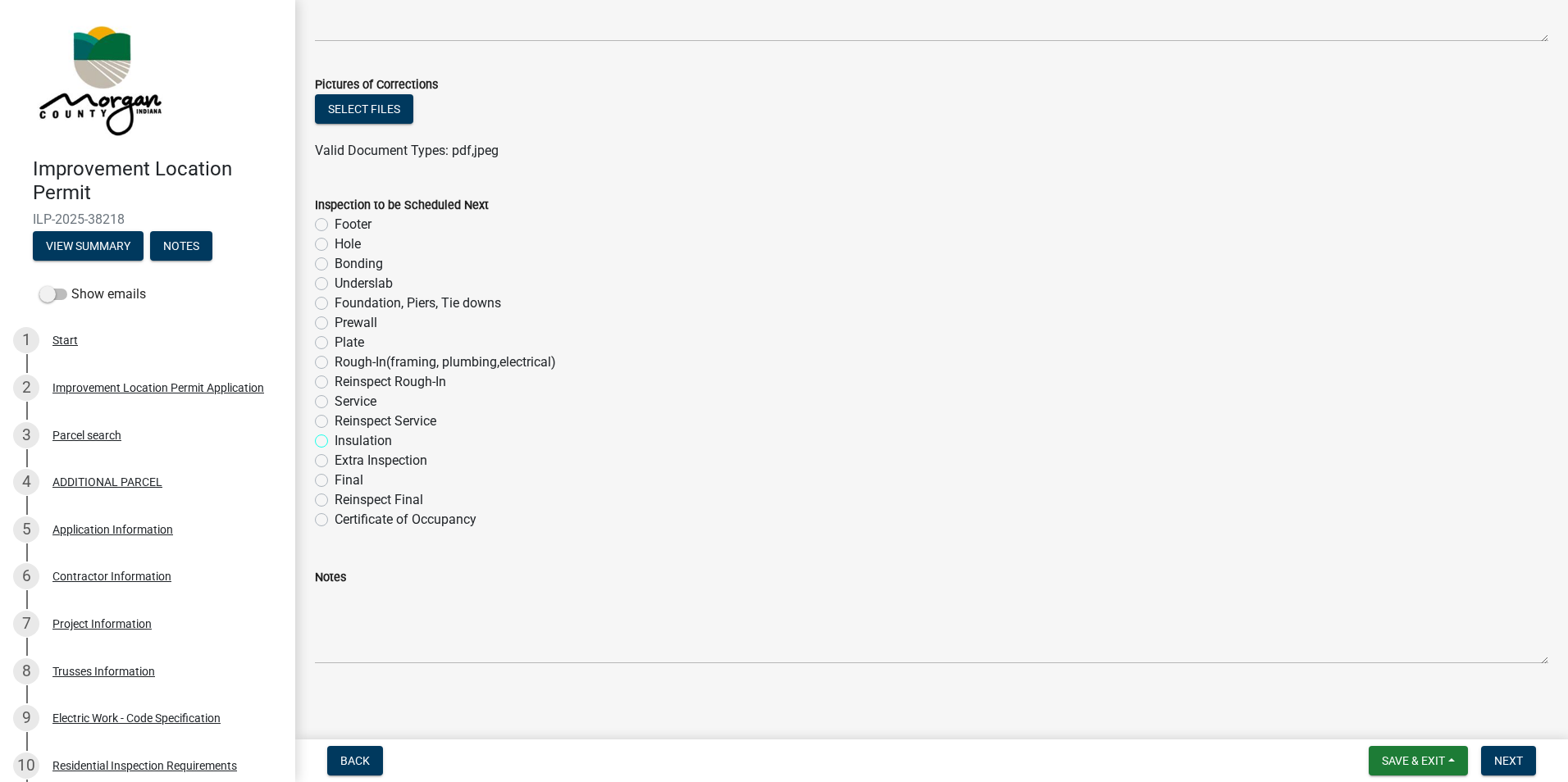 click on "Insulation" at bounding box center (340, 436) 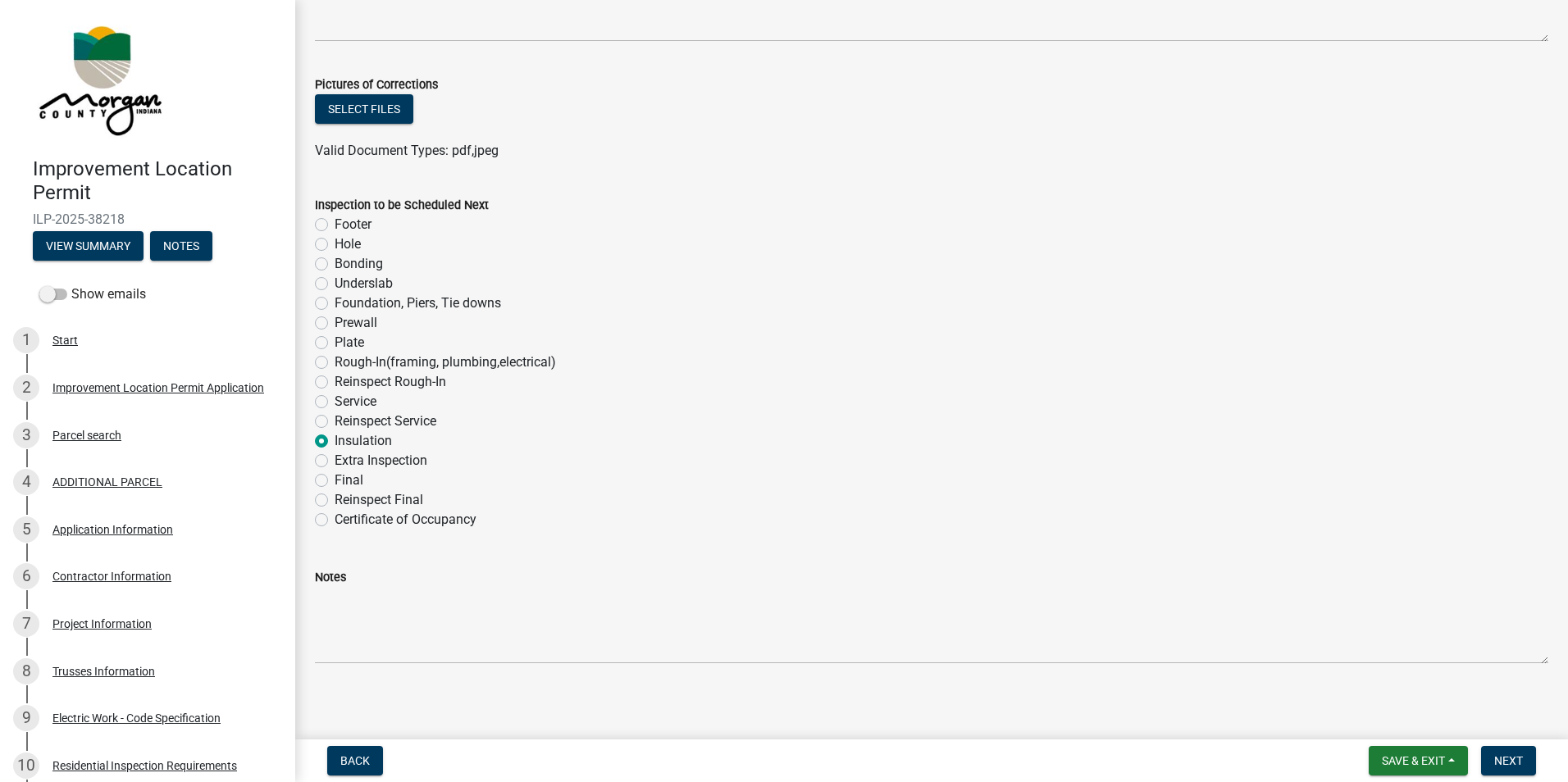 radio on "true" 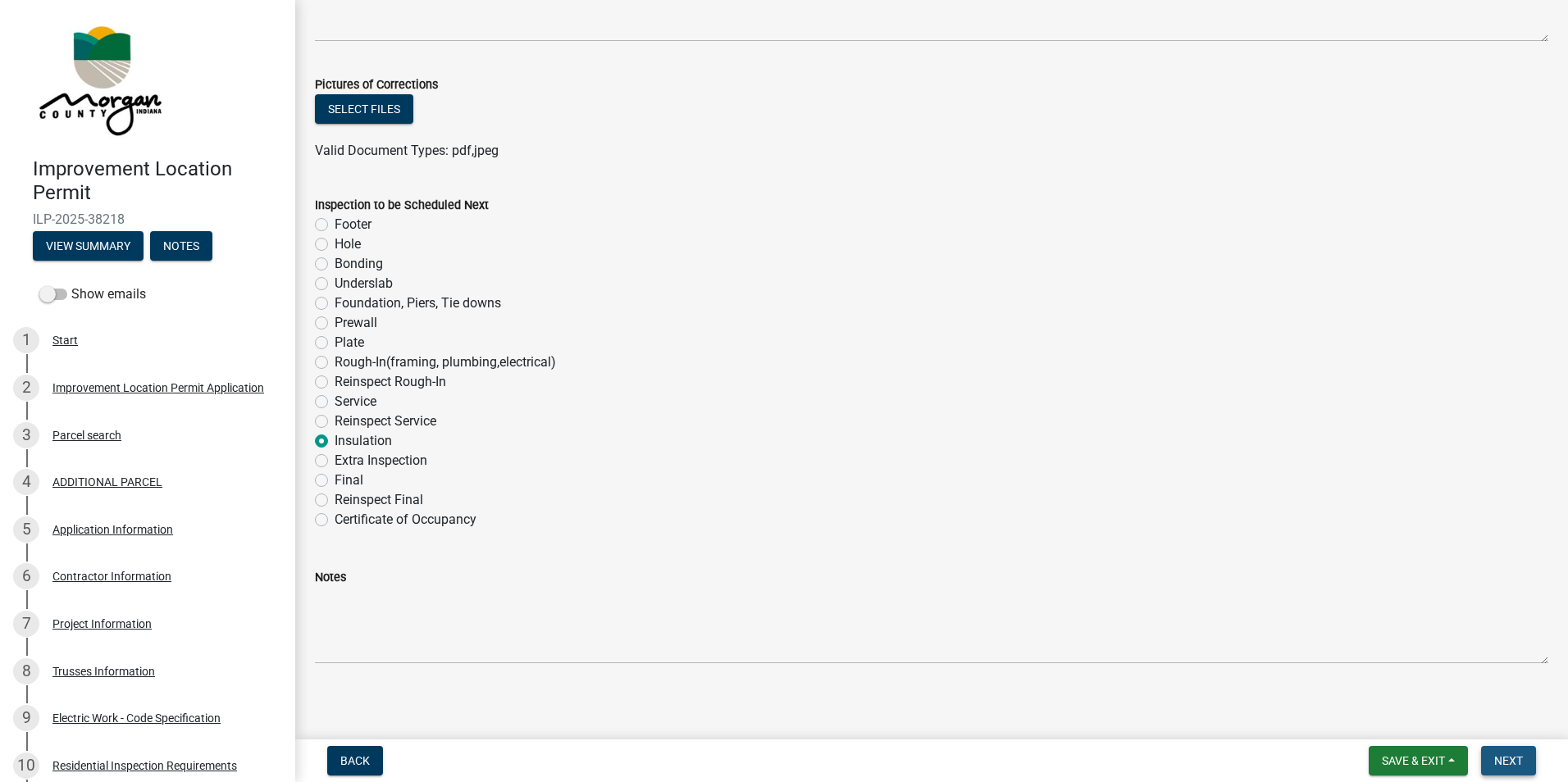 click on "Next" at bounding box center [1508, 761] 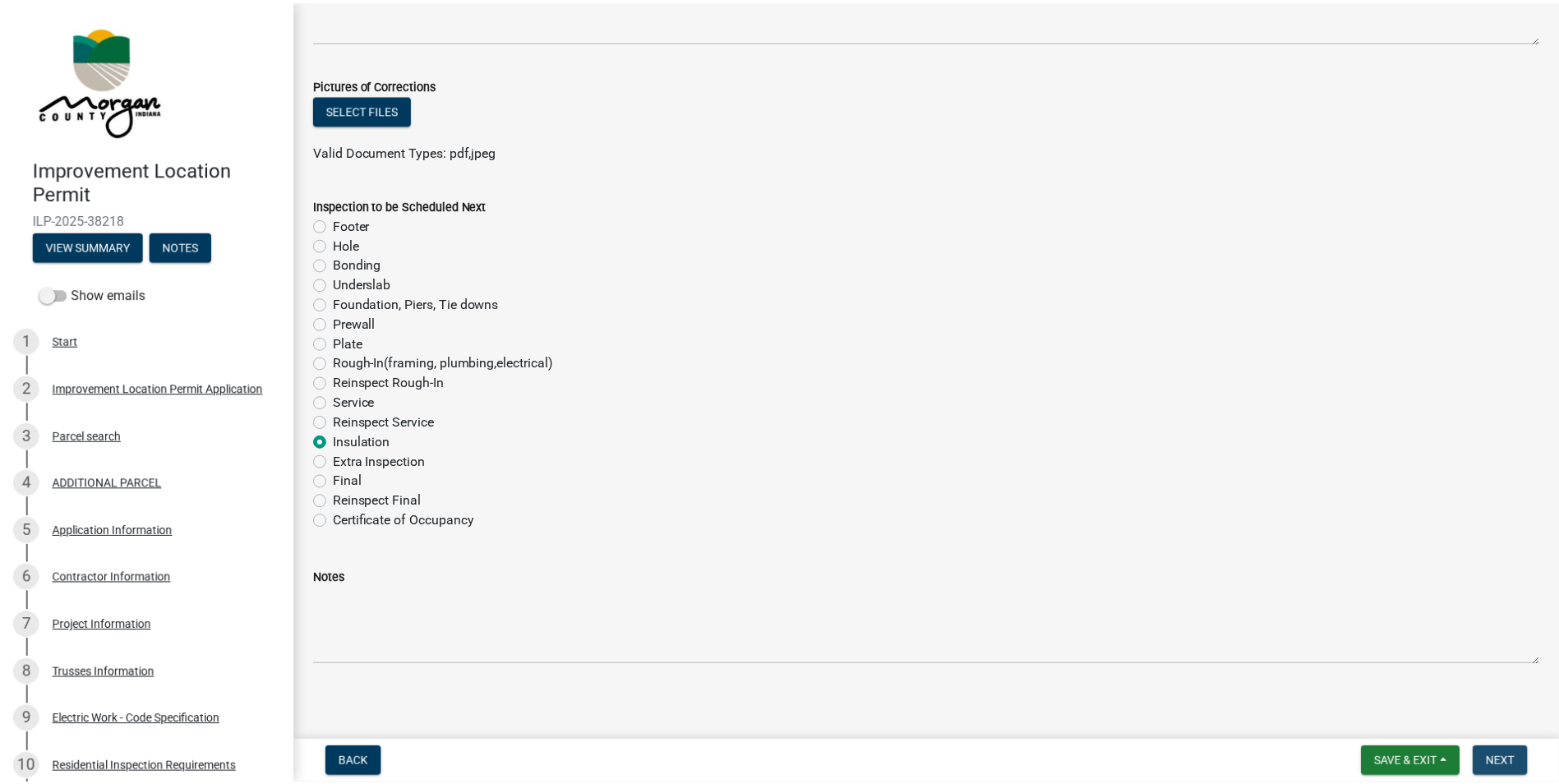 scroll, scrollTop: 0, scrollLeft: 0, axis: both 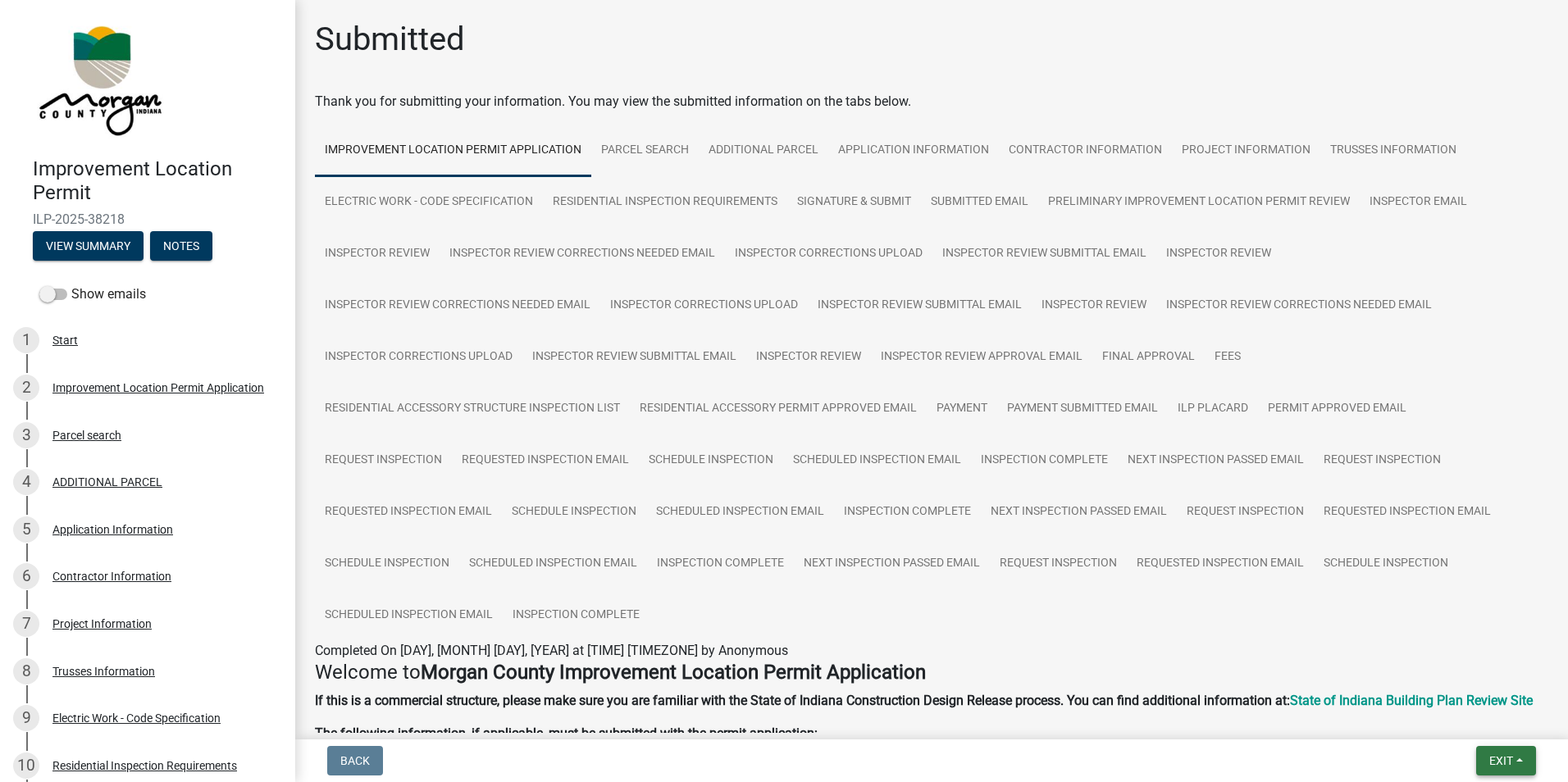 click on "Exit" at bounding box center [1501, 761] 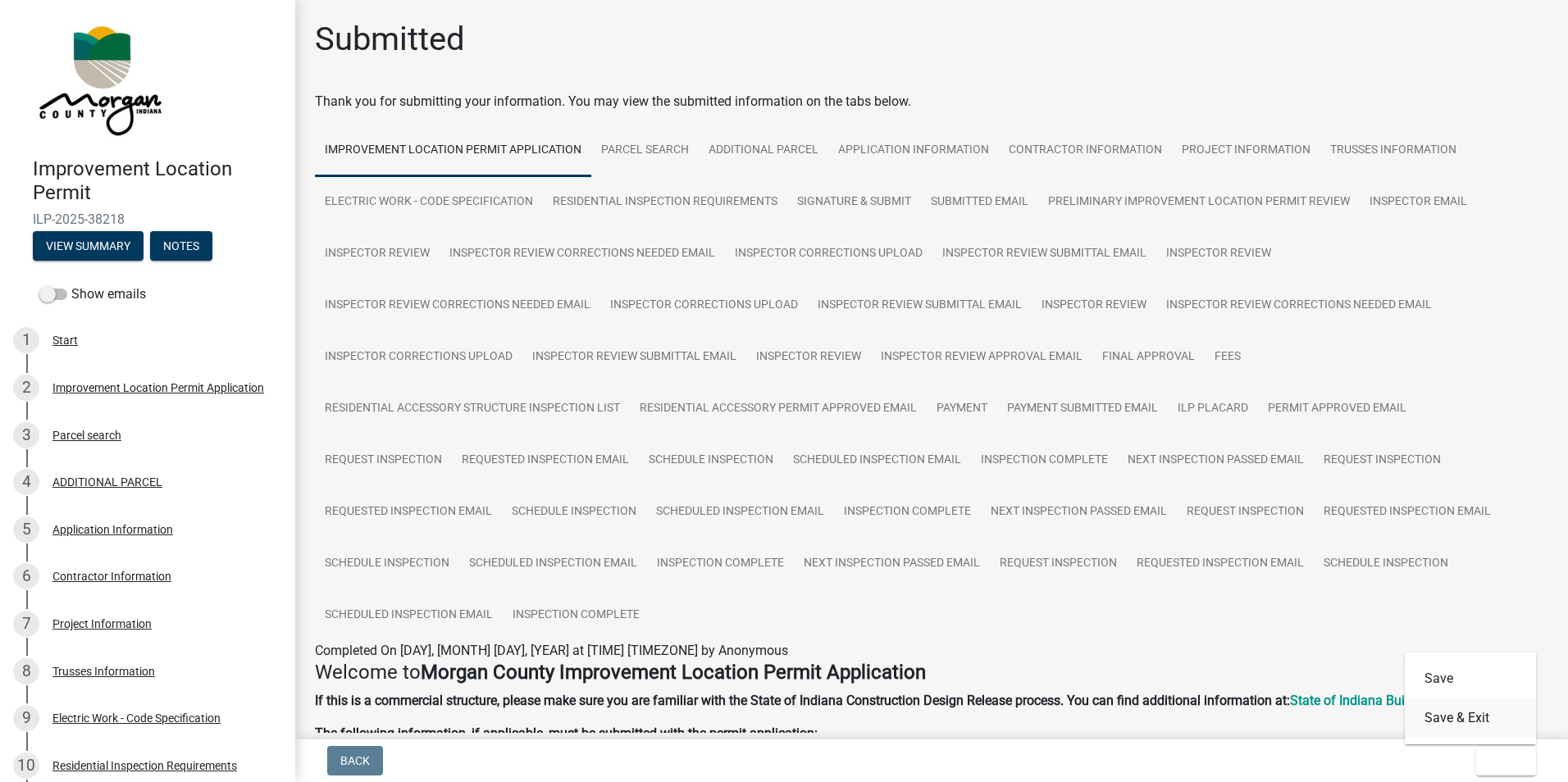 click on "Save & Exit" at bounding box center (1470, 718) 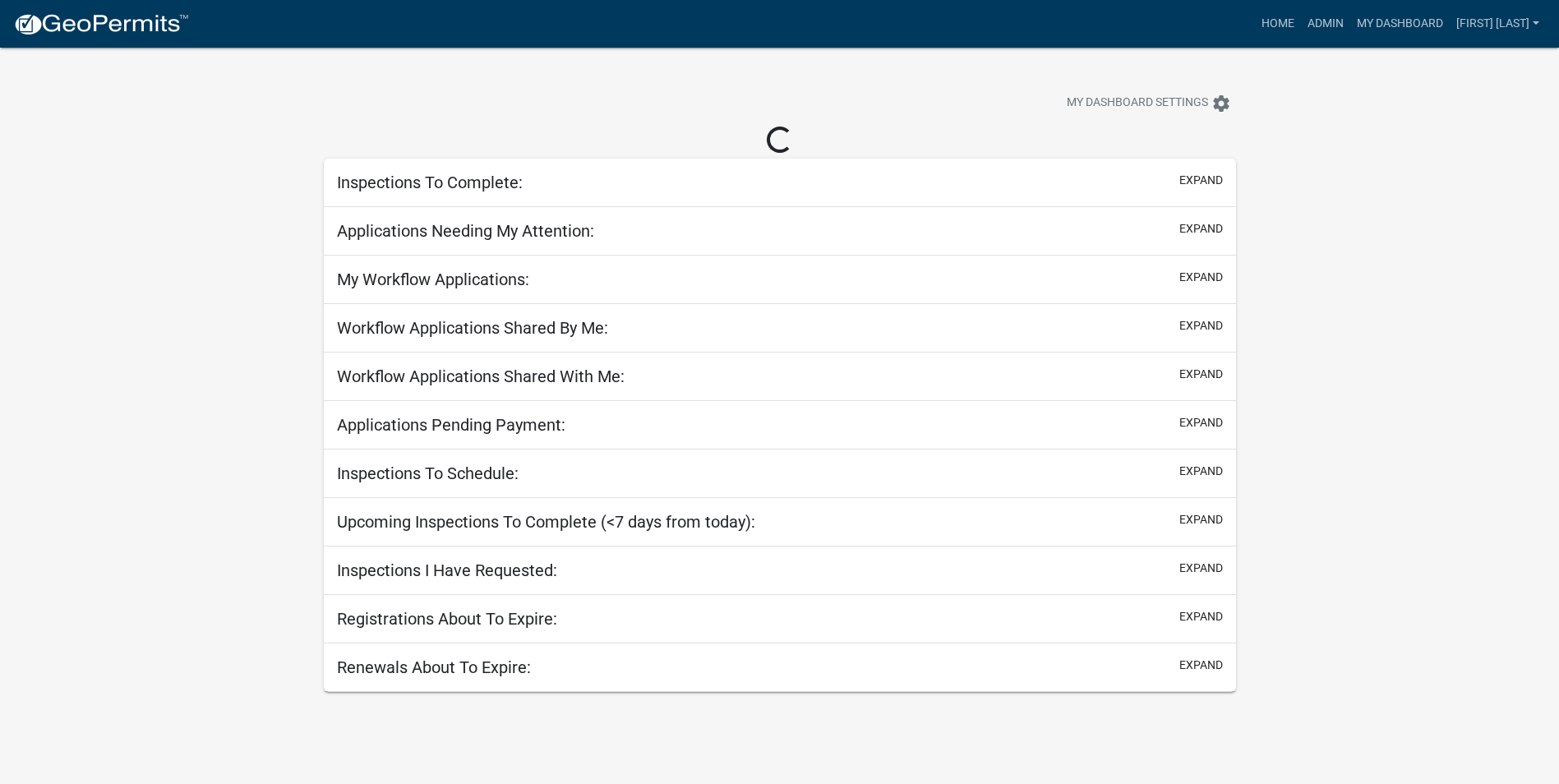 select on "3: 100" 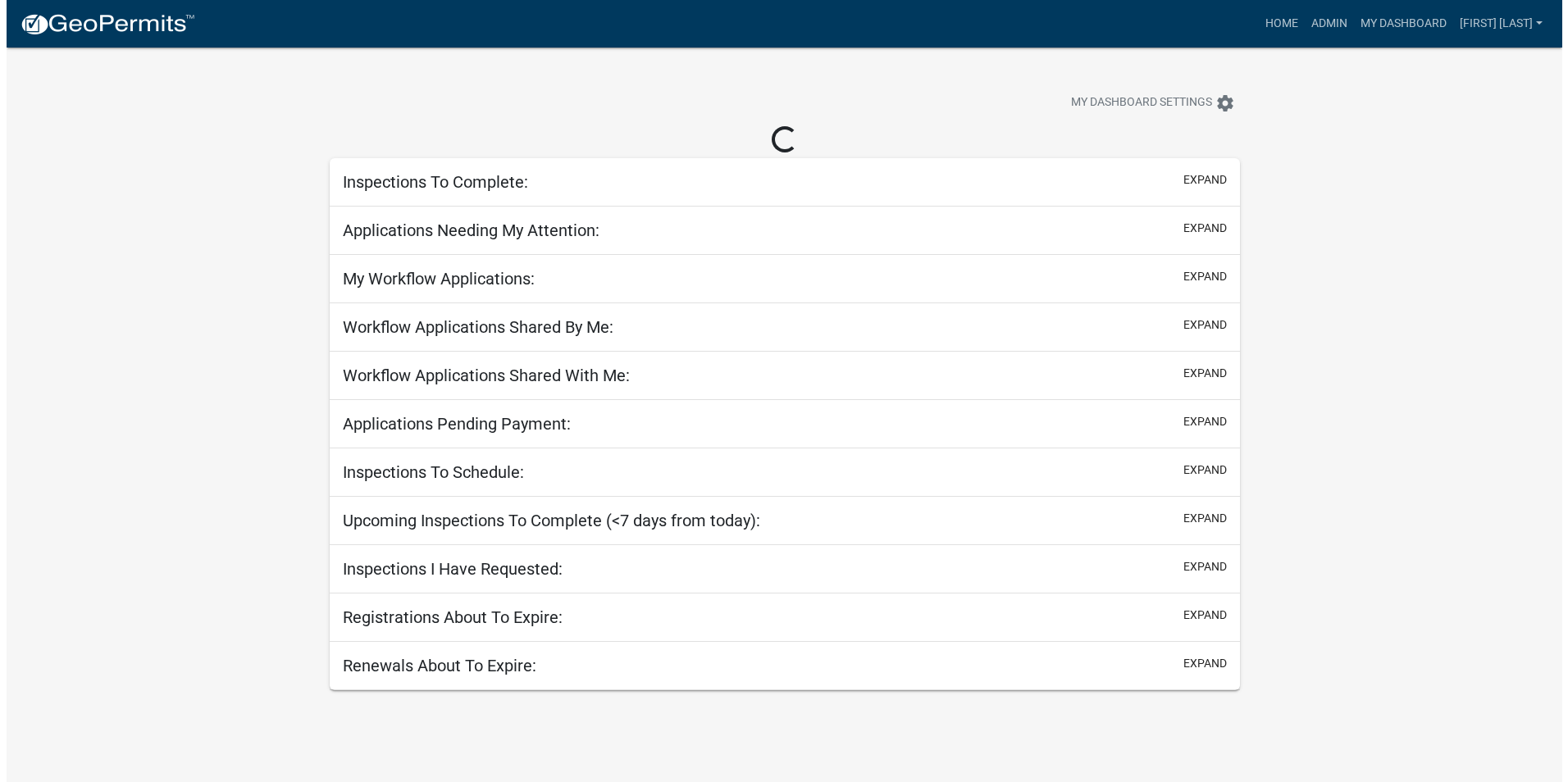 scroll, scrollTop: 0, scrollLeft: 0, axis: both 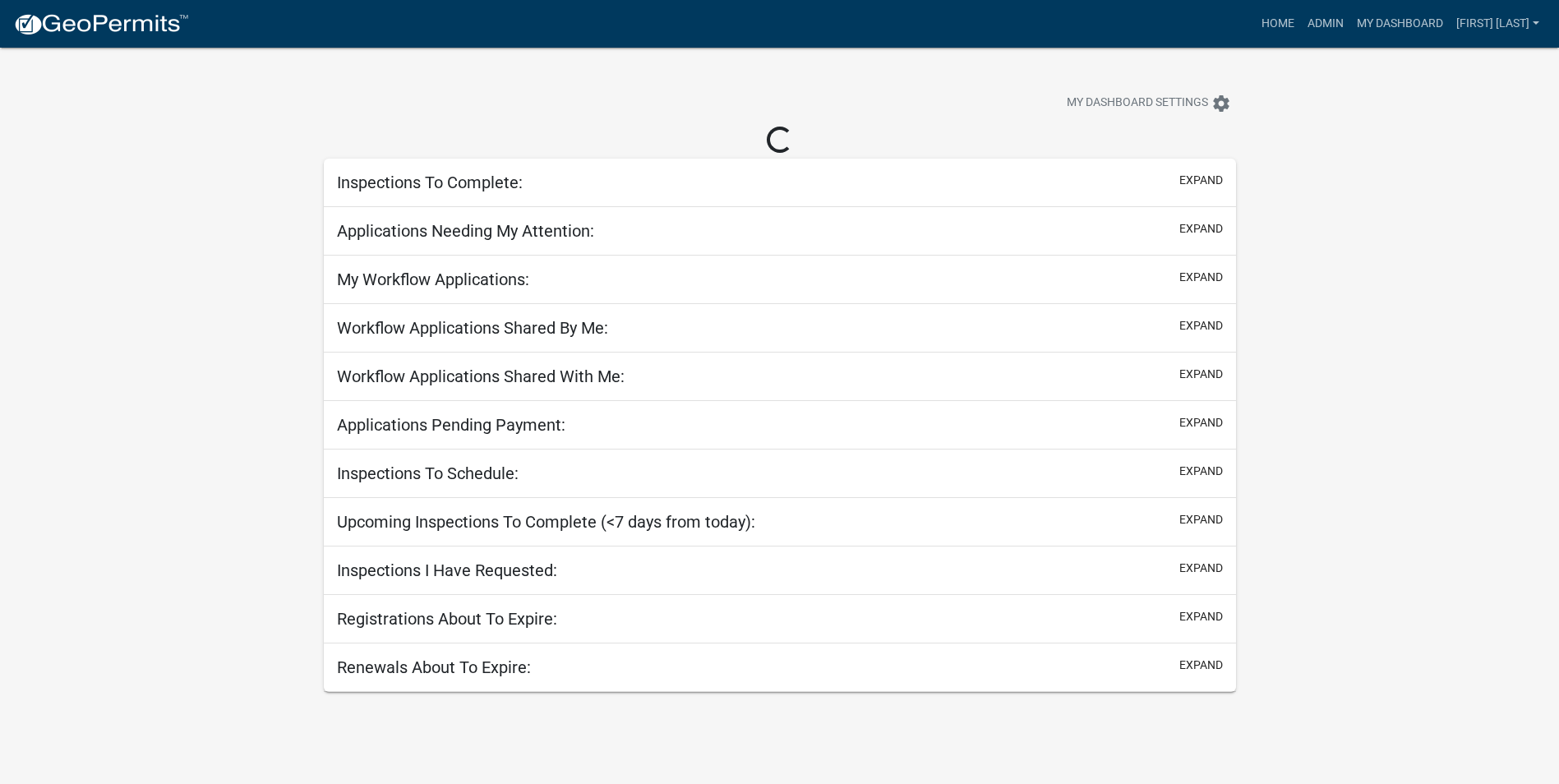 select on "3: 100" 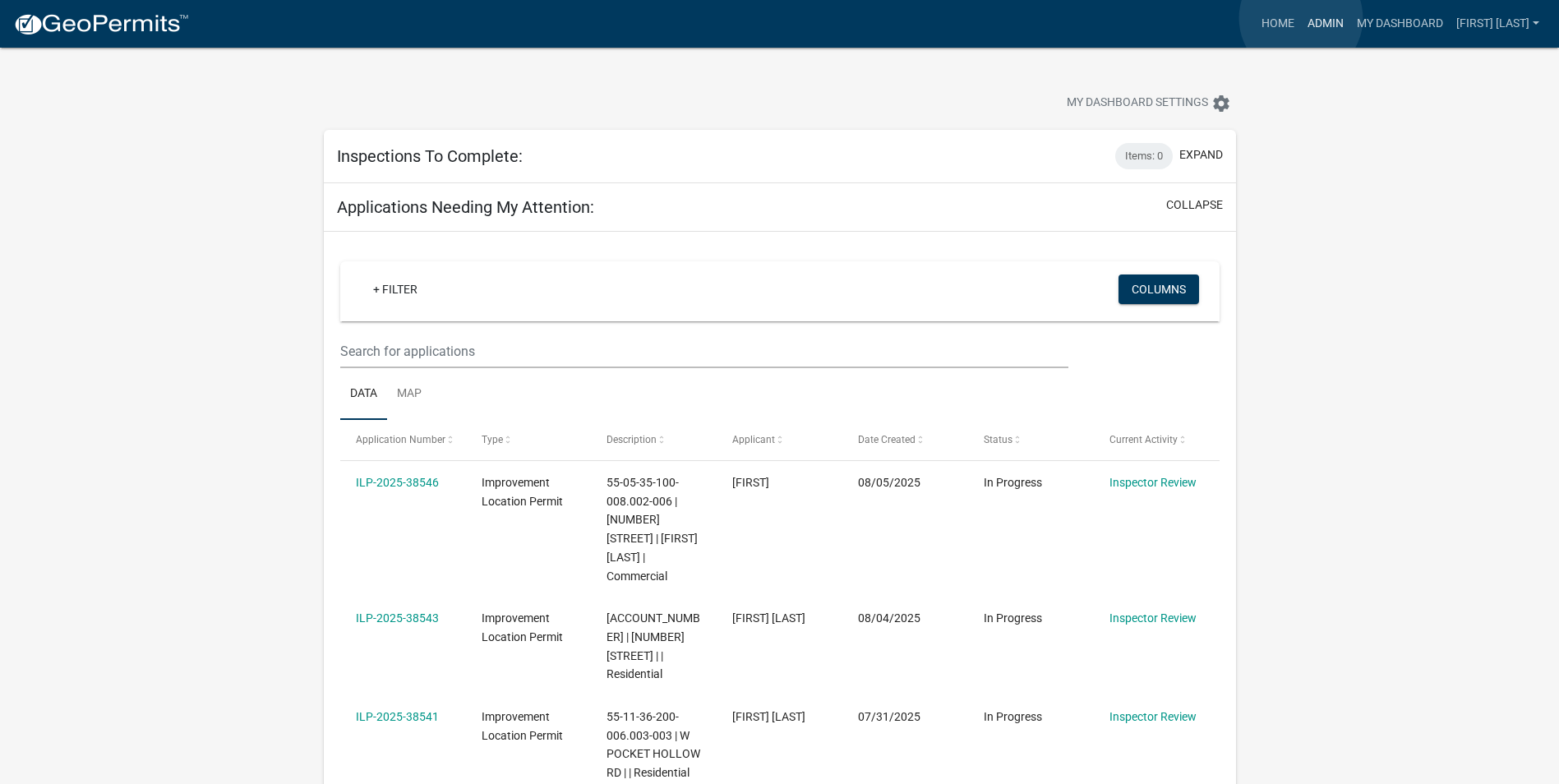 click on "Admin" at bounding box center [1326, 24] 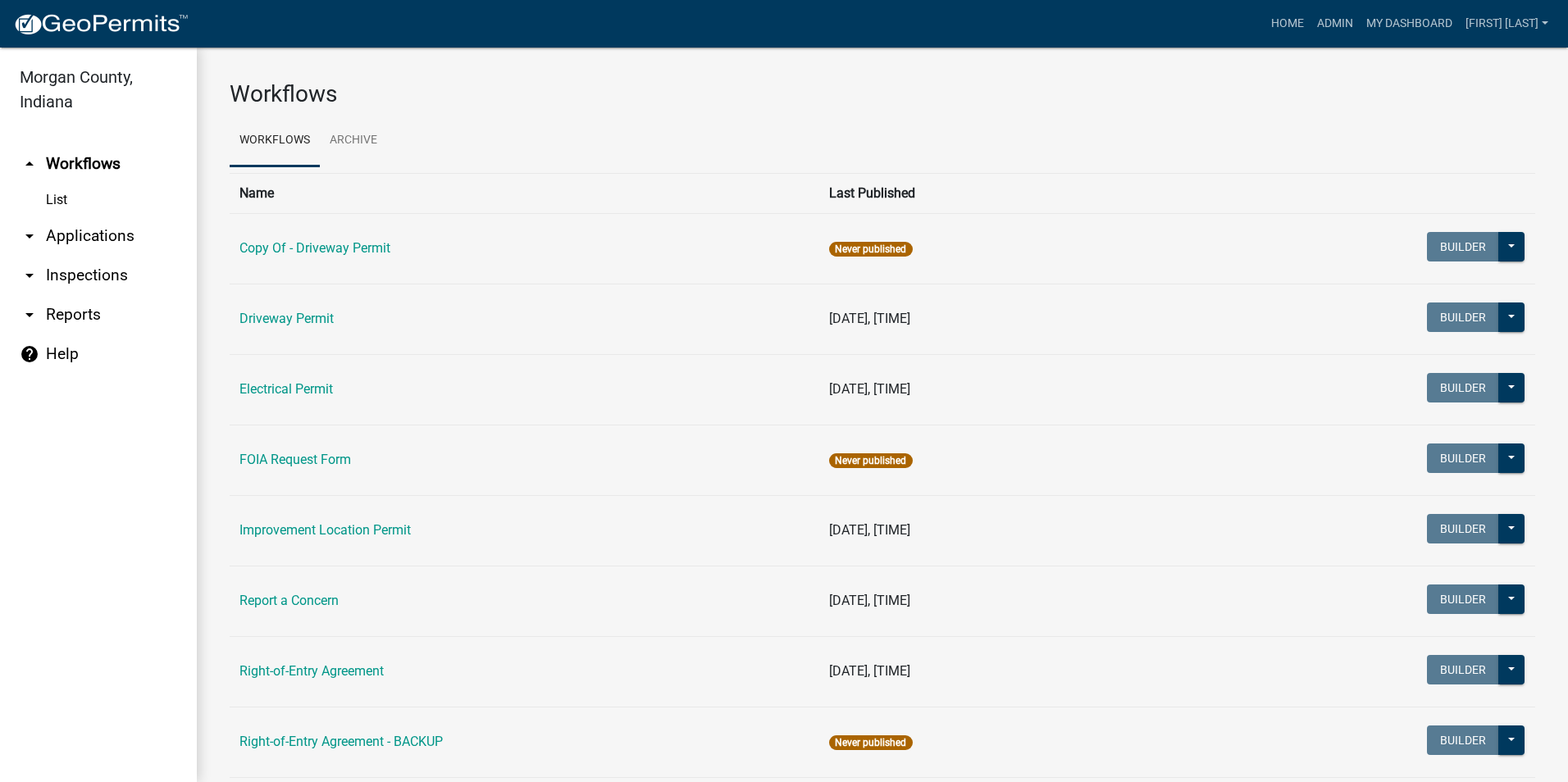 click on "arrow_drop_down   Applications" at bounding box center (98, 236) 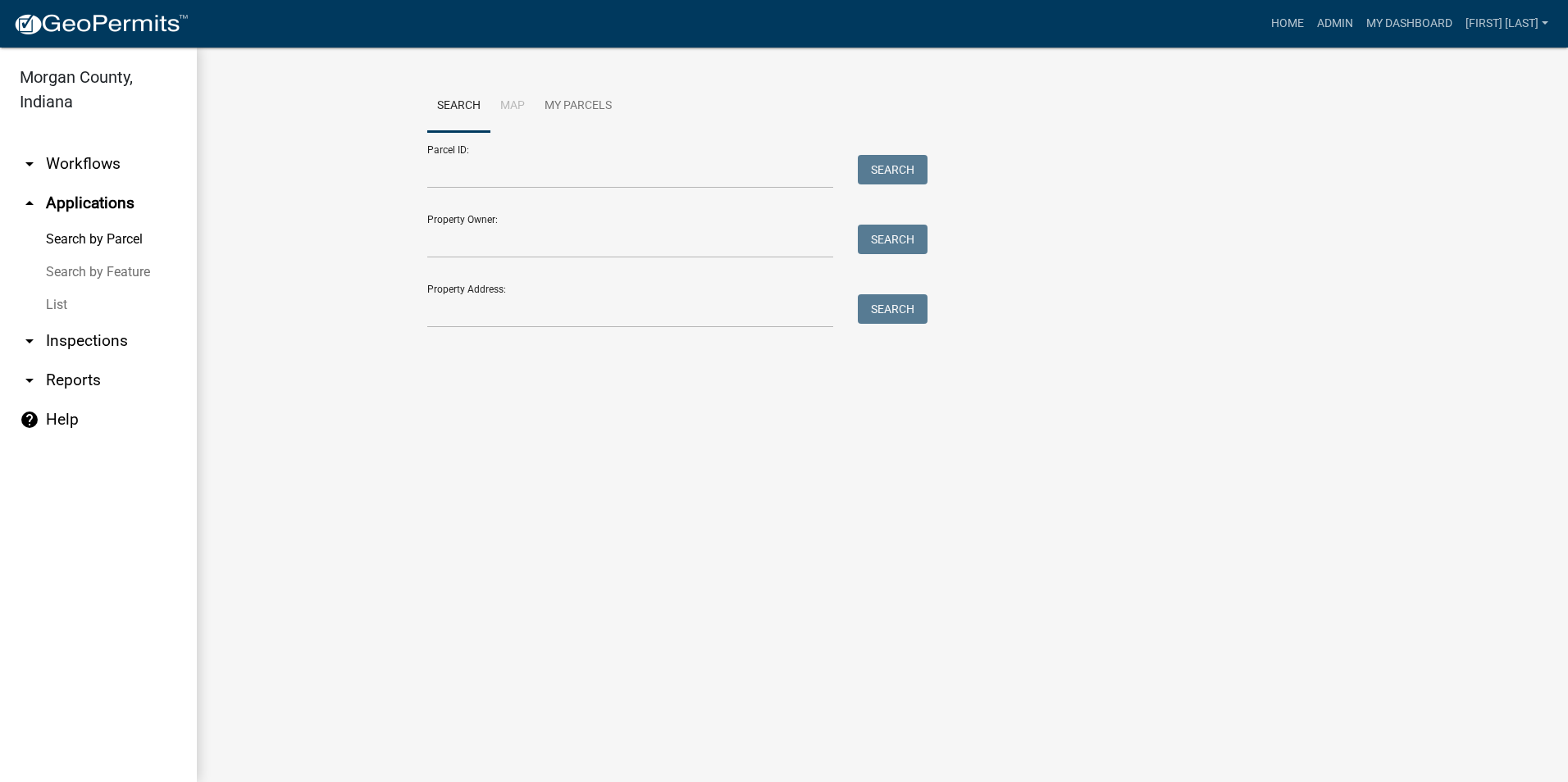 click on "List" at bounding box center (98, 305) 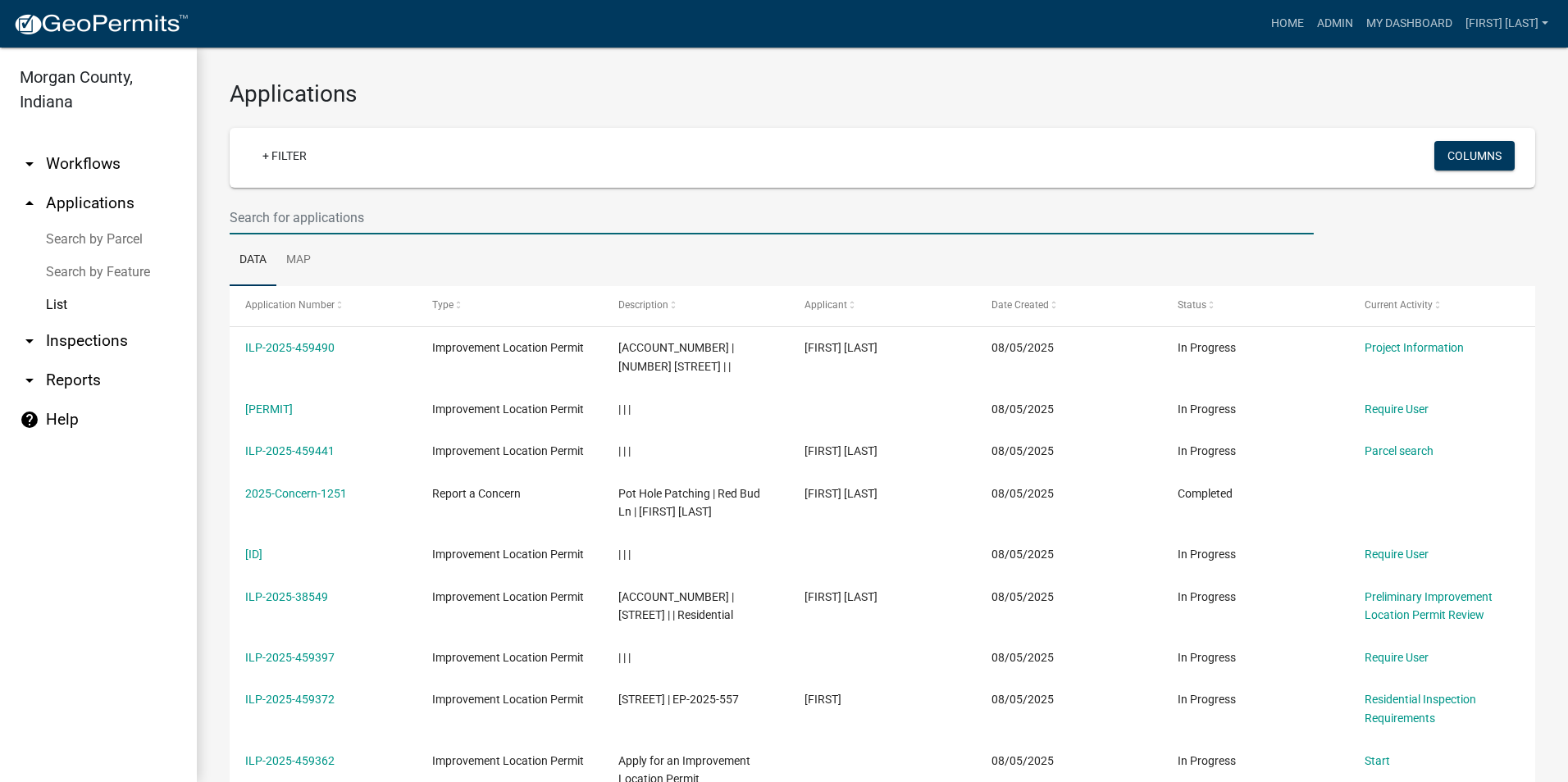 click at bounding box center [772, 217] 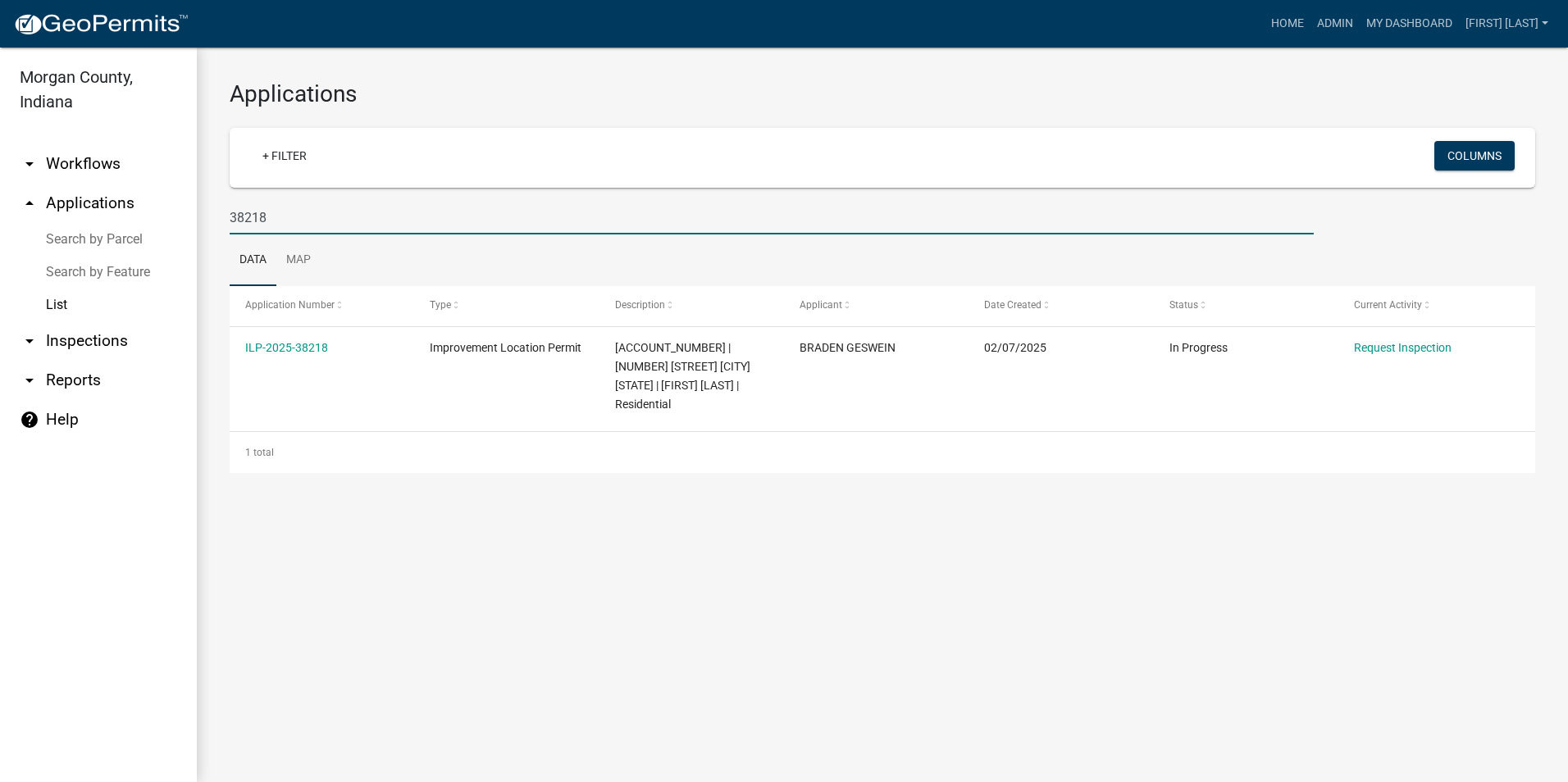 type on "38218" 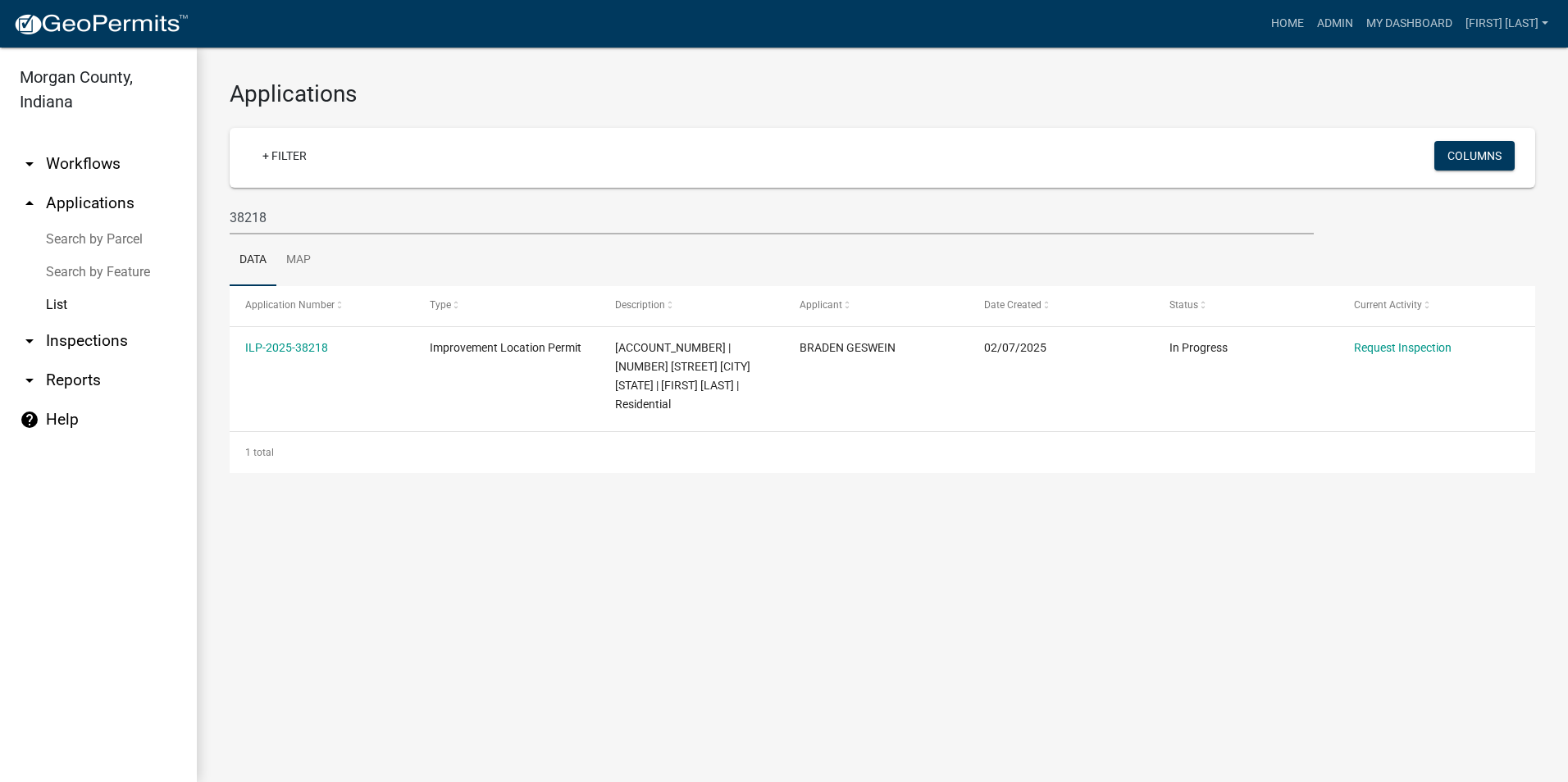 click on "ILP-2025-38218" 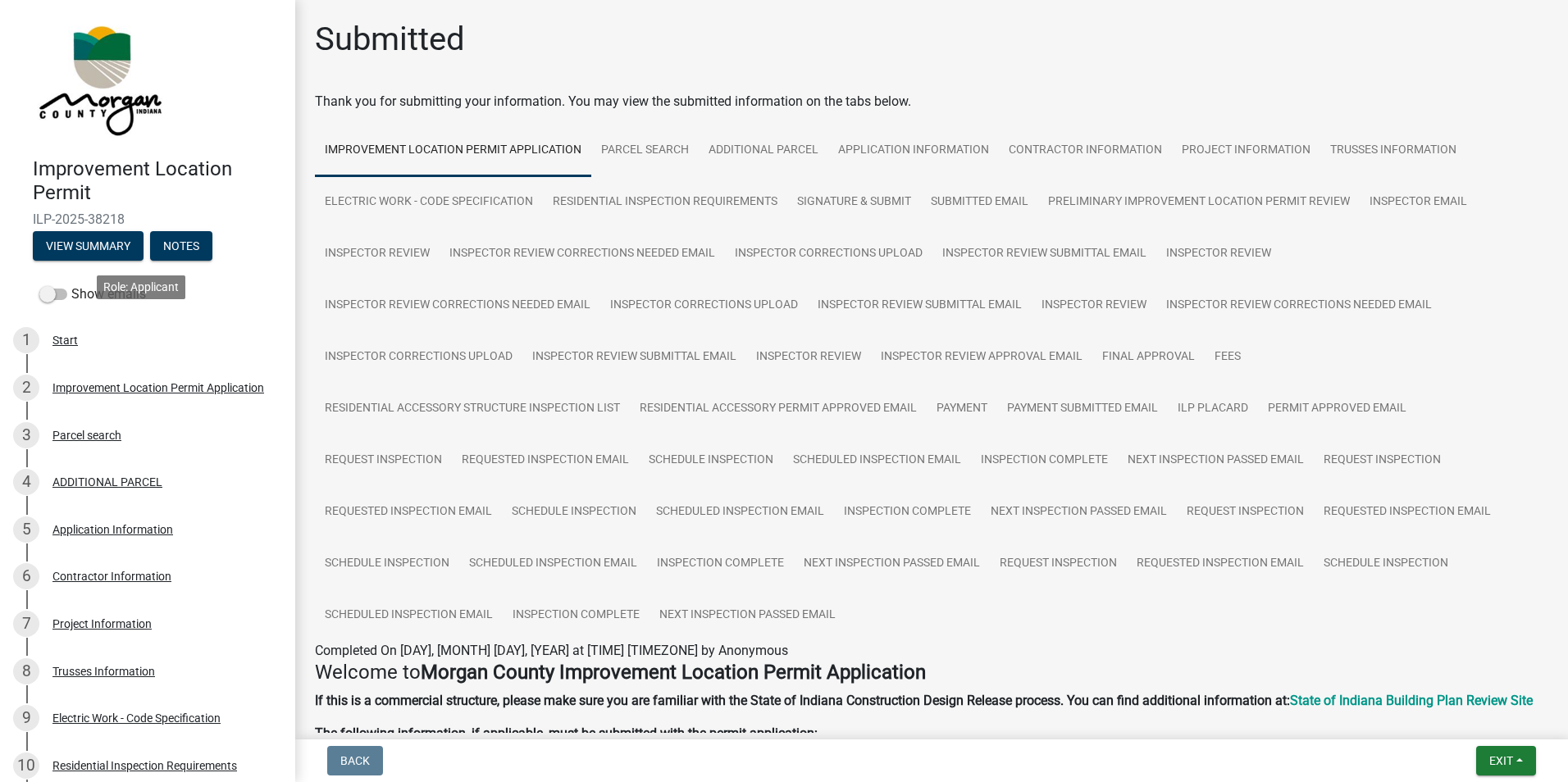 scroll, scrollTop: 82, scrollLeft: 0, axis: vertical 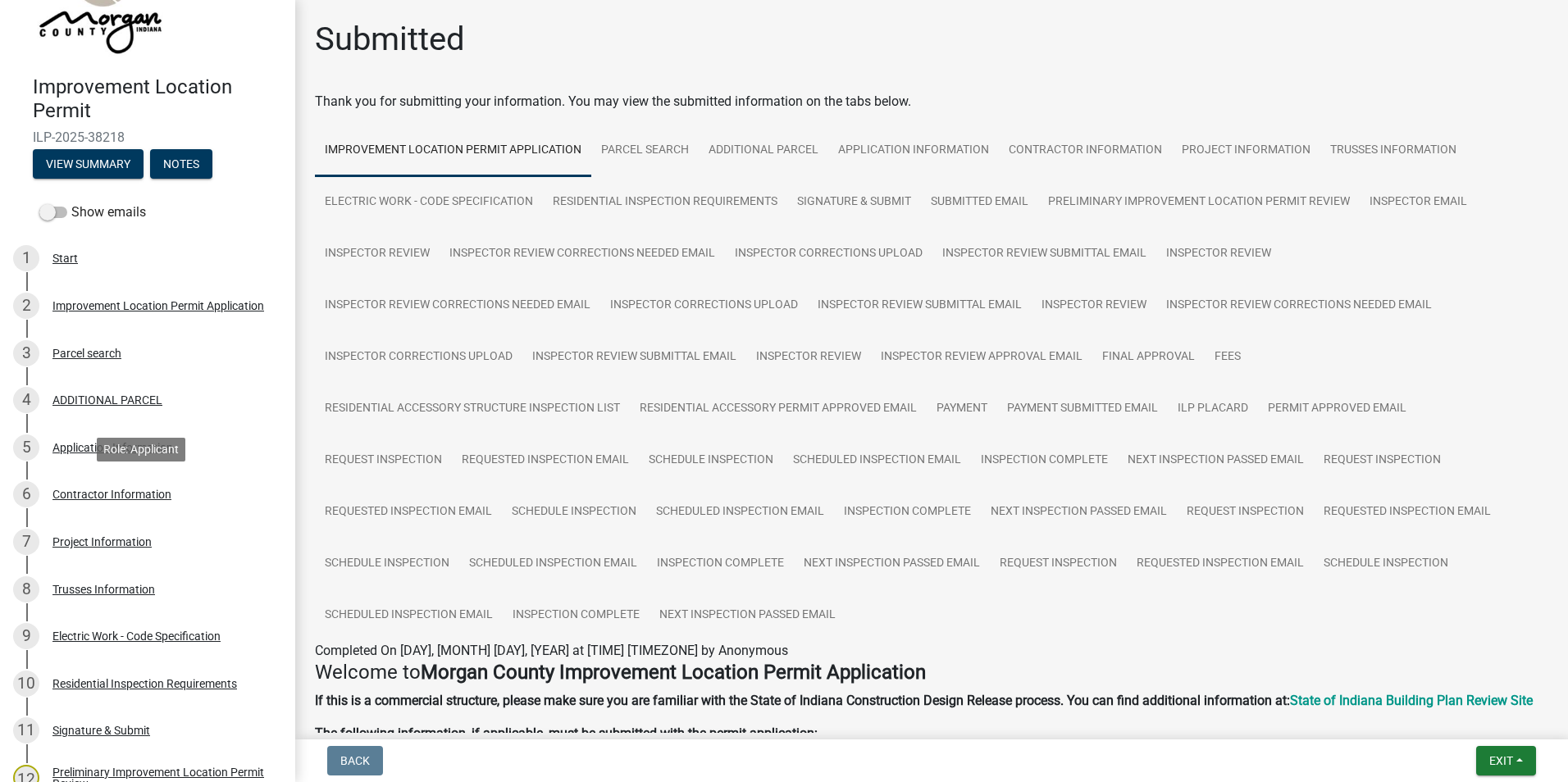 click on "Contractor Information" at bounding box center (112, 494) 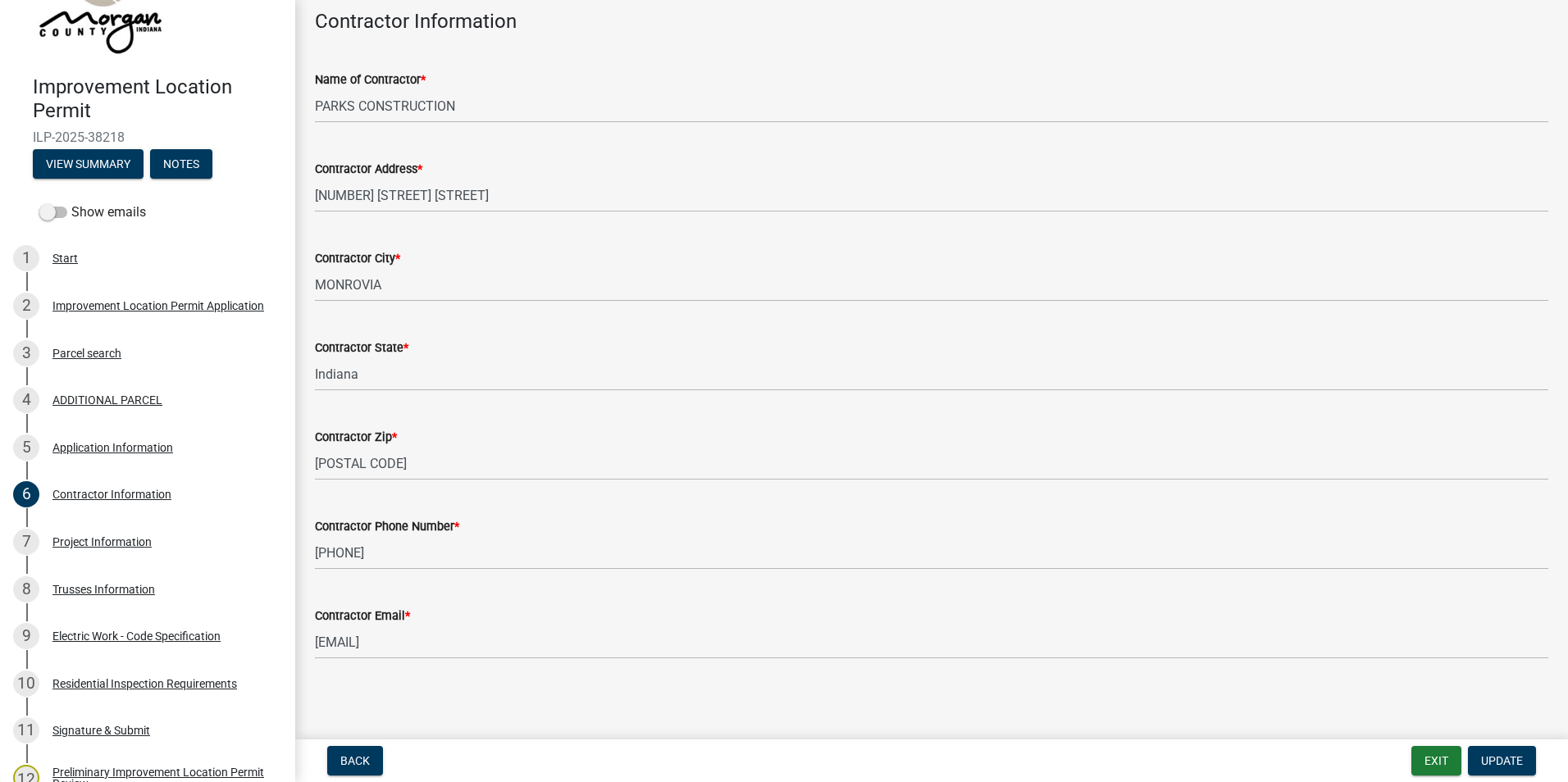 scroll, scrollTop: 85, scrollLeft: 0, axis: vertical 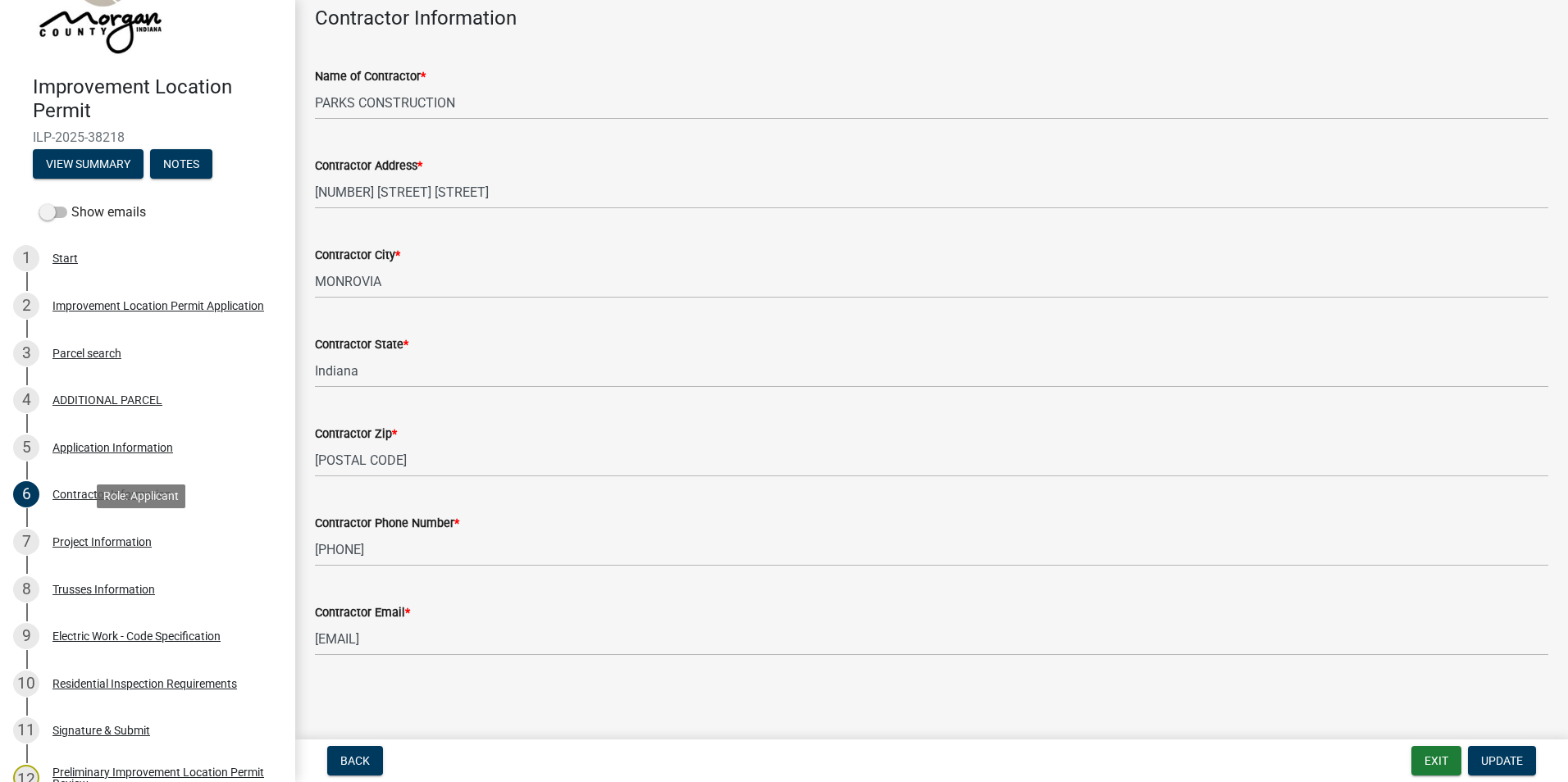click on "Project Information" at bounding box center [102, 542] 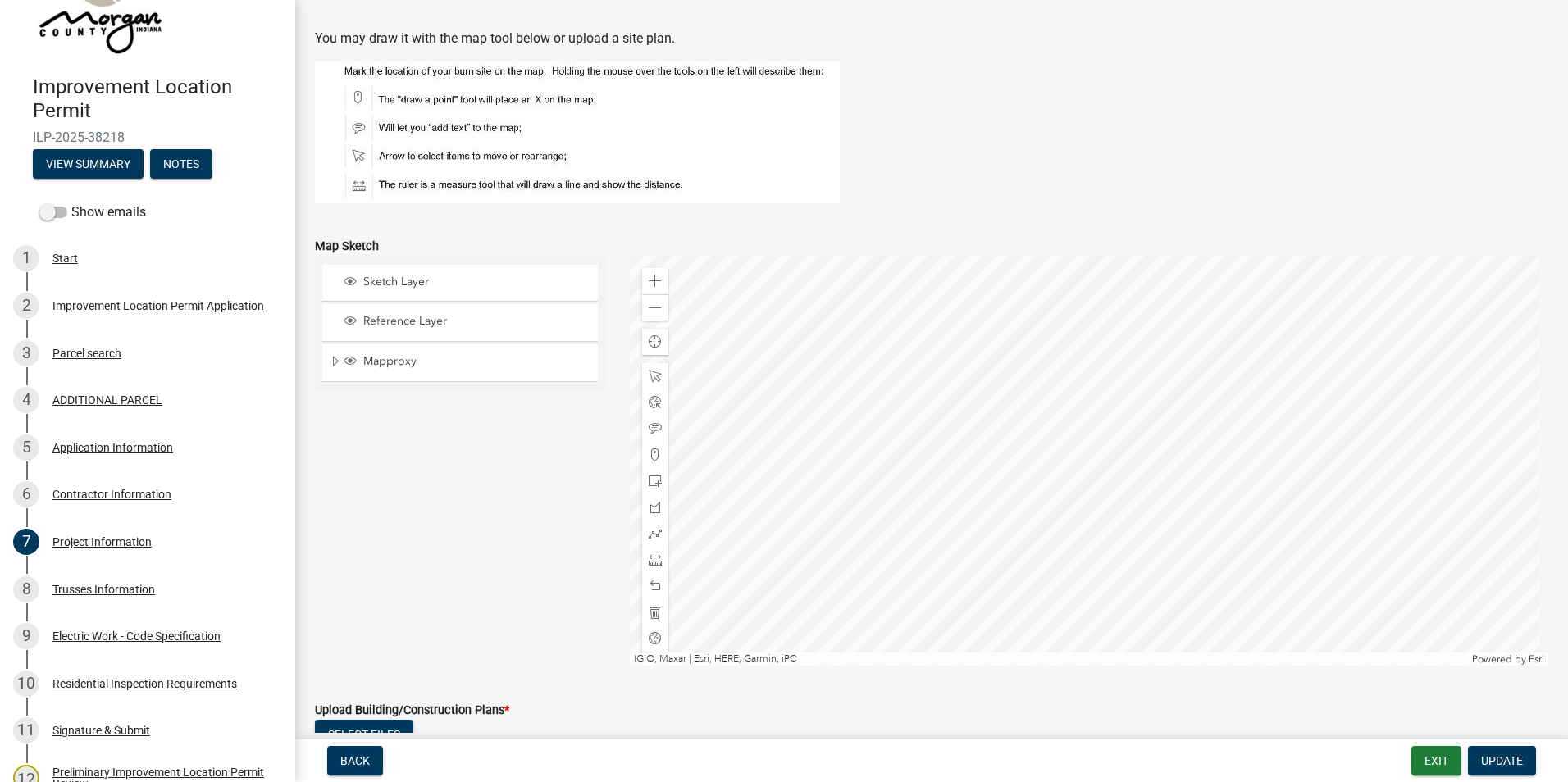 scroll, scrollTop: 2705, scrollLeft: 0, axis: vertical 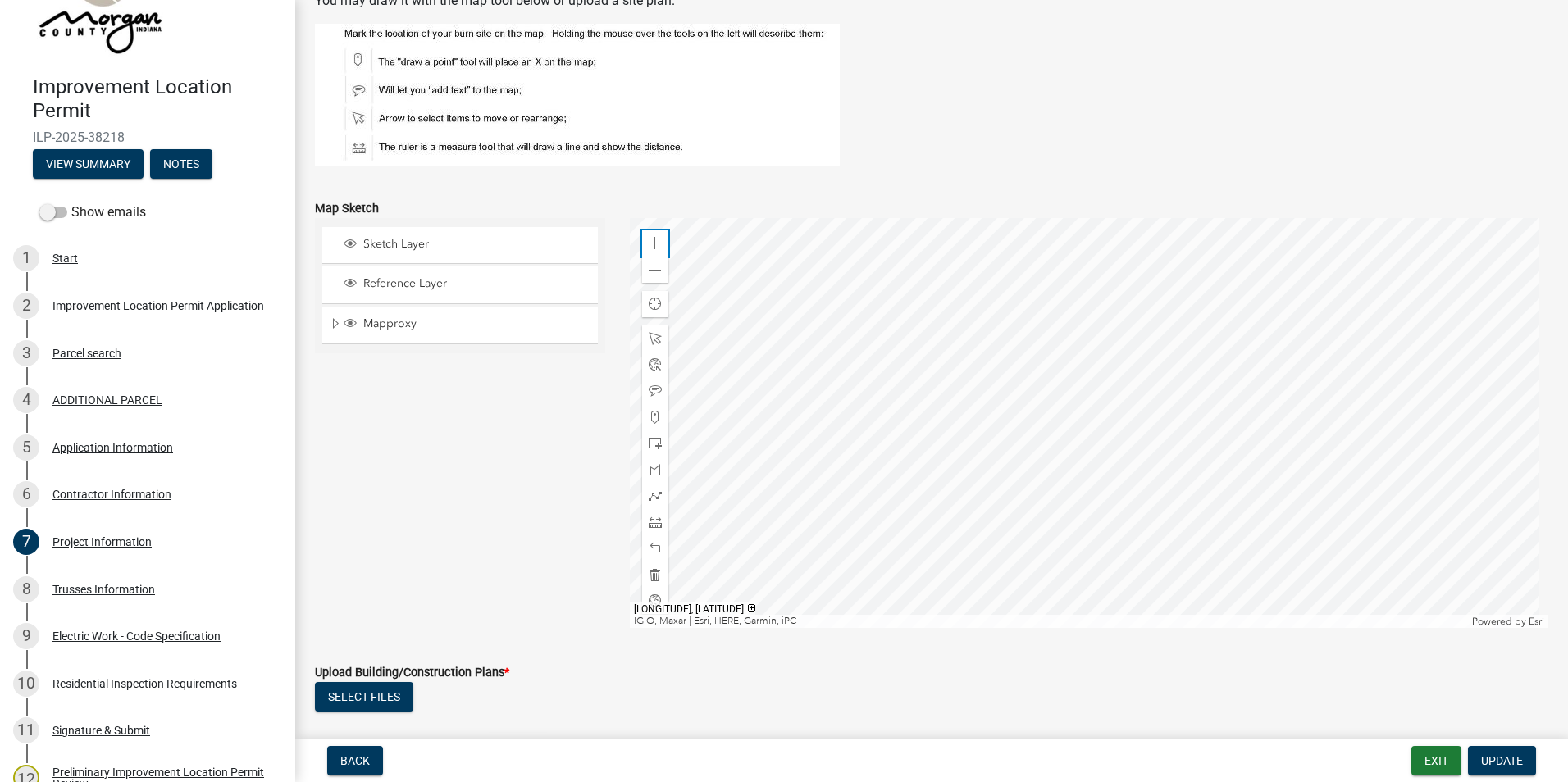click 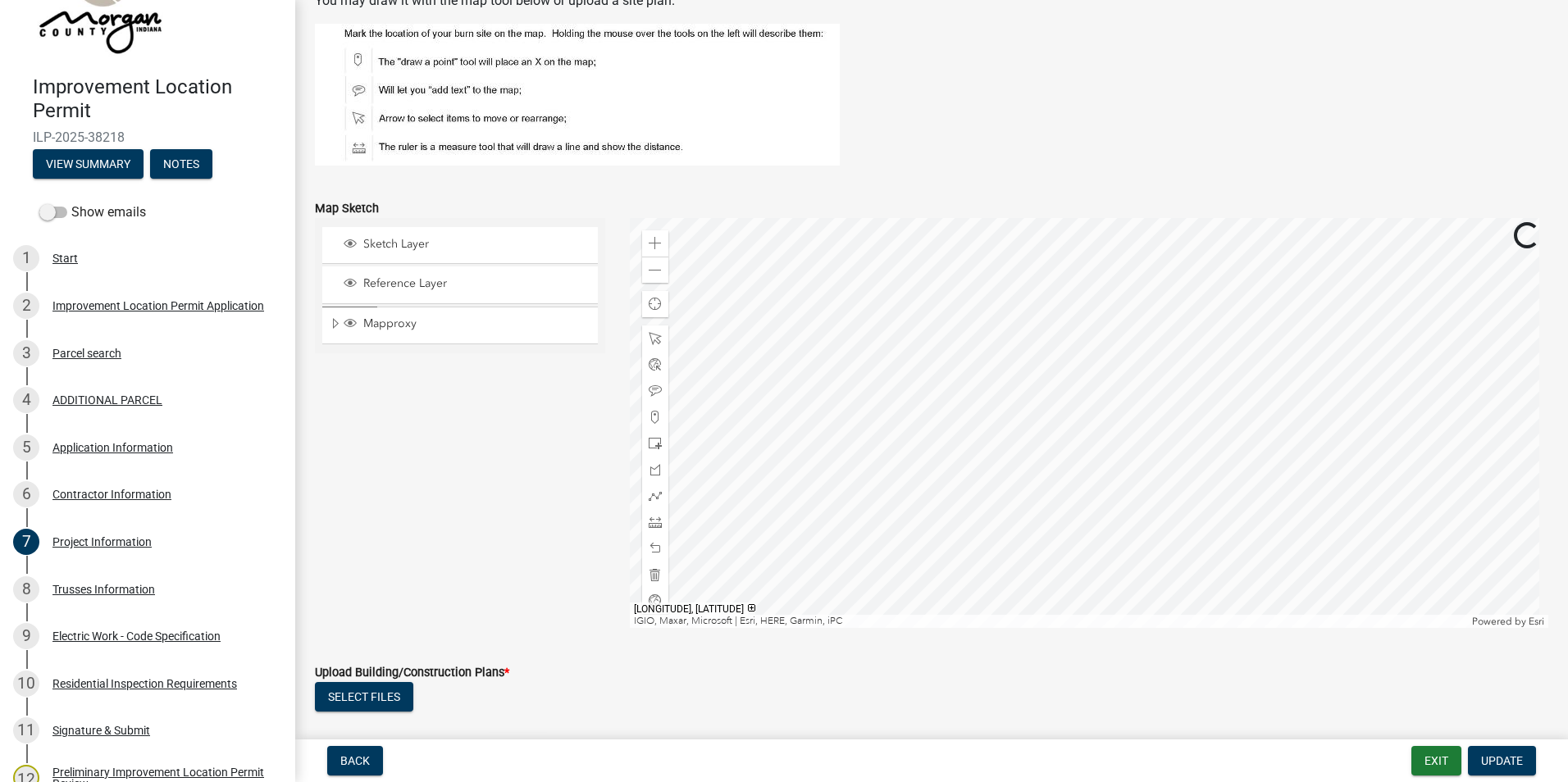 click 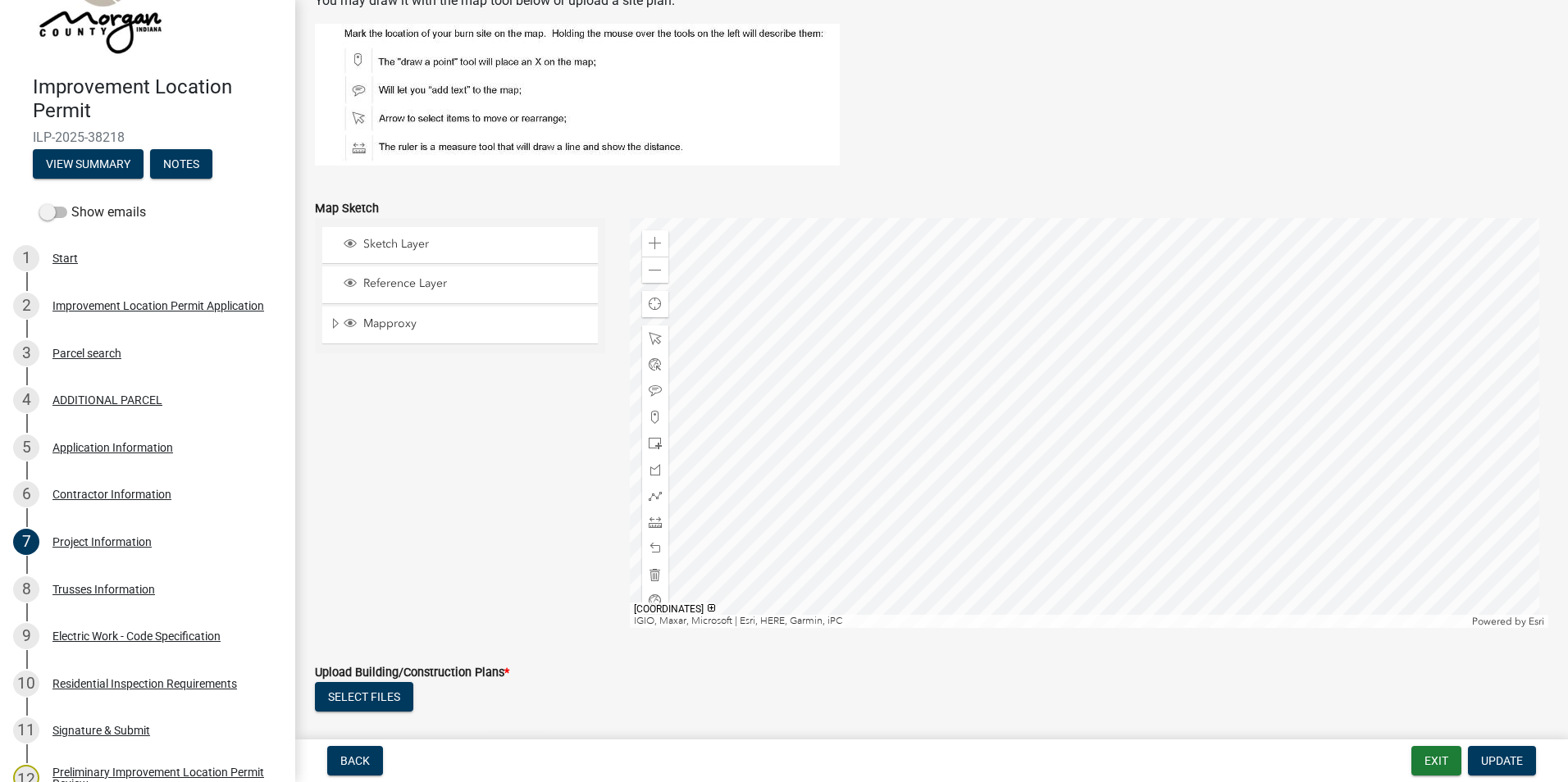 click 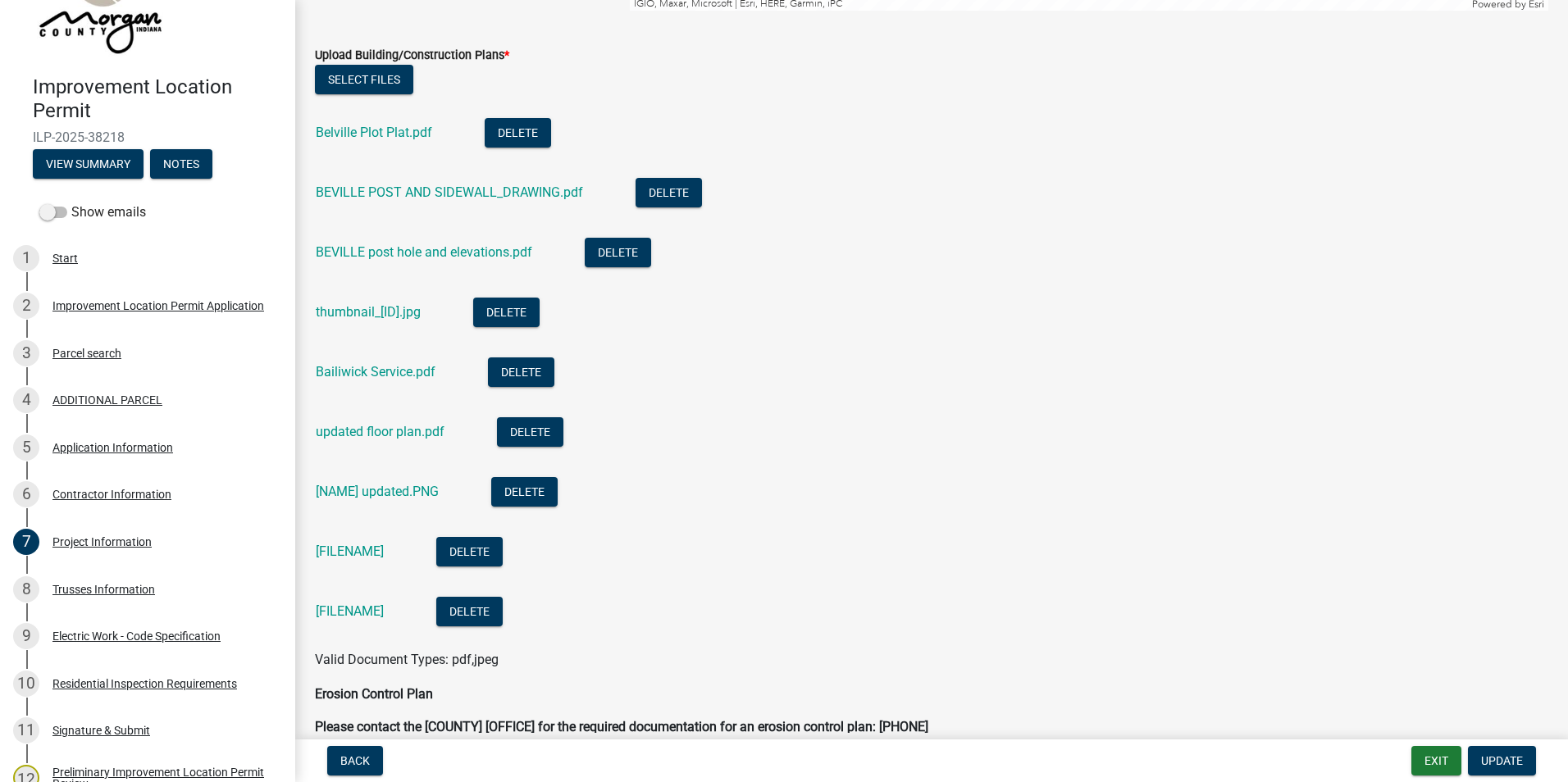 scroll, scrollTop: 3361, scrollLeft: 0, axis: vertical 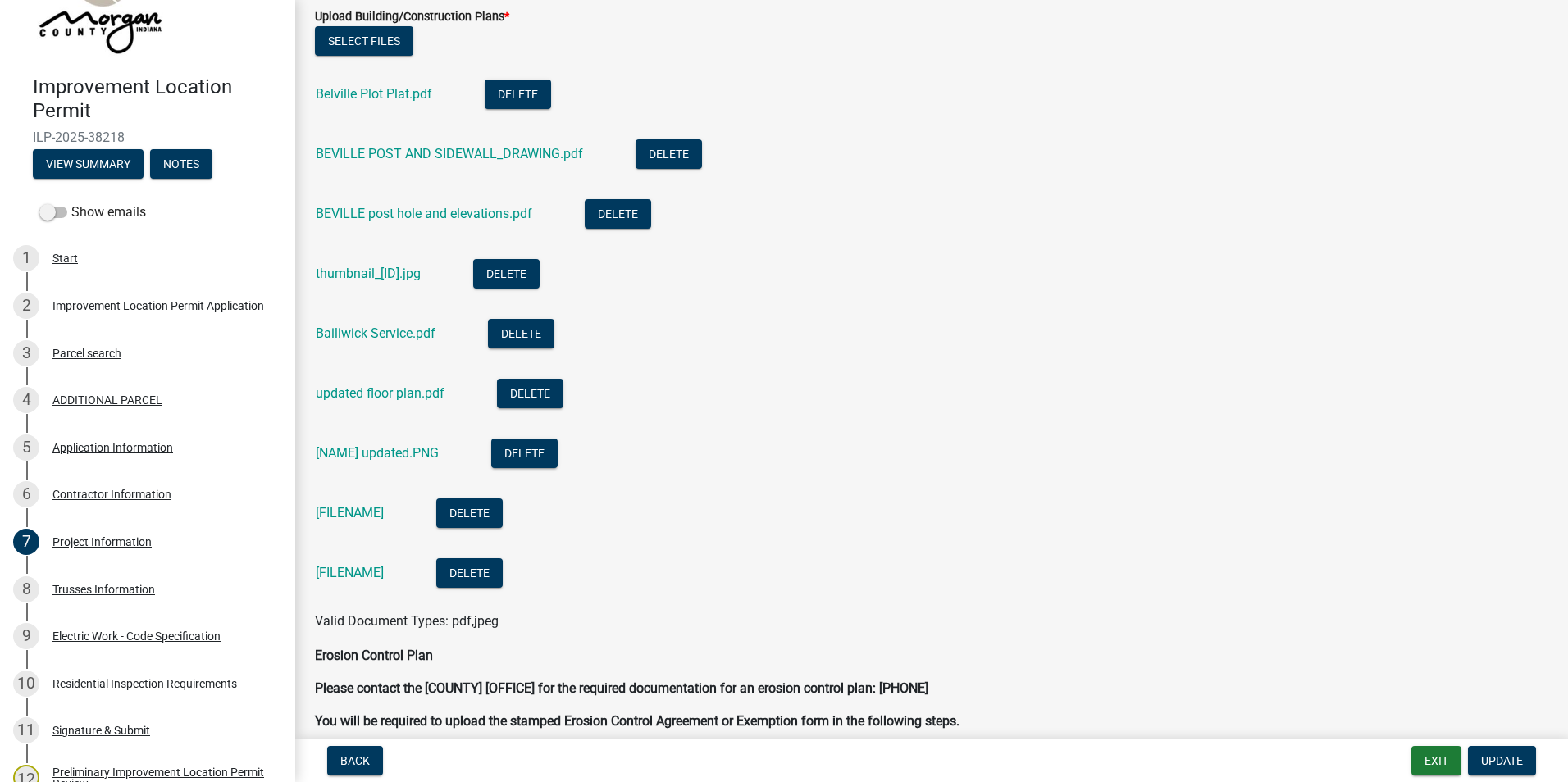 click on "[NAME] updated.PNG" 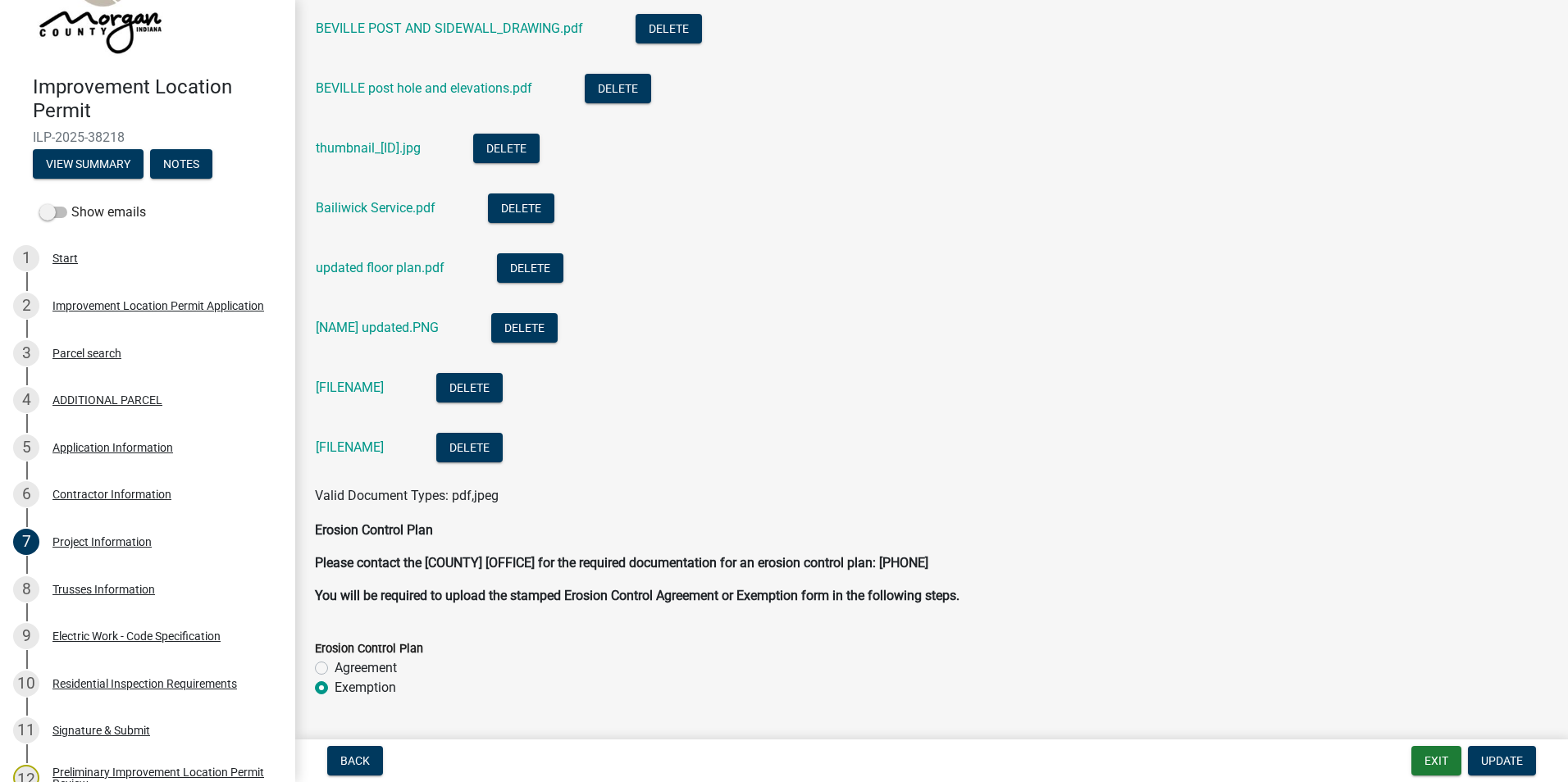 scroll, scrollTop: 3449, scrollLeft: 0, axis: vertical 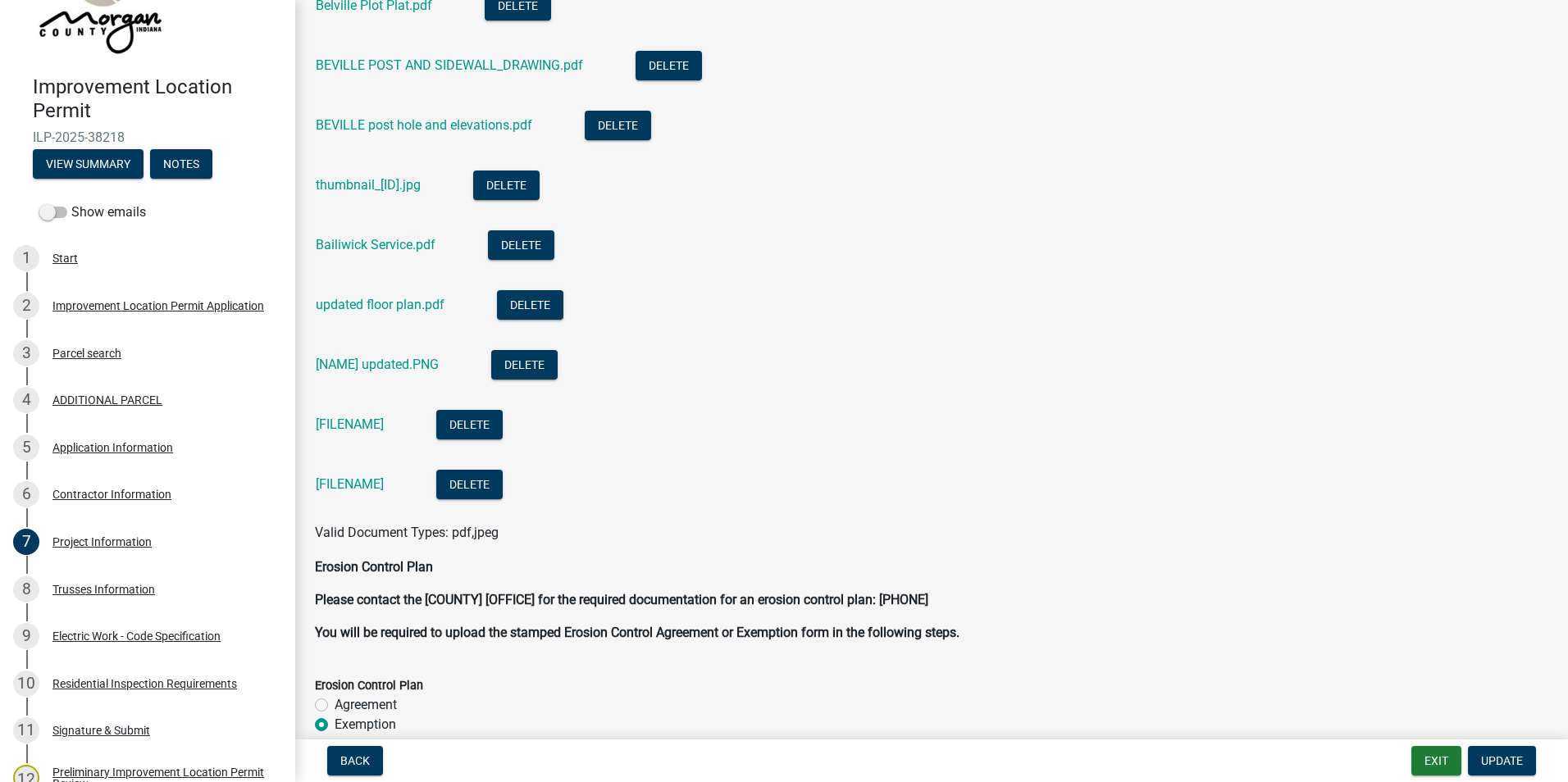 click on "[NAME] updated.PNG" 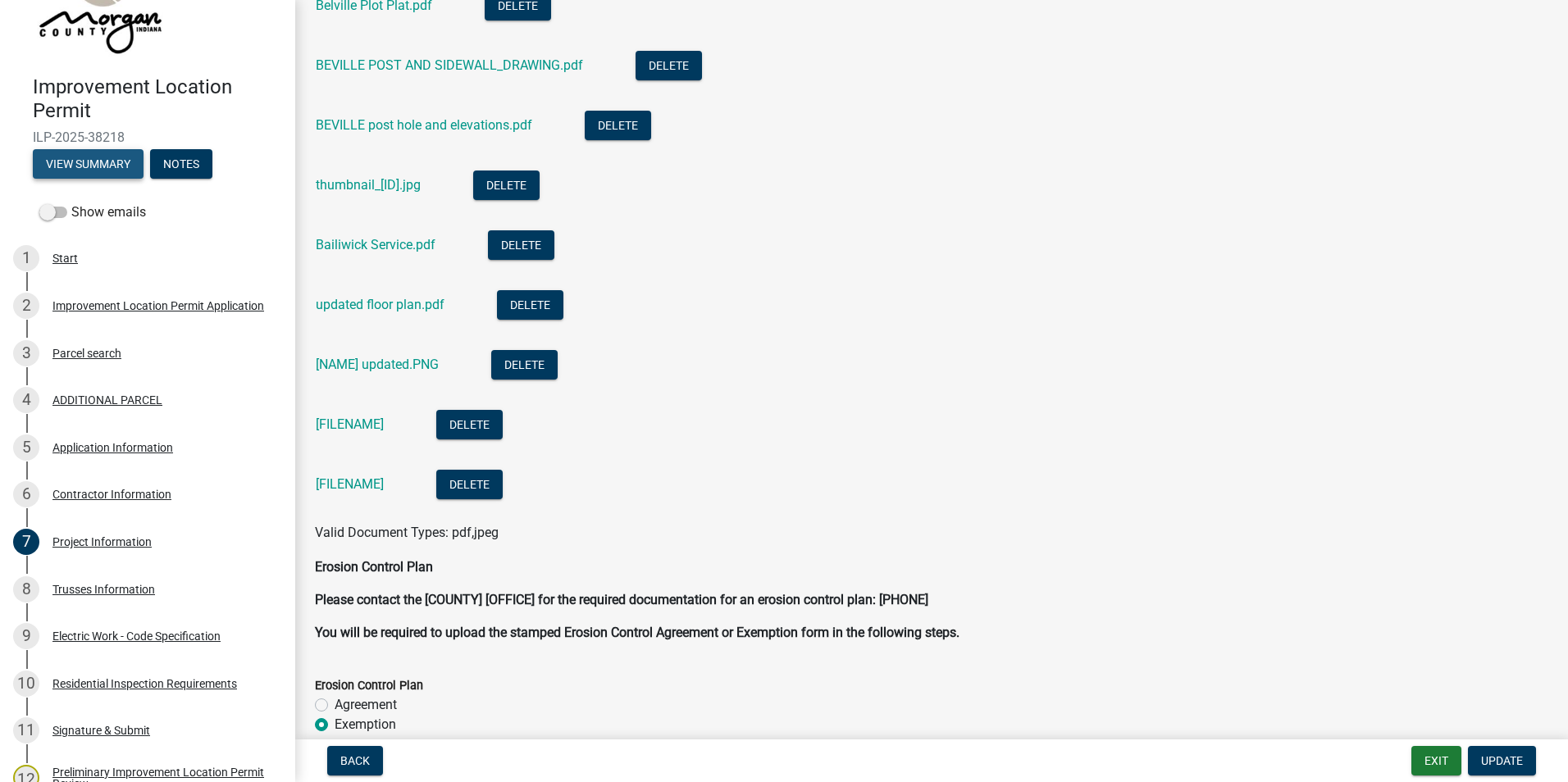 click on "View Summary" at bounding box center (88, 164) 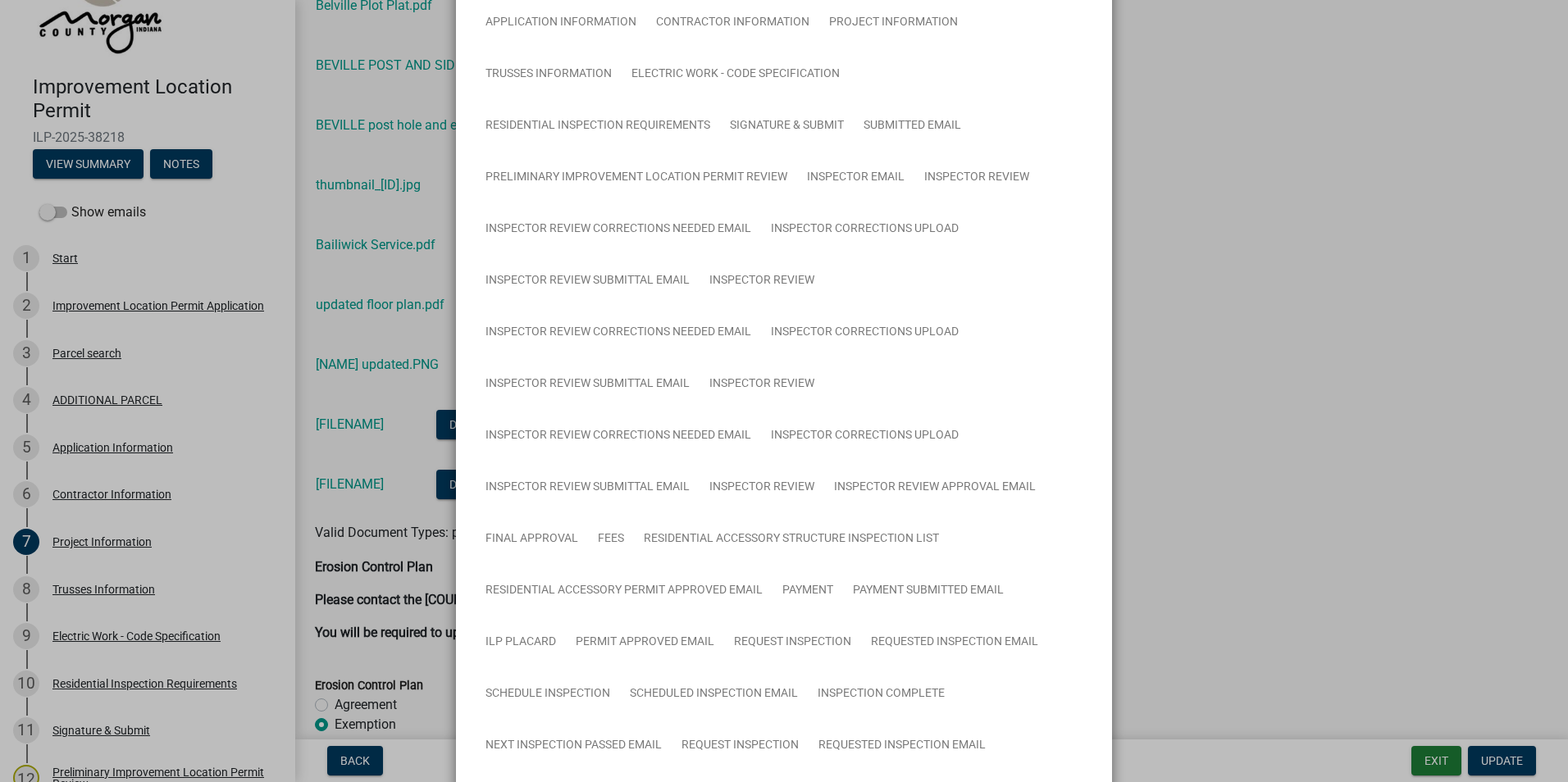 scroll, scrollTop: 164, scrollLeft: 0, axis: vertical 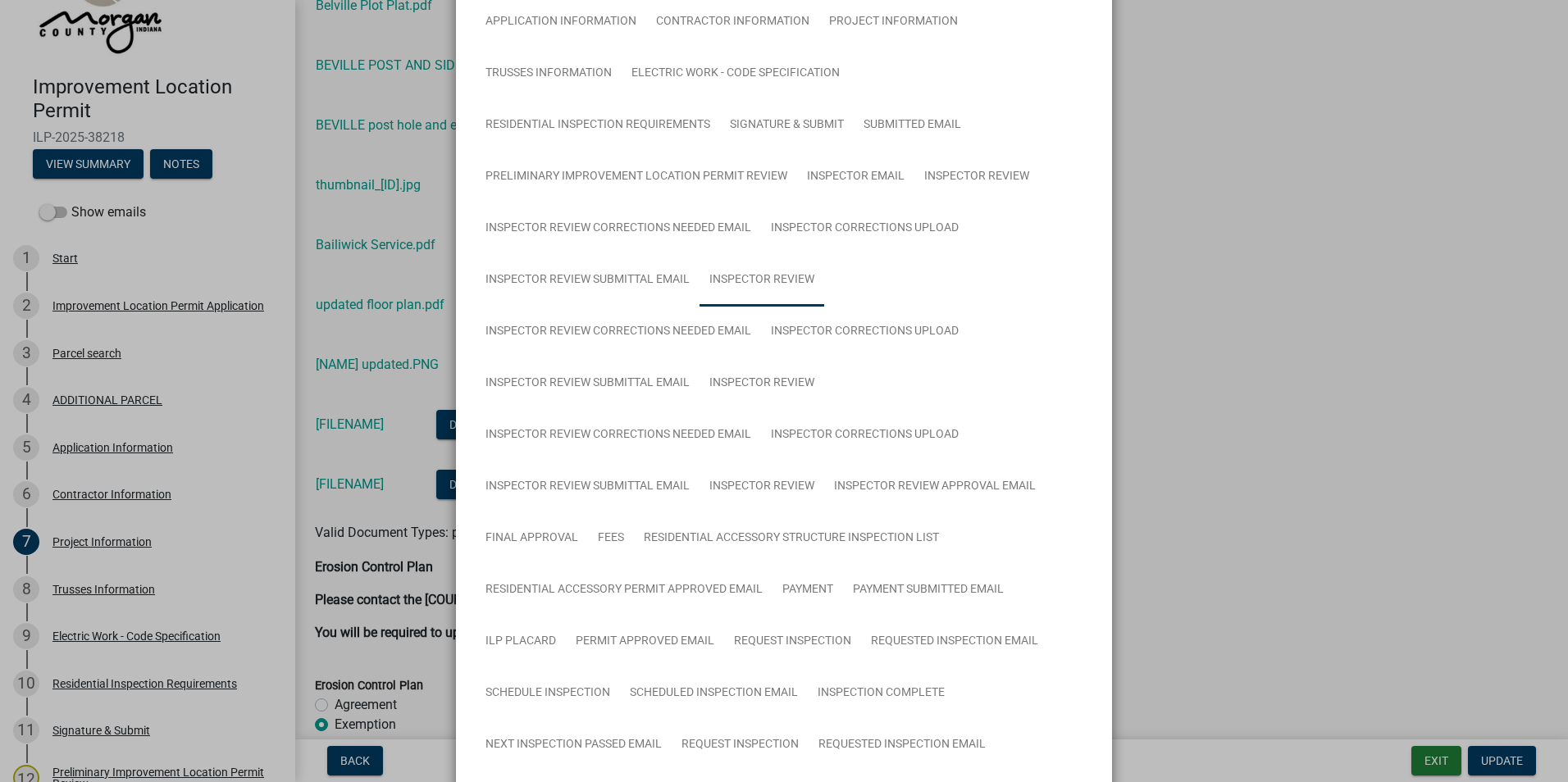 click on "Inspector Review" at bounding box center (762, 280) 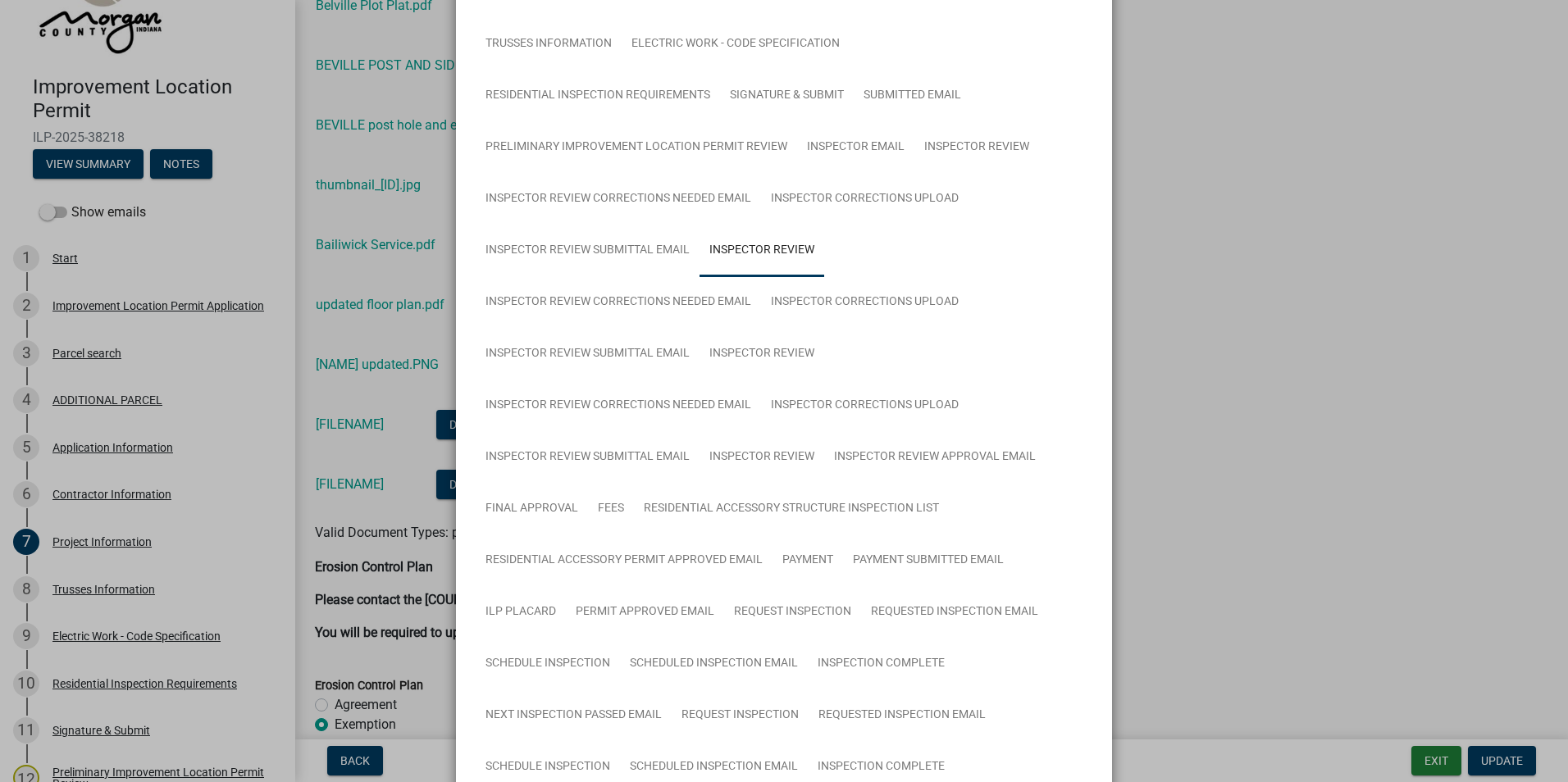 scroll, scrollTop: 164, scrollLeft: 0, axis: vertical 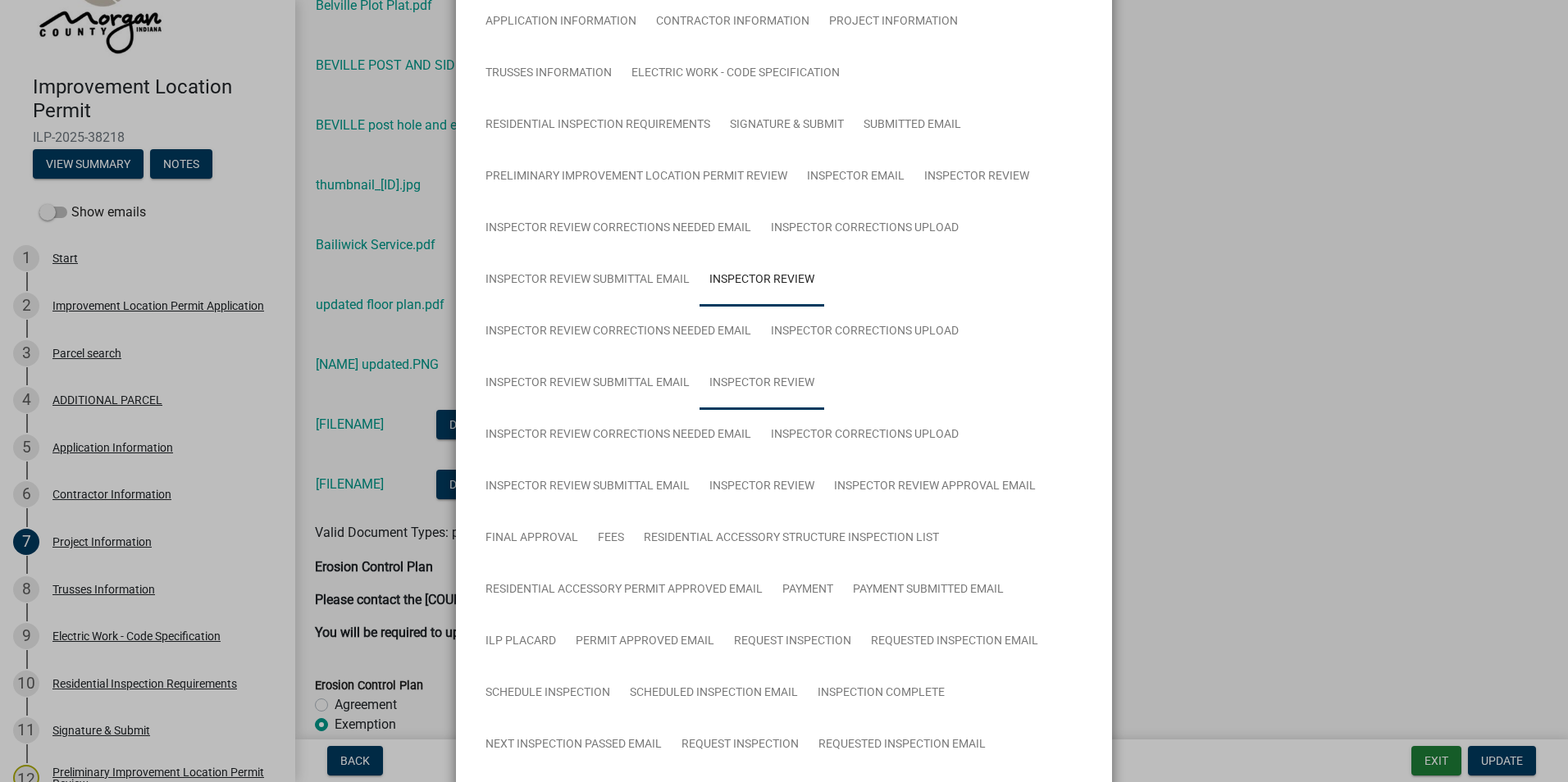 click on "Inspector Review" at bounding box center [762, 384] 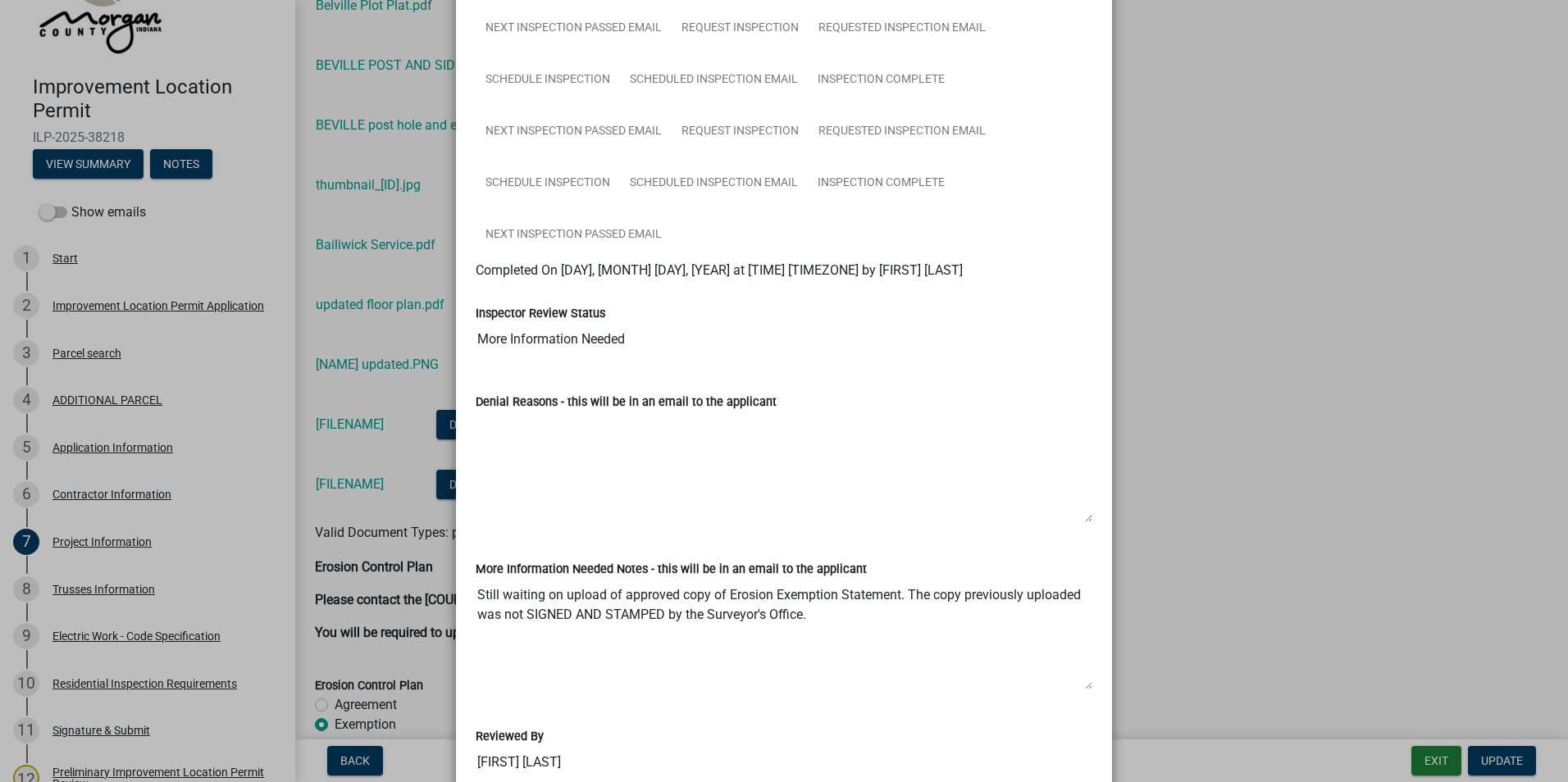 scroll, scrollTop: 492, scrollLeft: 0, axis: vertical 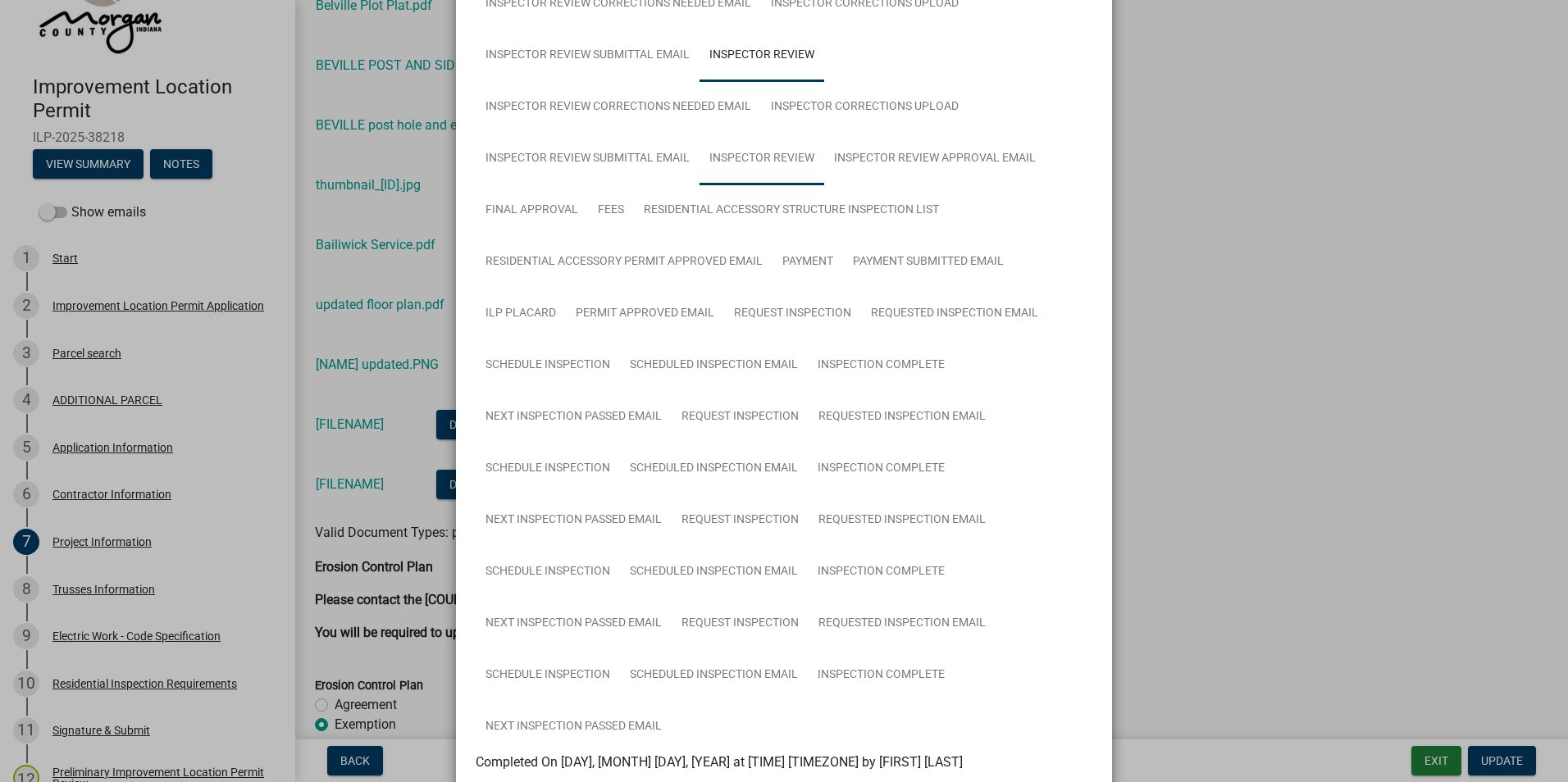 click on "Inspector Review" at bounding box center [762, 159] 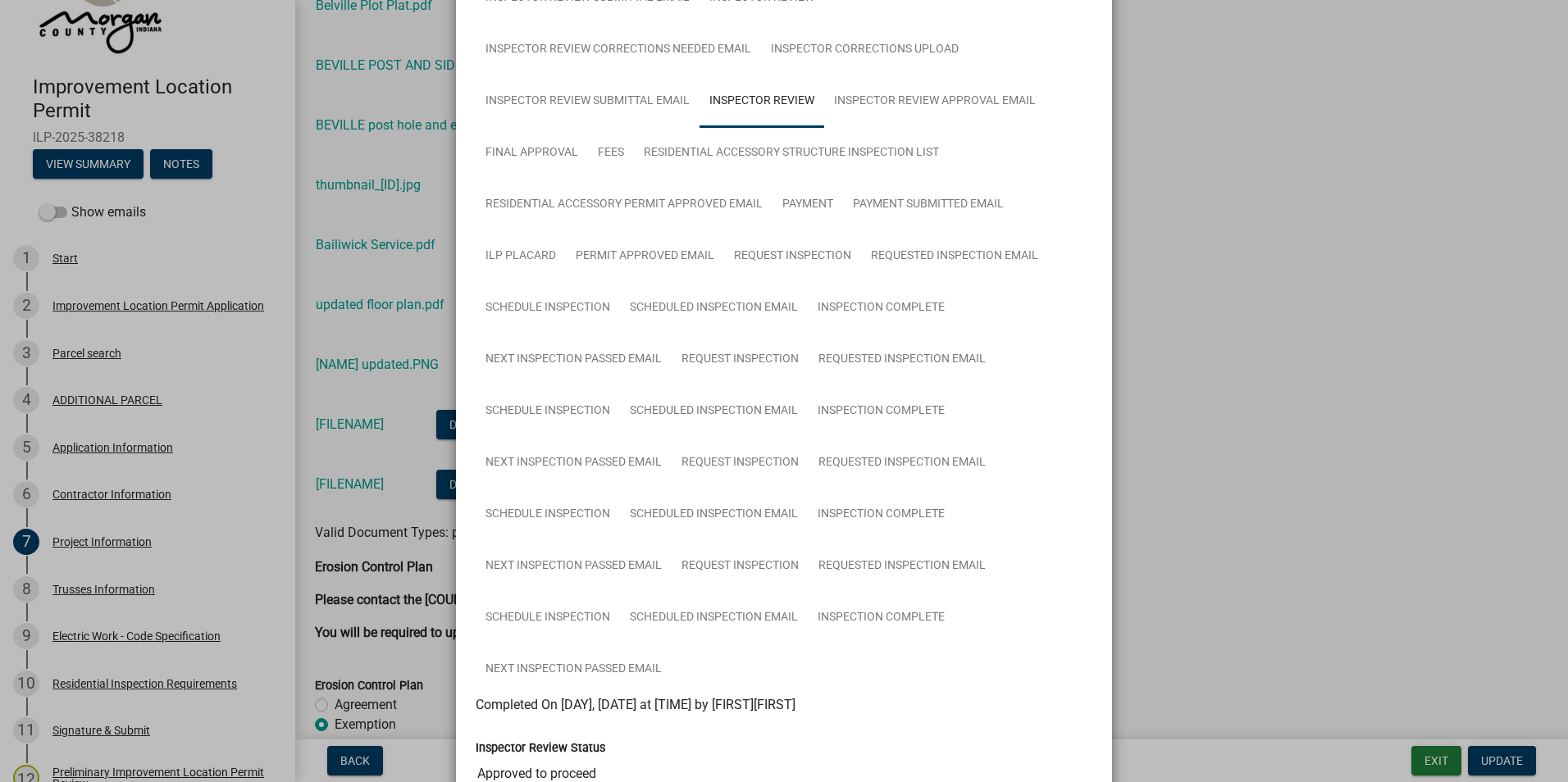 scroll, scrollTop: 467, scrollLeft: 0, axis: vertical 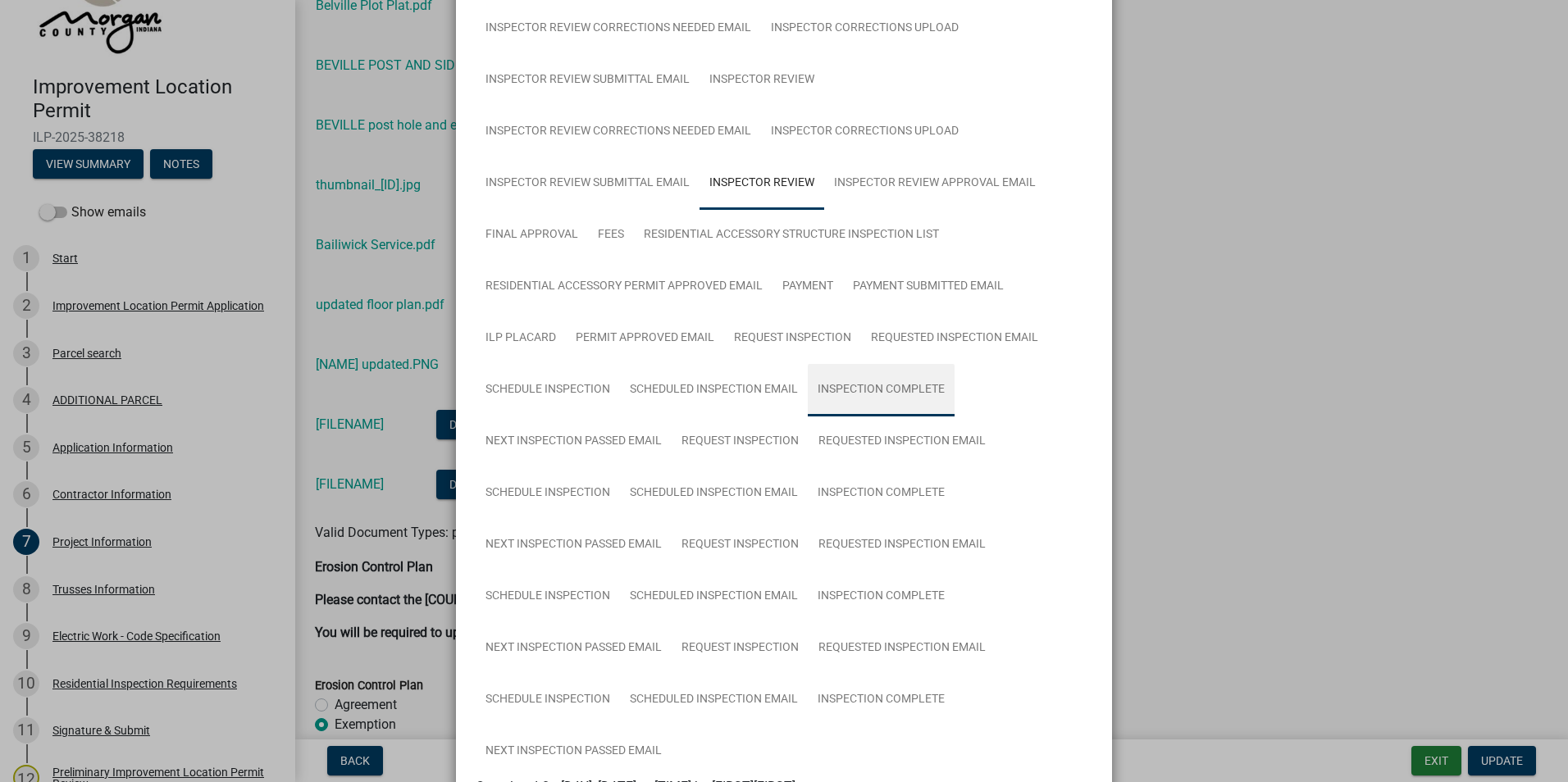 click on "Inspection Complete" at bounding box center [881, 390] 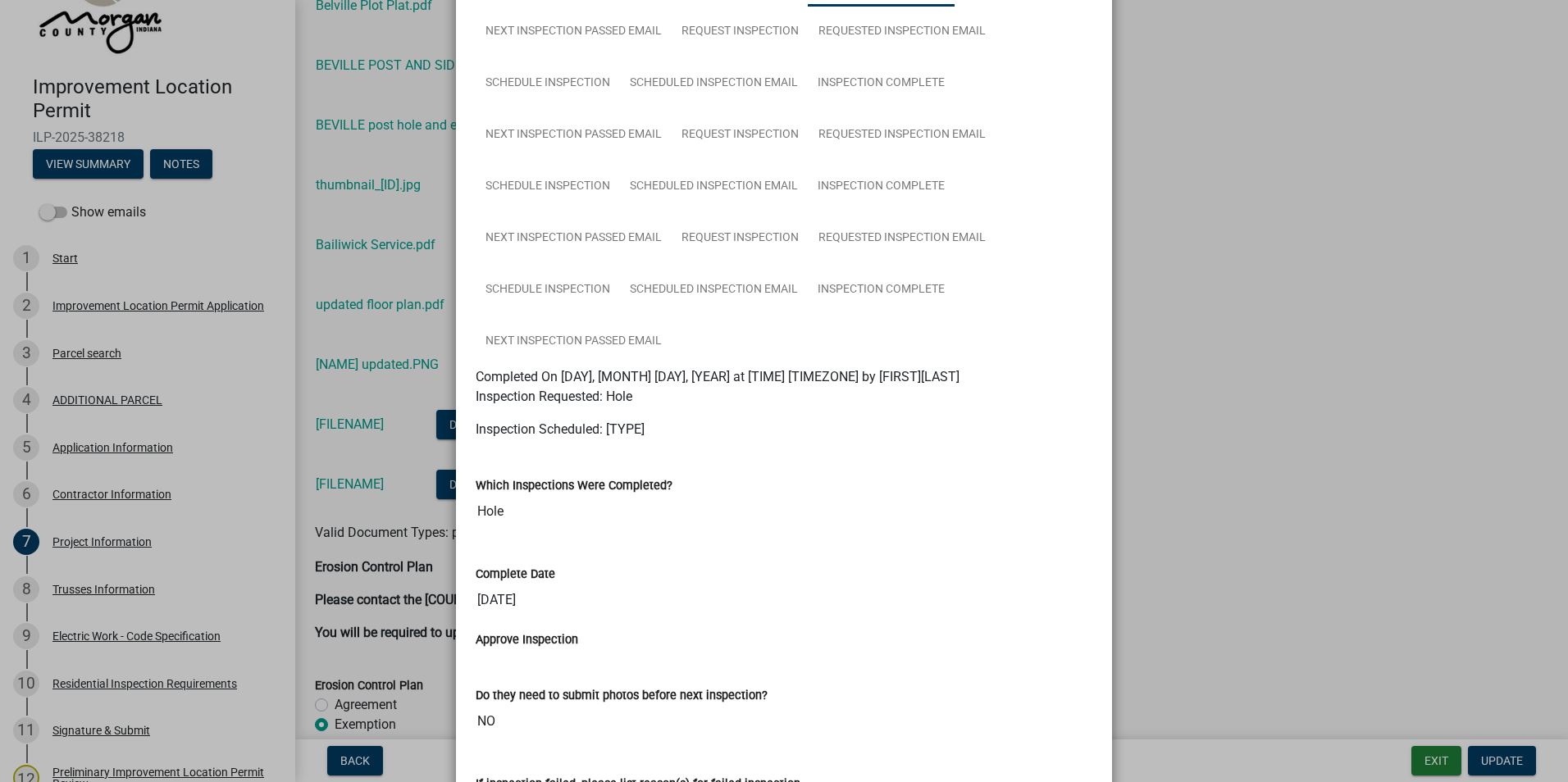 scroll, scrollTop: 549, scrollLeft: 0, axis: vertical 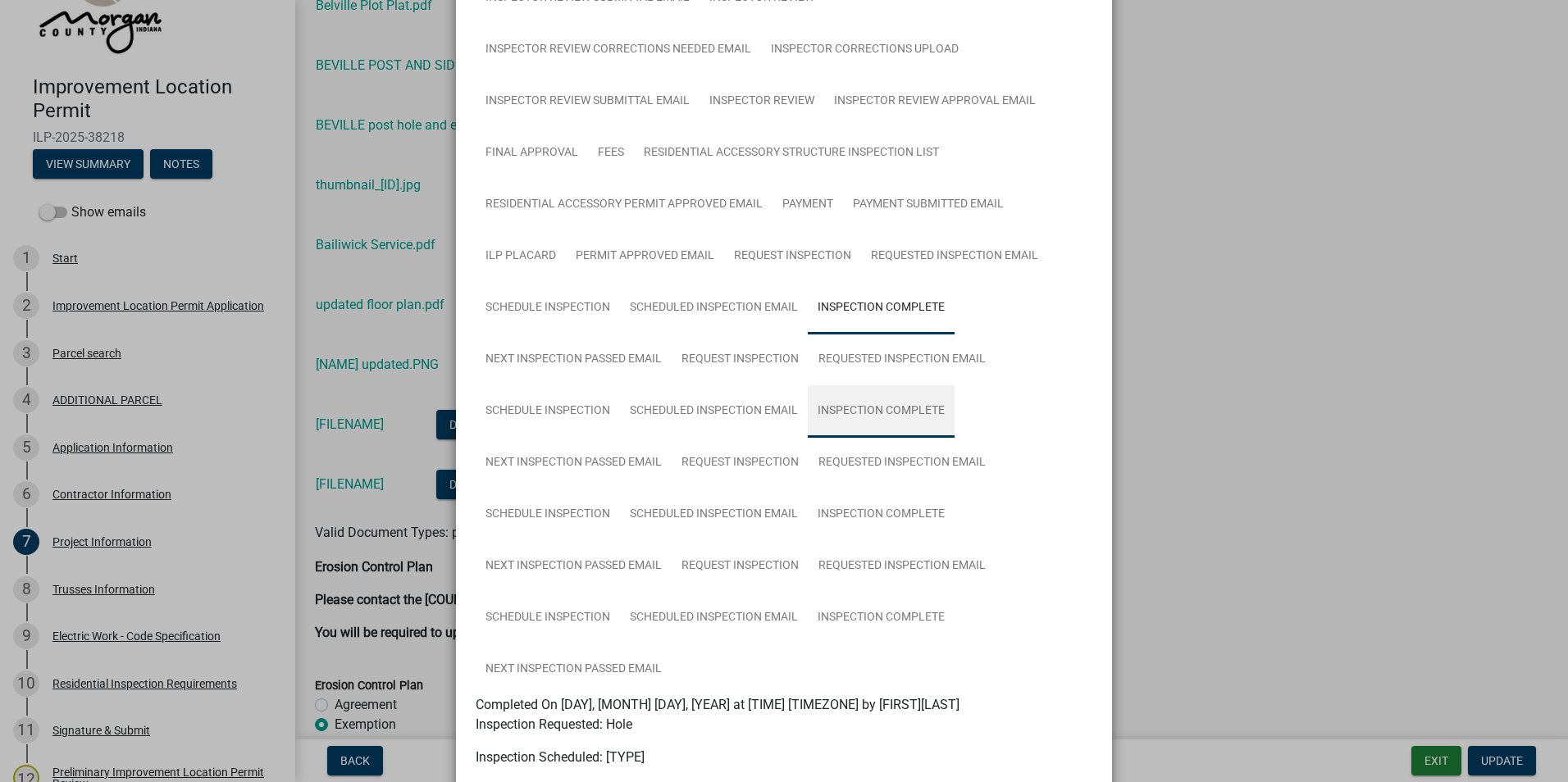 click on "Inspection Complete" at bounding box center (881, 411) 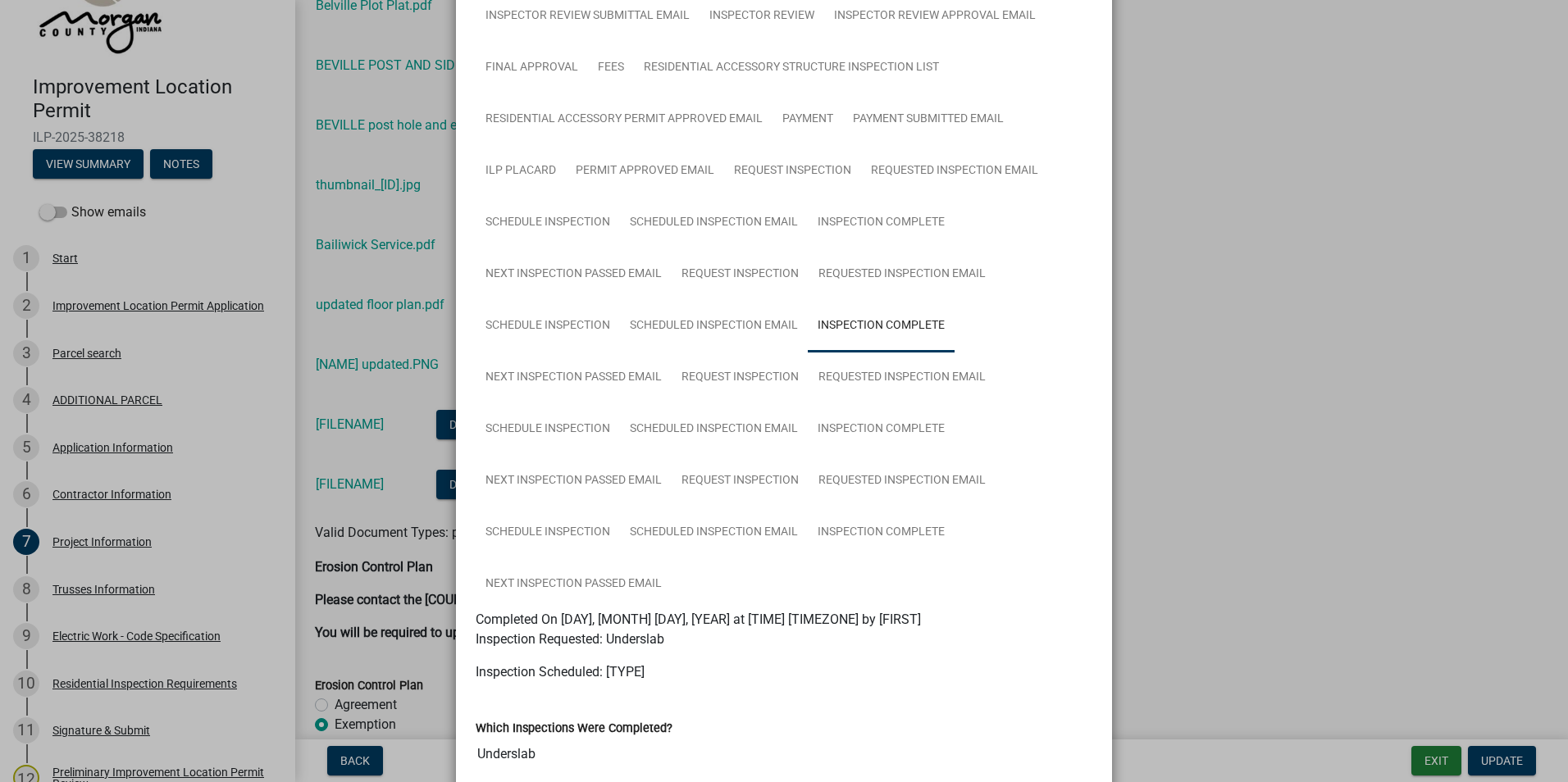 scroll, scrollTop: 631, scrollLeft: 0, axis: vertical 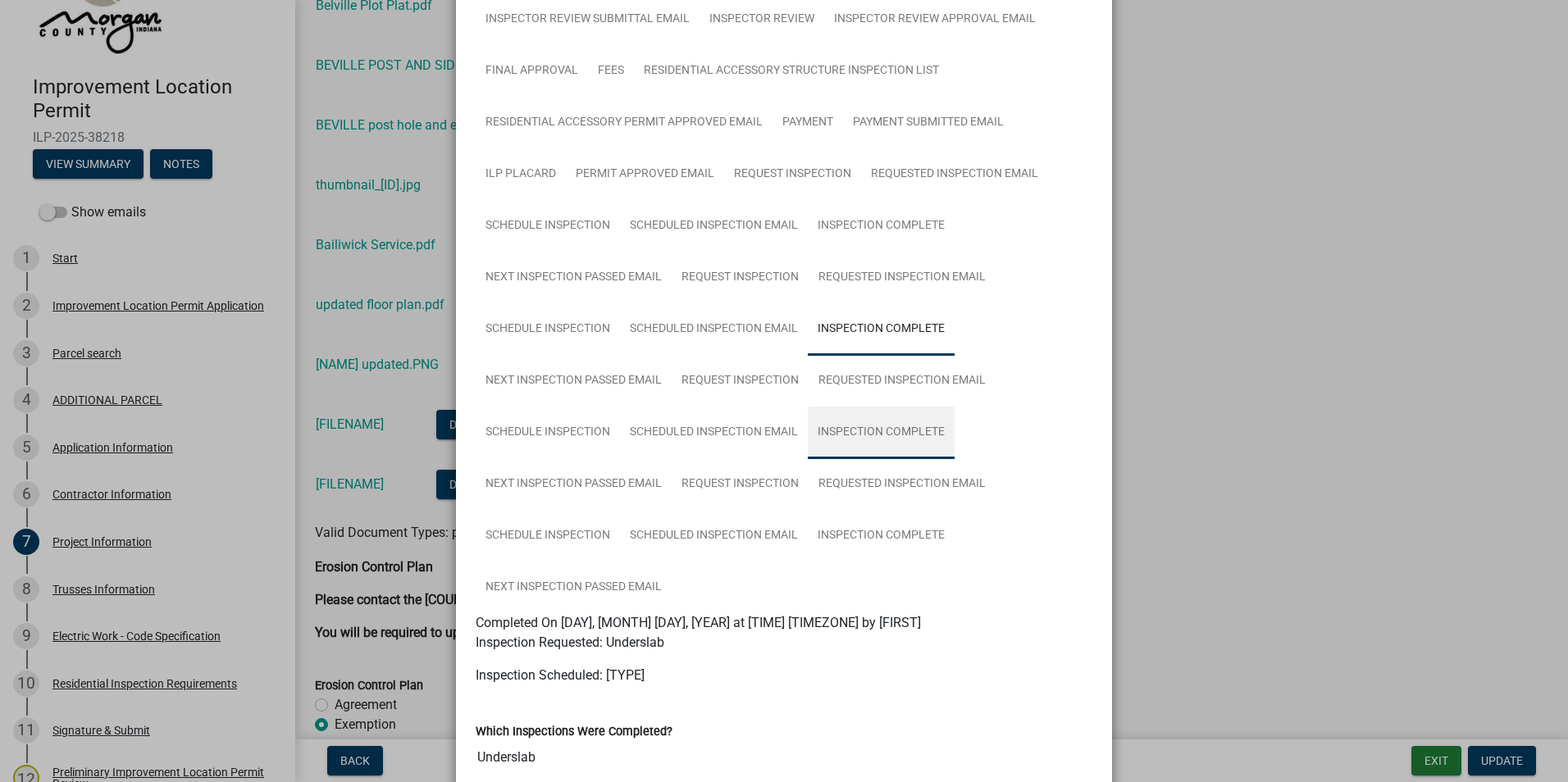 click on "Inspection Complete" at bounding box center [881, 433] 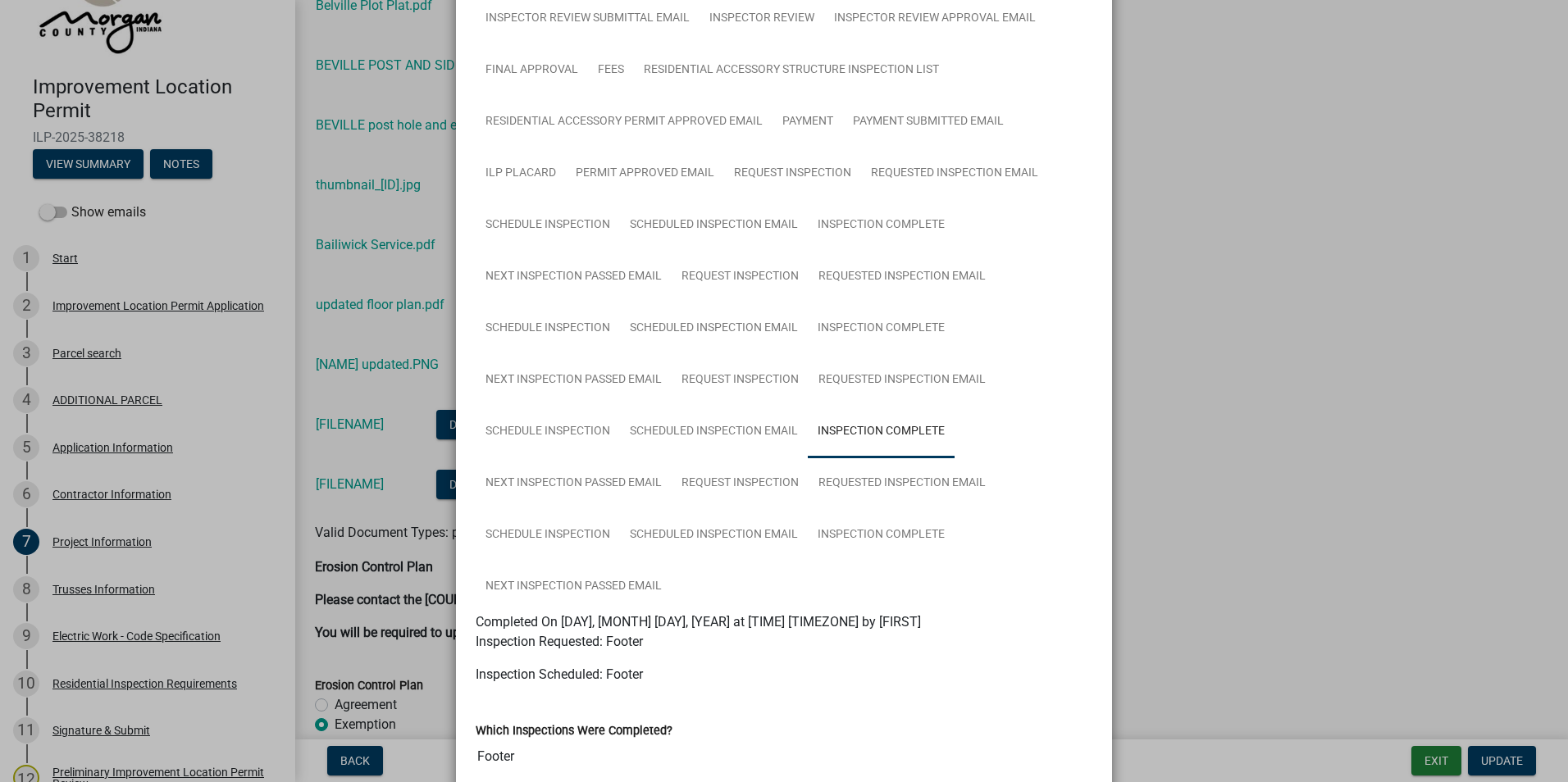 scroll, scrollTop: 631, scrollLeft: 0, axis: vertical 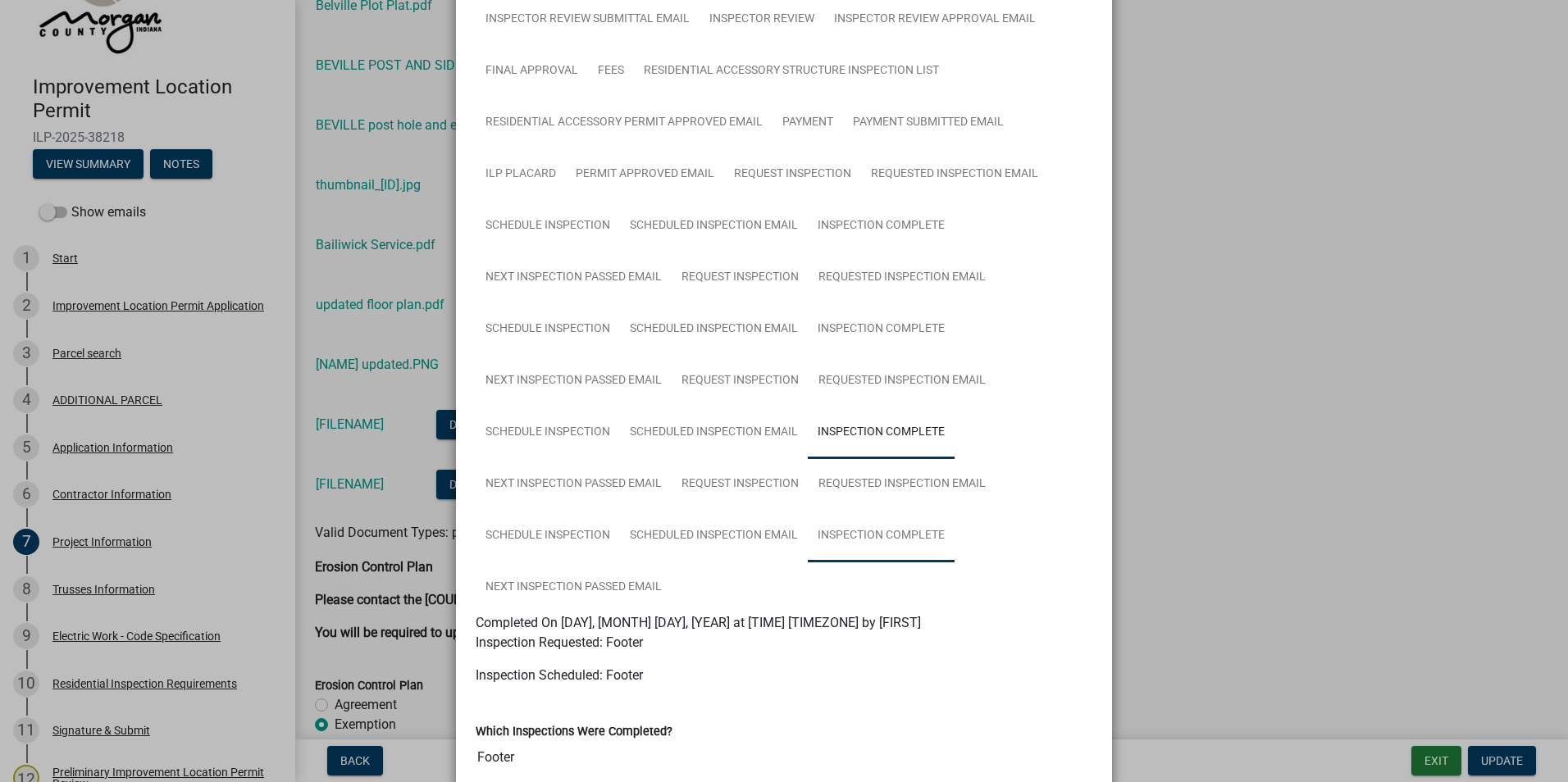 click on "Inspection Complete" at bounding box center [881, 536] 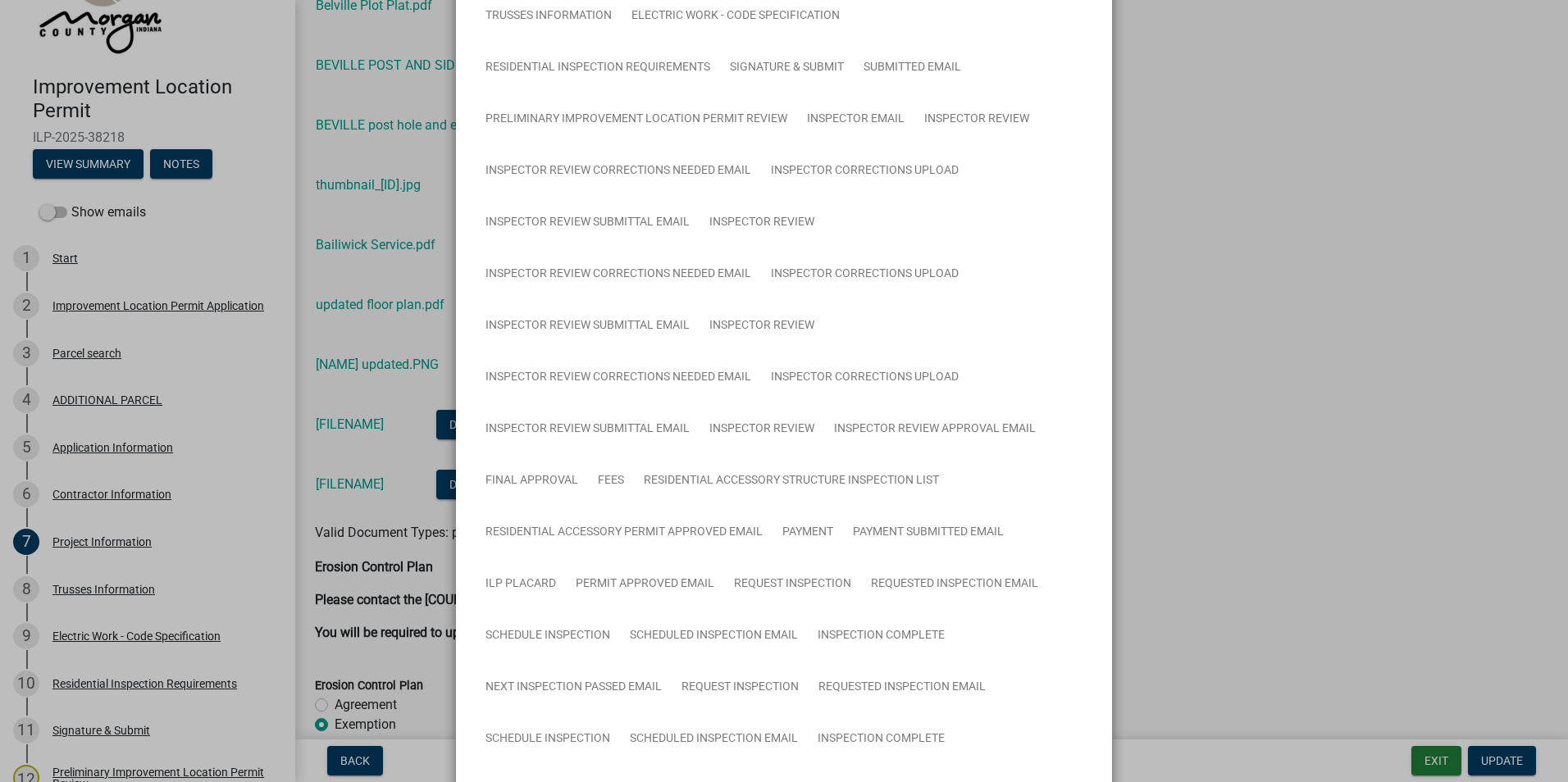 scroll, scrollTop: 0, scrollLeft: 0, axis: both 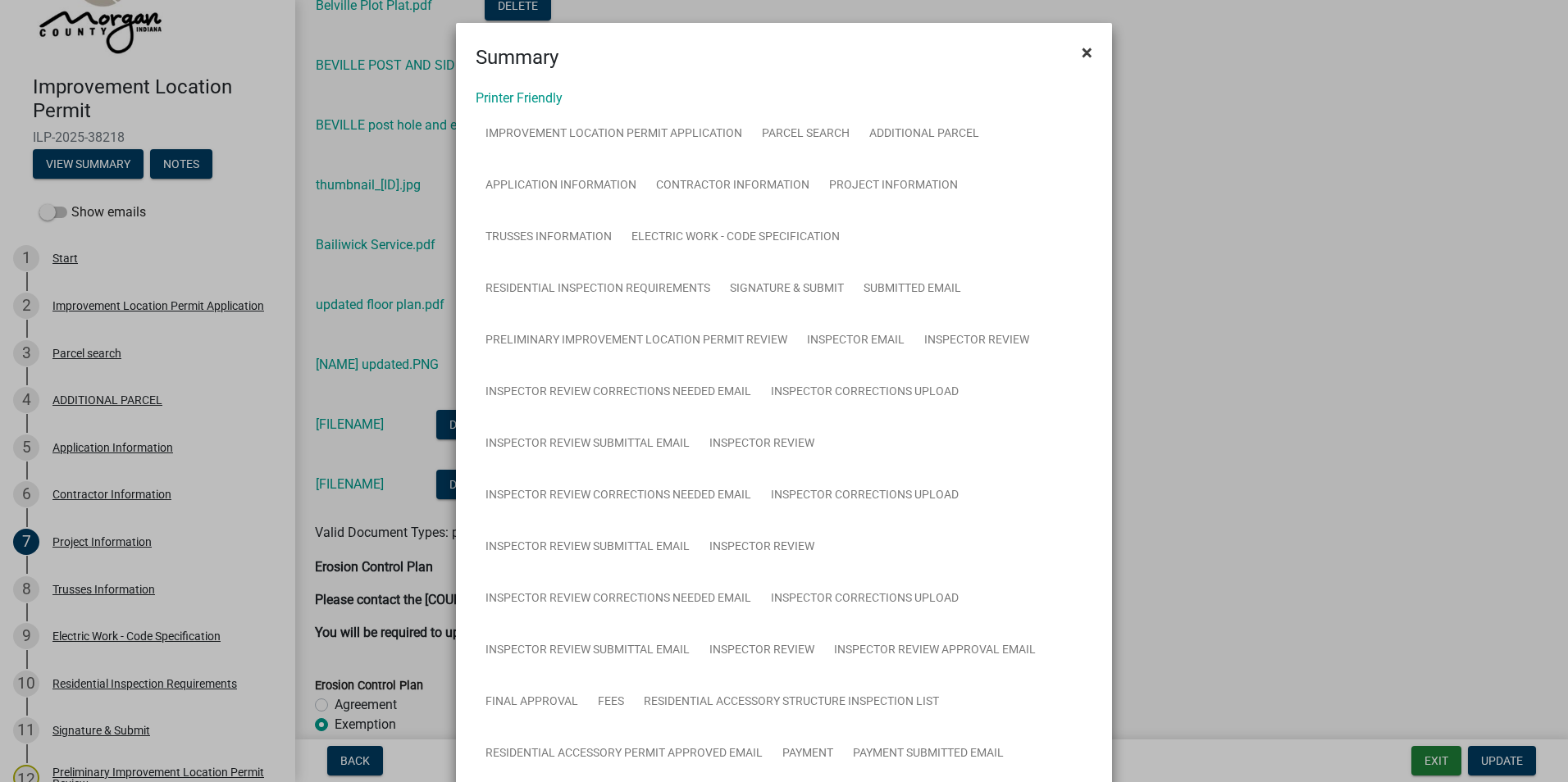 click on "×" 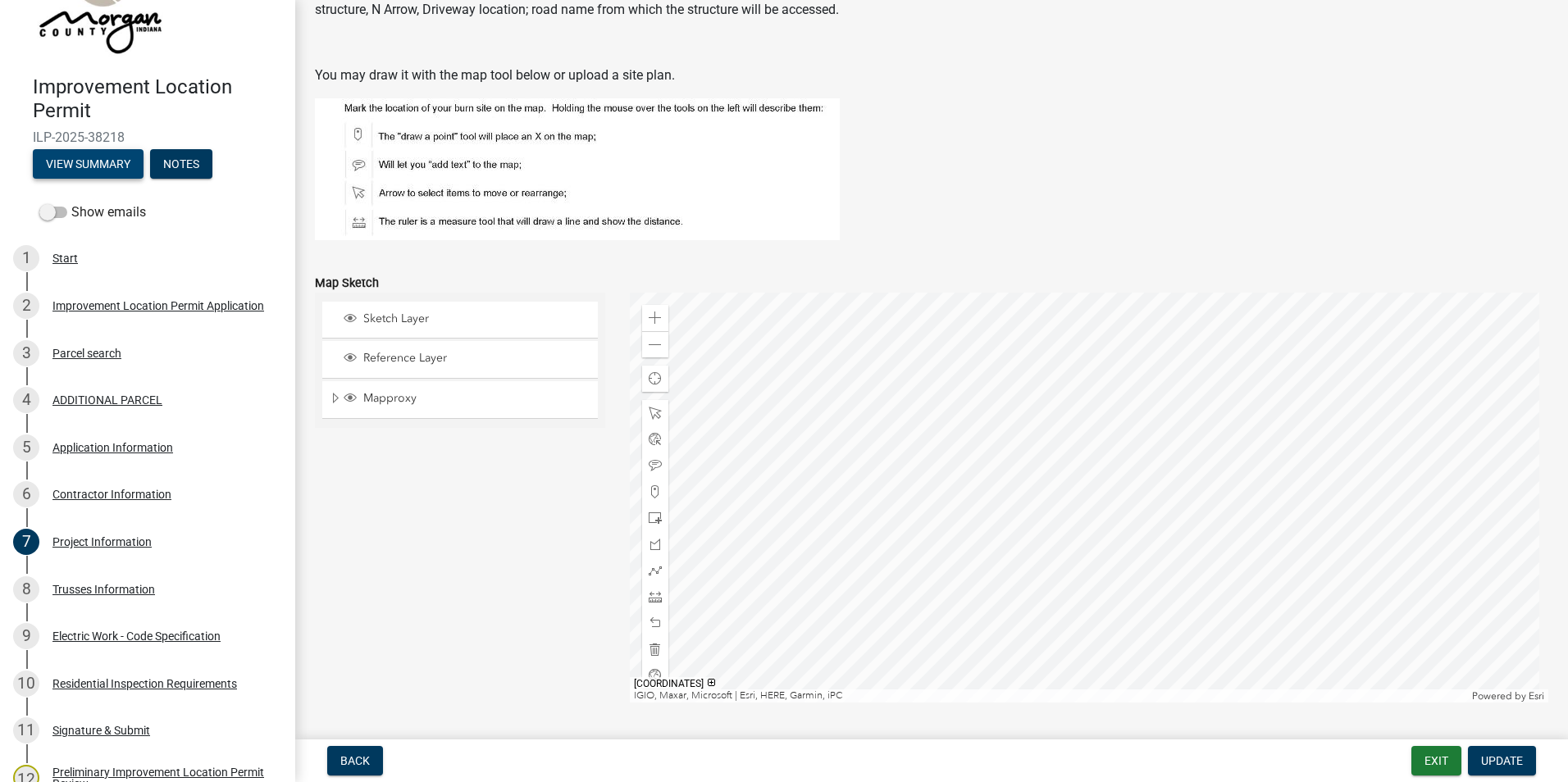 scroll, scrollTop: 2630, scrollLeft: 0, axis: vertical 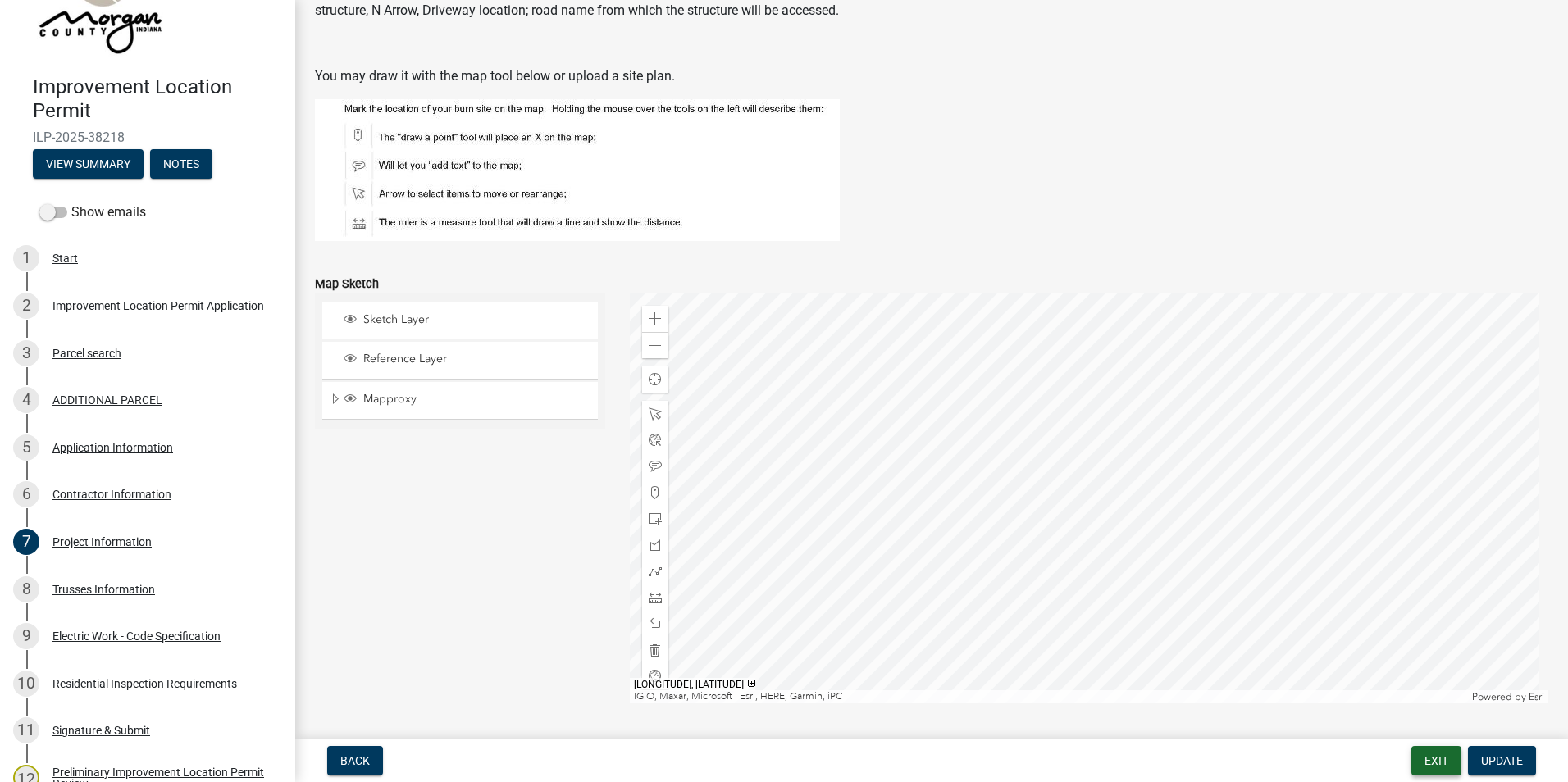 click on "Exit" at bounding box center (1436, 761) 